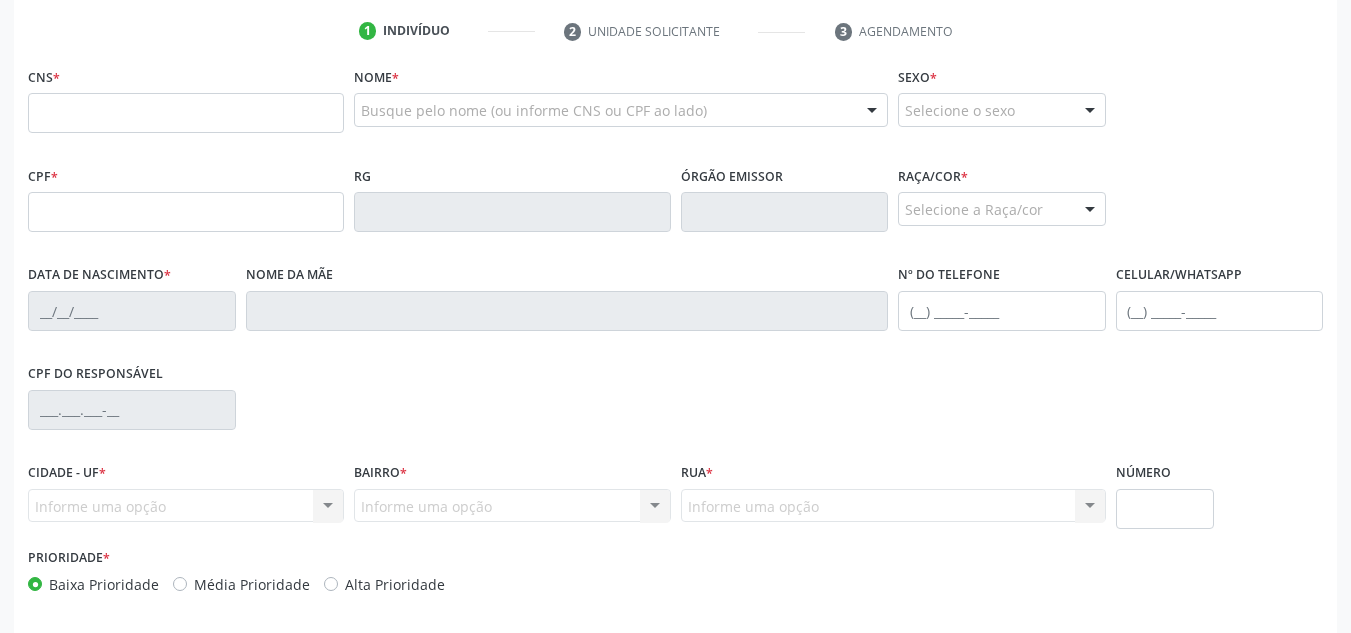 scroll, scrollTop: 400, scrollLeft: 0, axis: vertical 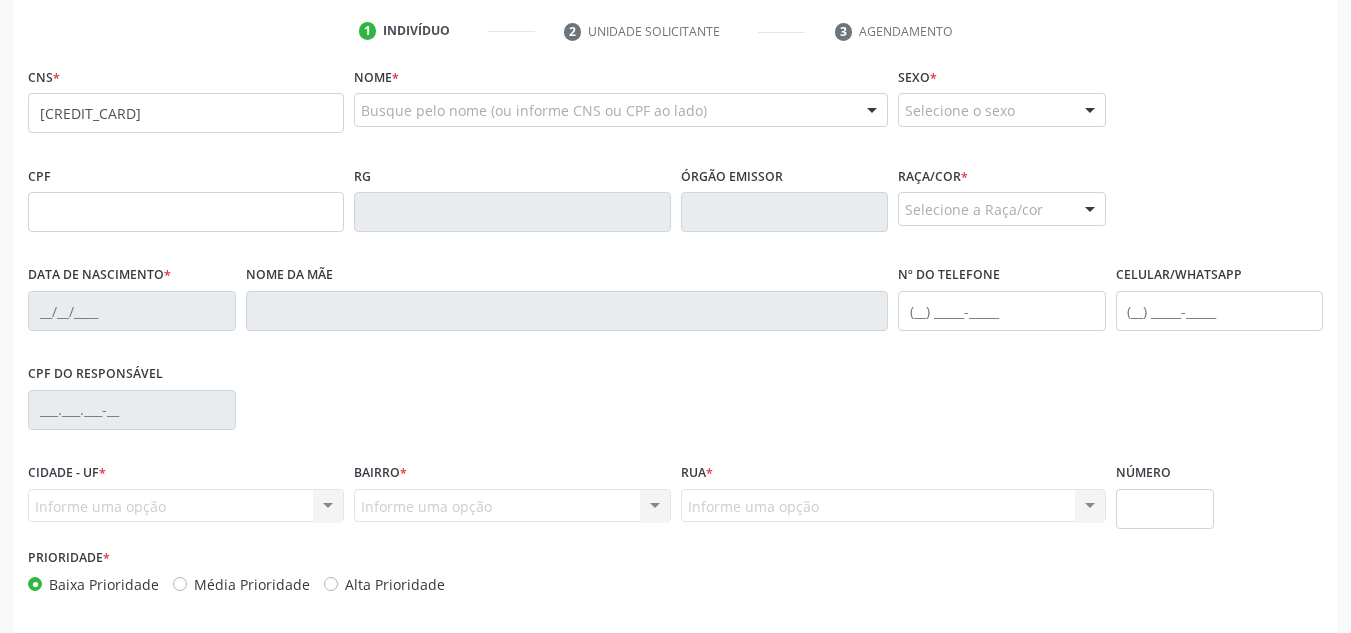 type on "[CREDIT_CARD]" 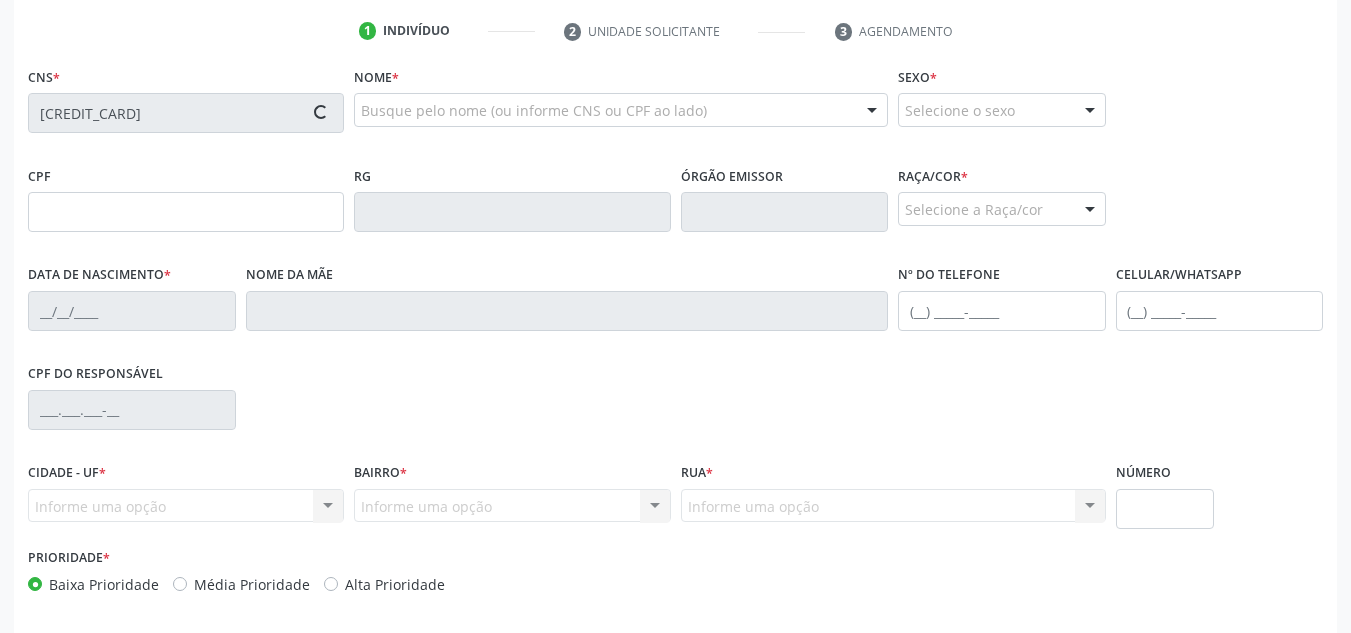type on "[CPF]" 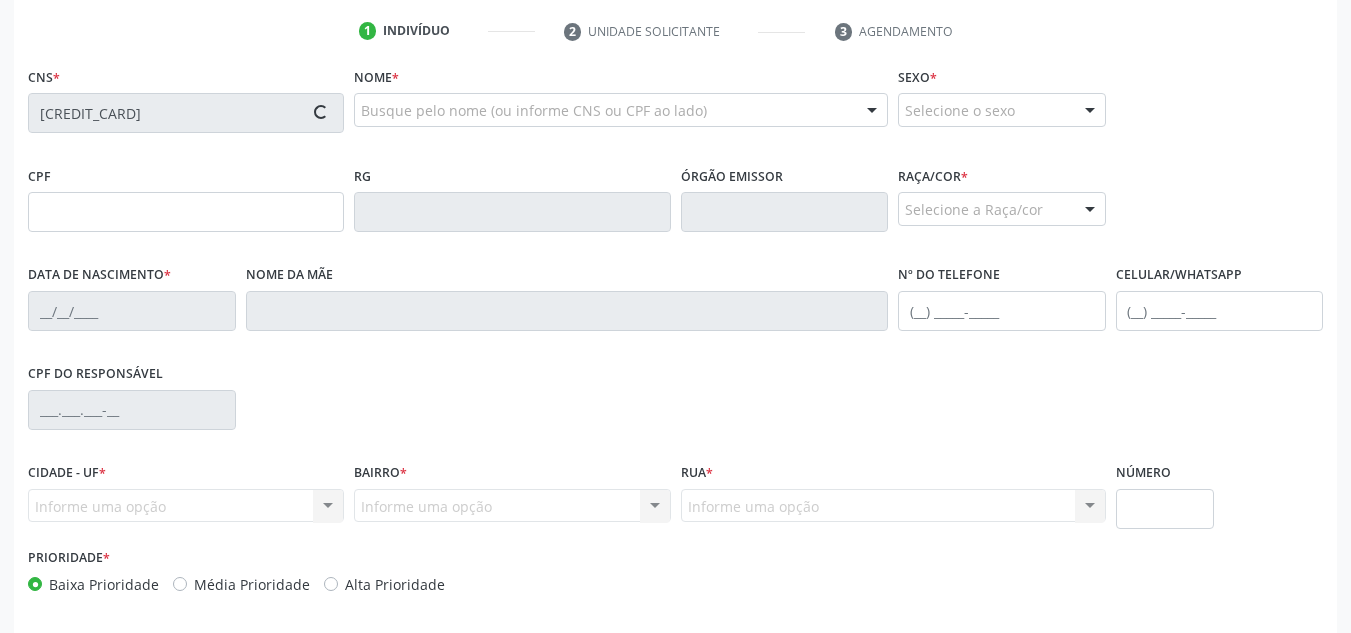 type on "[DATE]" 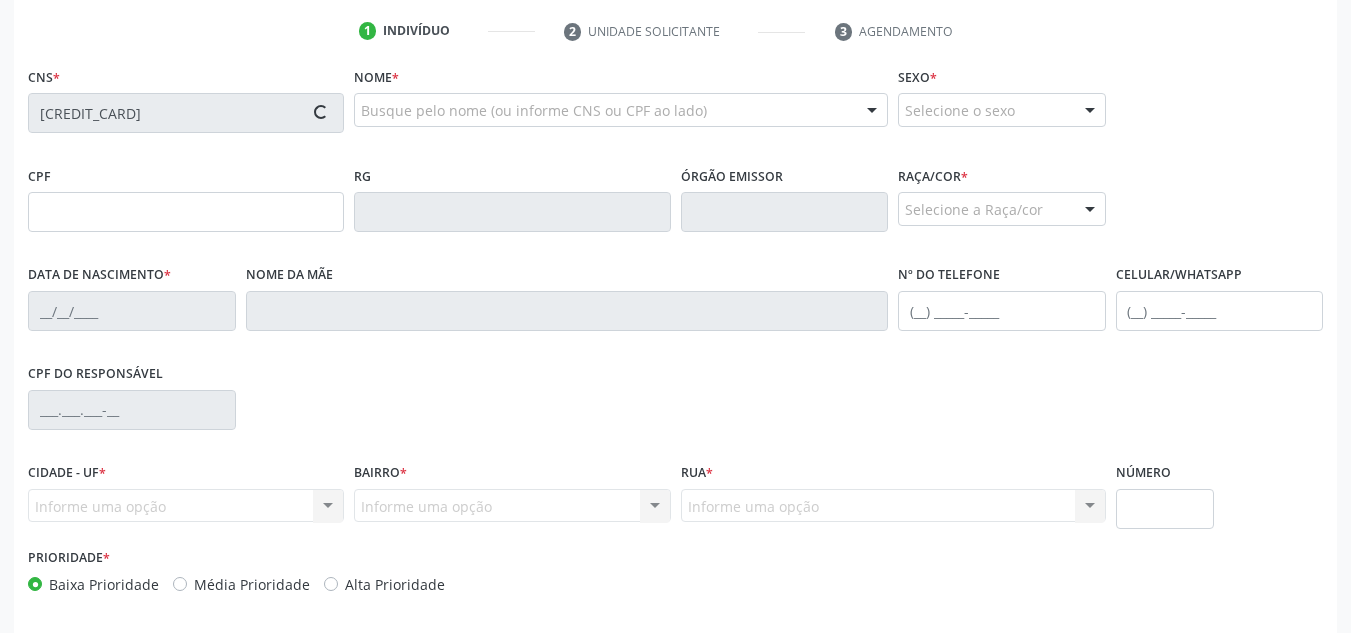 type on "([PHONE])" 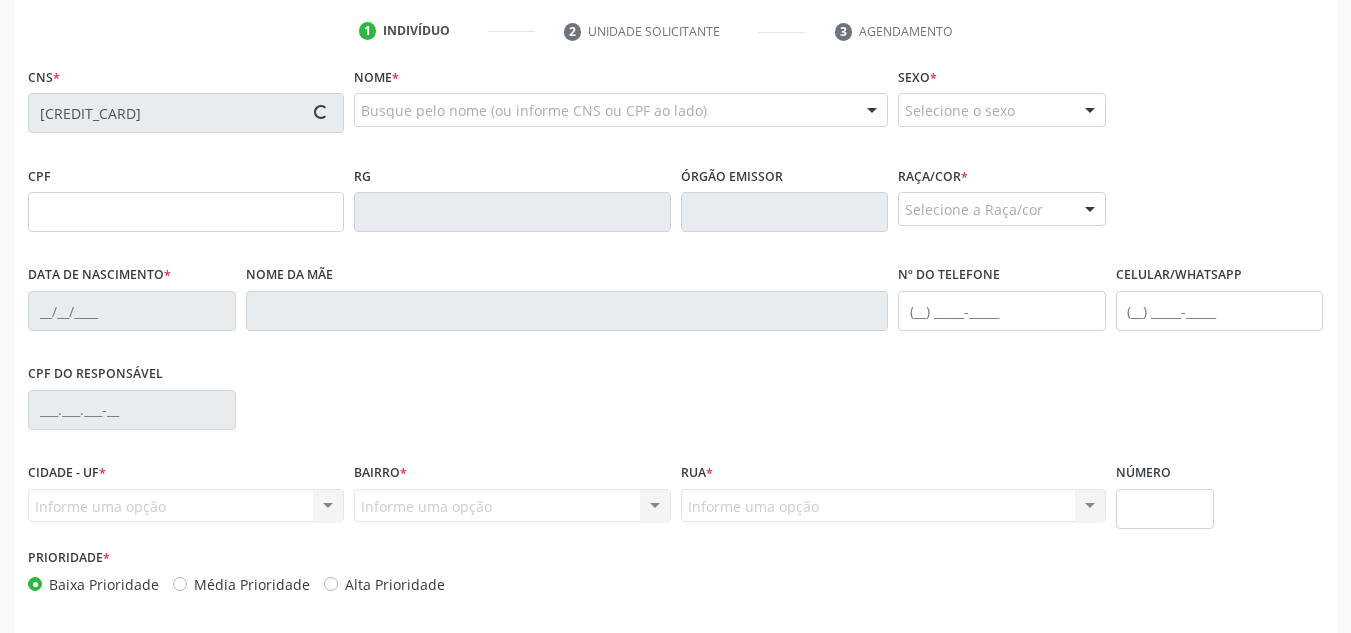 type on "[NUMBER]" 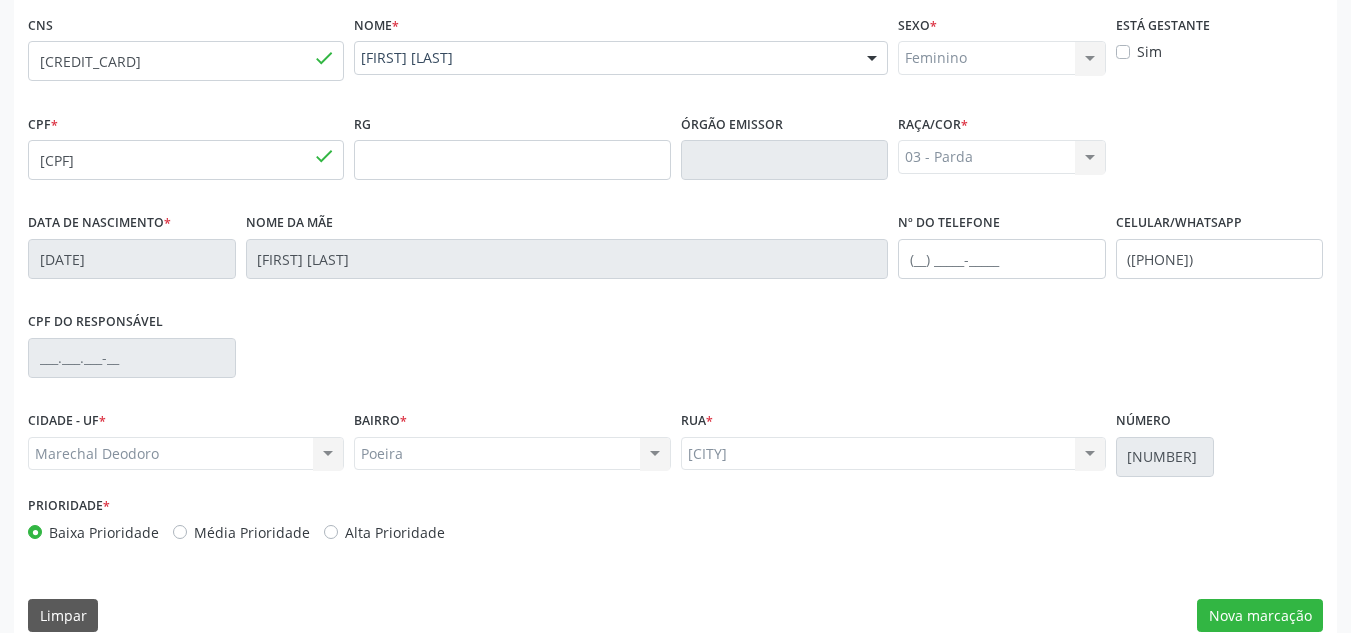 scroll, scrollTop: 479, scrollLeft: 0, axis: vertical 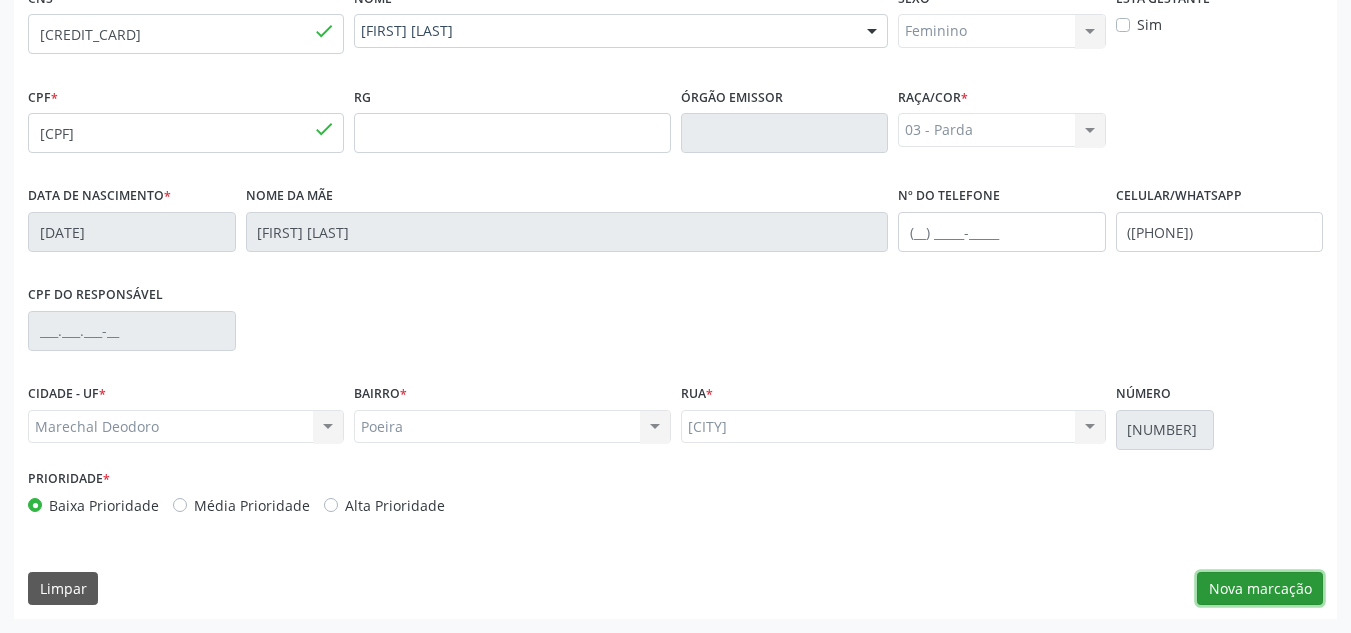 click on "Nova marcação" at bounding box center (1260, 589) 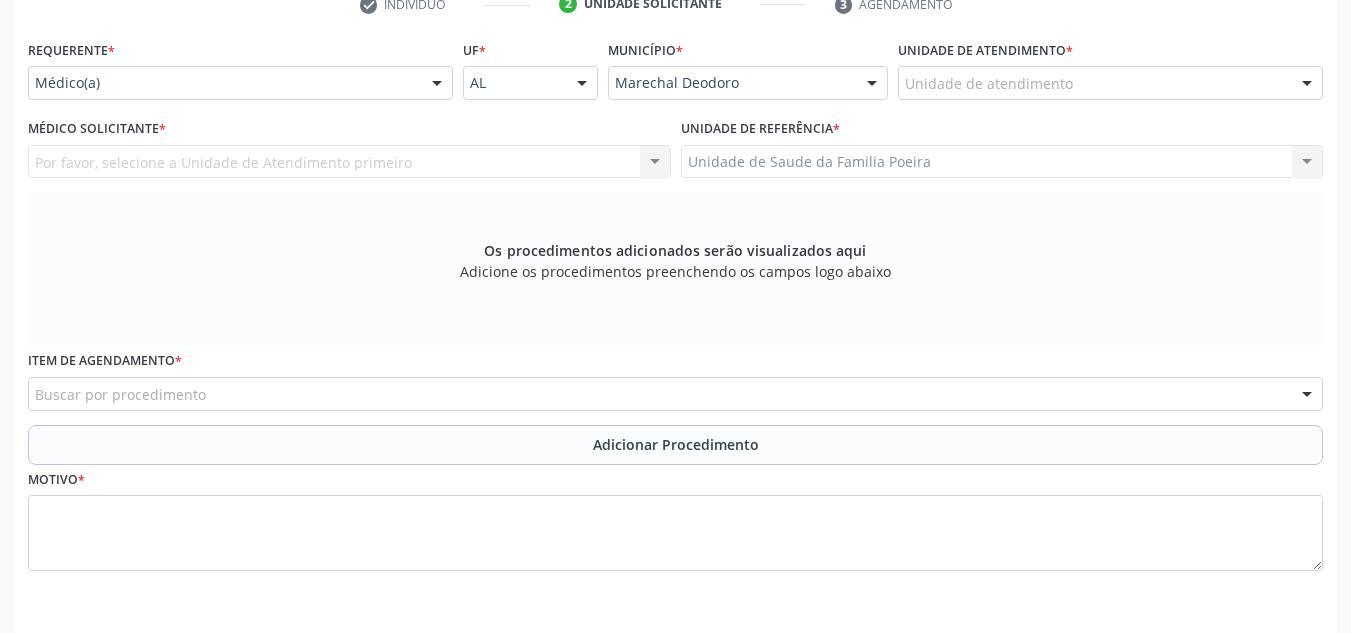 scroll, scrollTop: 379, scrollLeft: 0, axis: vertical 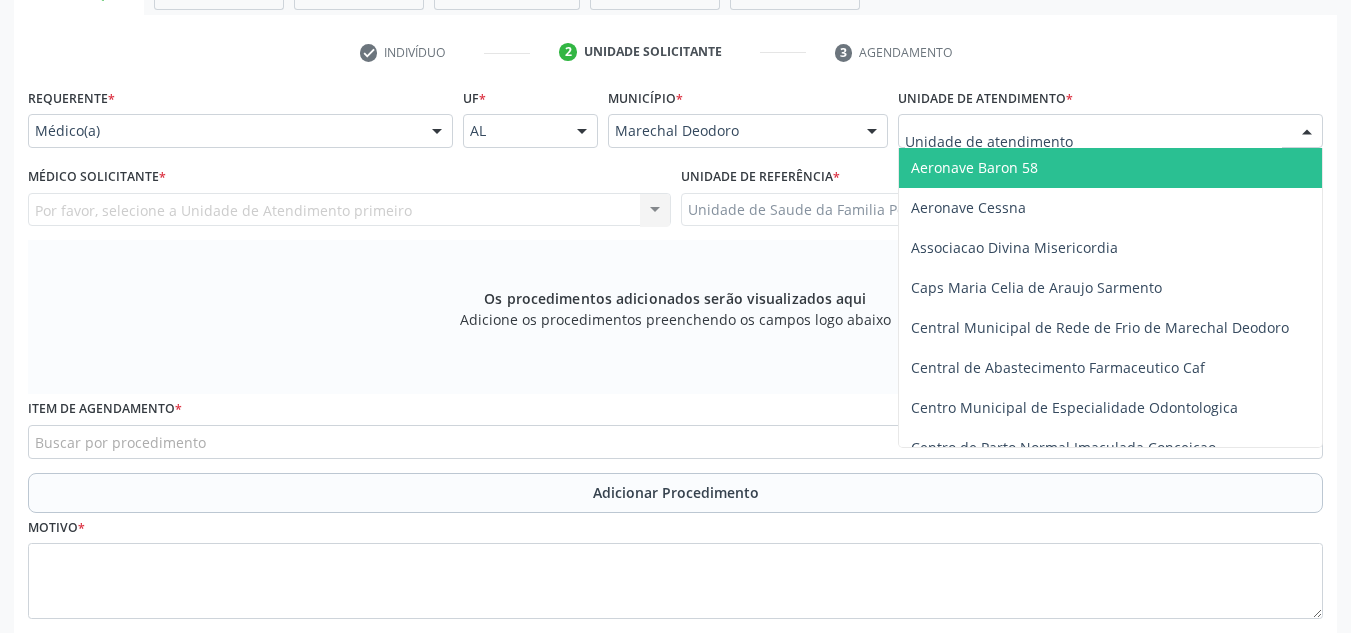 click at bounding box center (1110, 131) 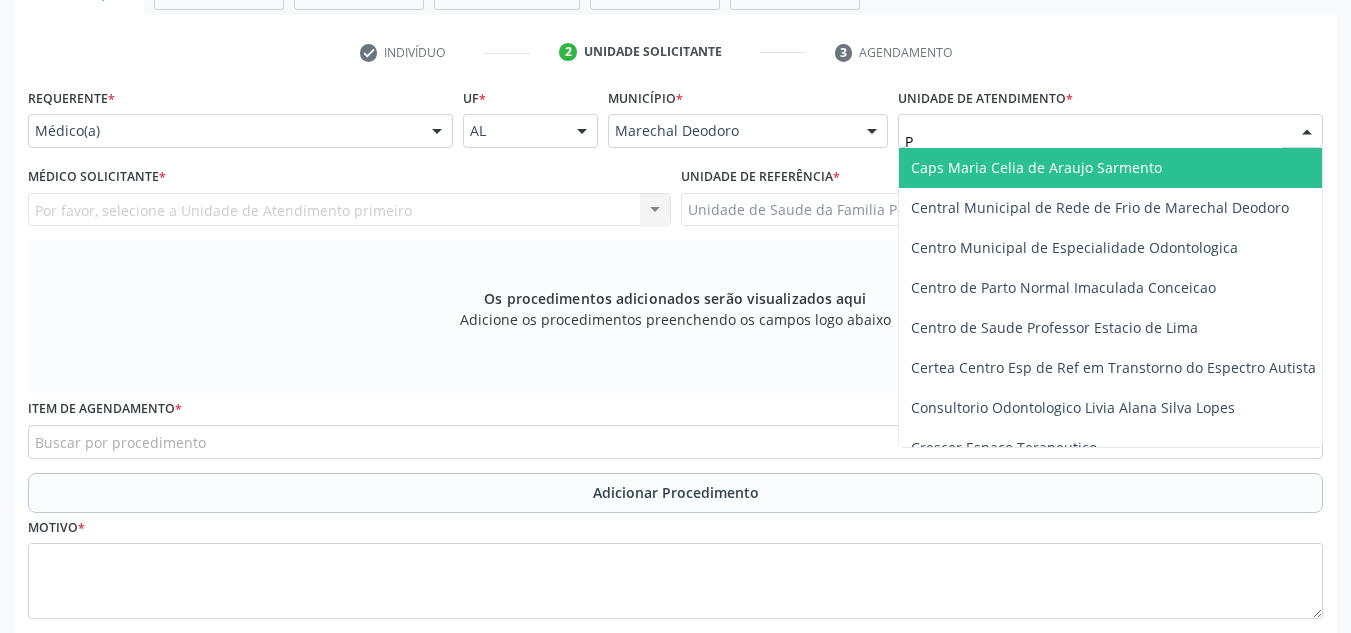 type on "PO" 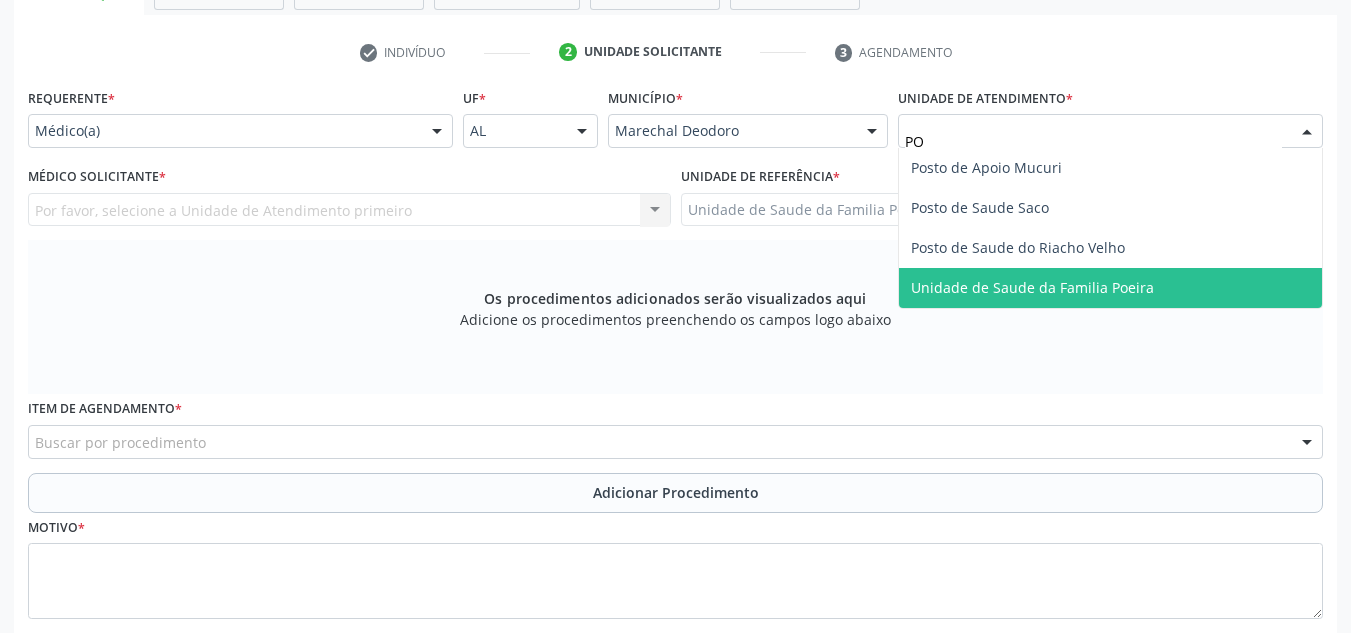 click on "Unidade de Saude da Familia Poeira" at bounding box center (1110, 288) 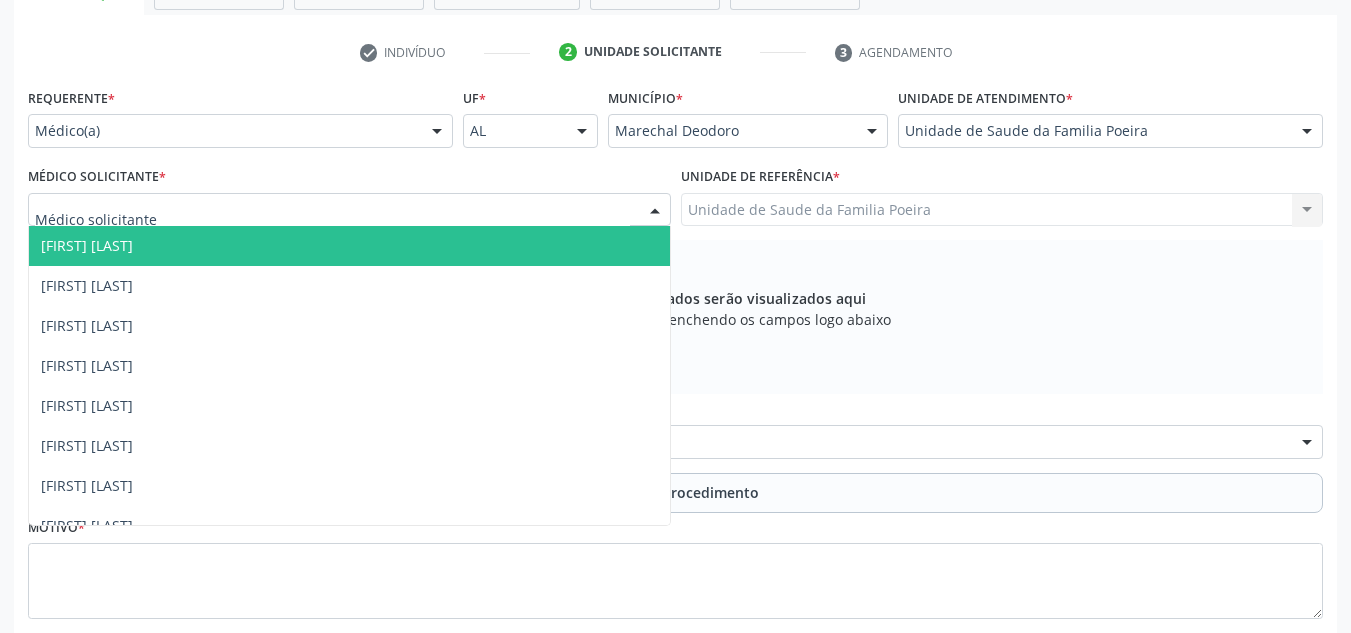 click at bounding box center (349, 210) 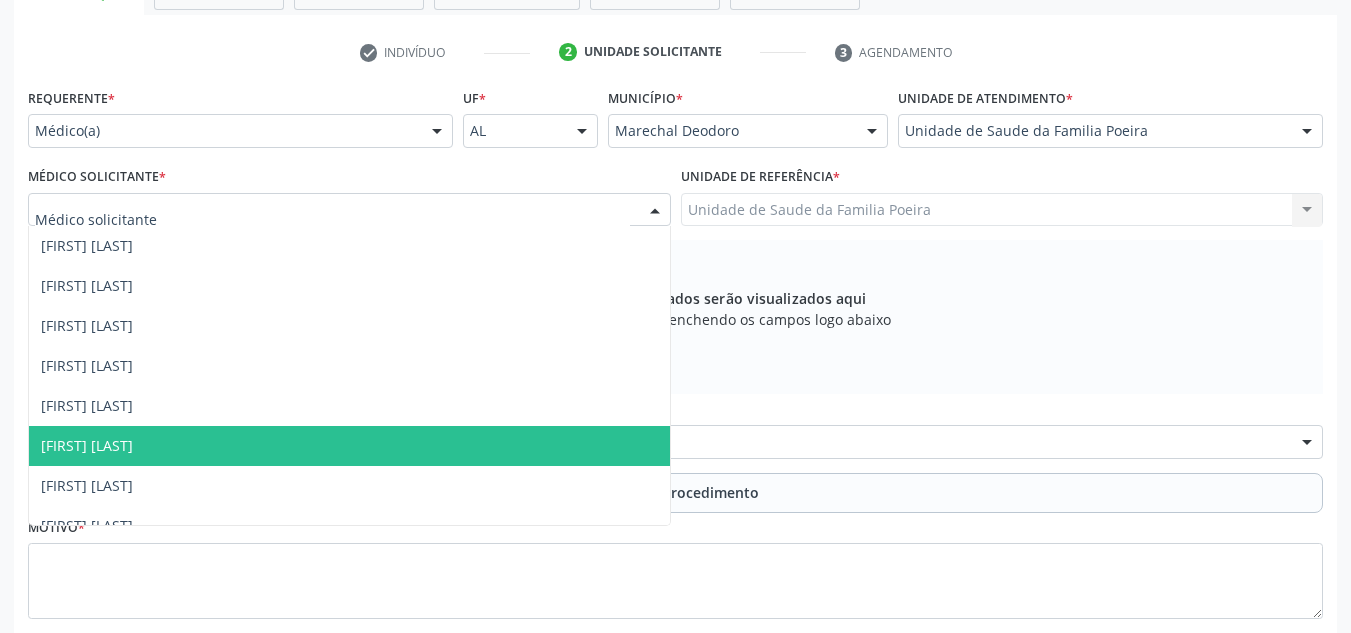 click on "[FIRST] [LAST]" at bounding box center [87, 445] 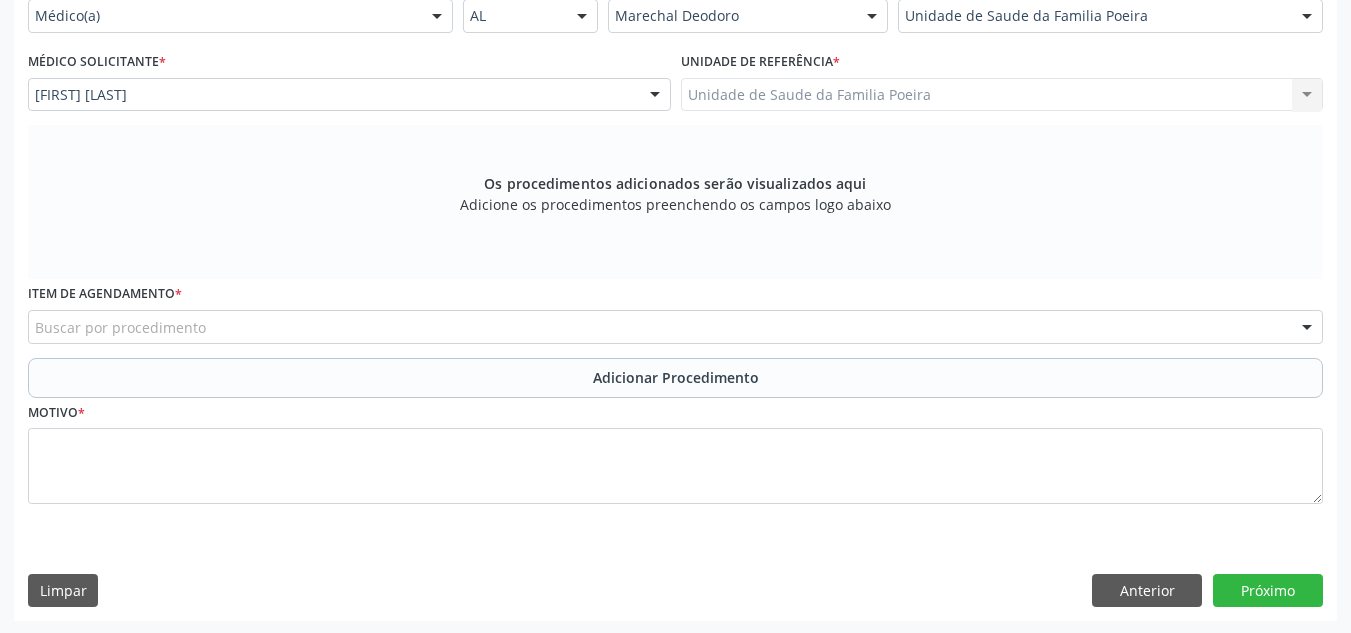 scroll, scrollTop: 496, scrollLeft: 0, axis: vertical 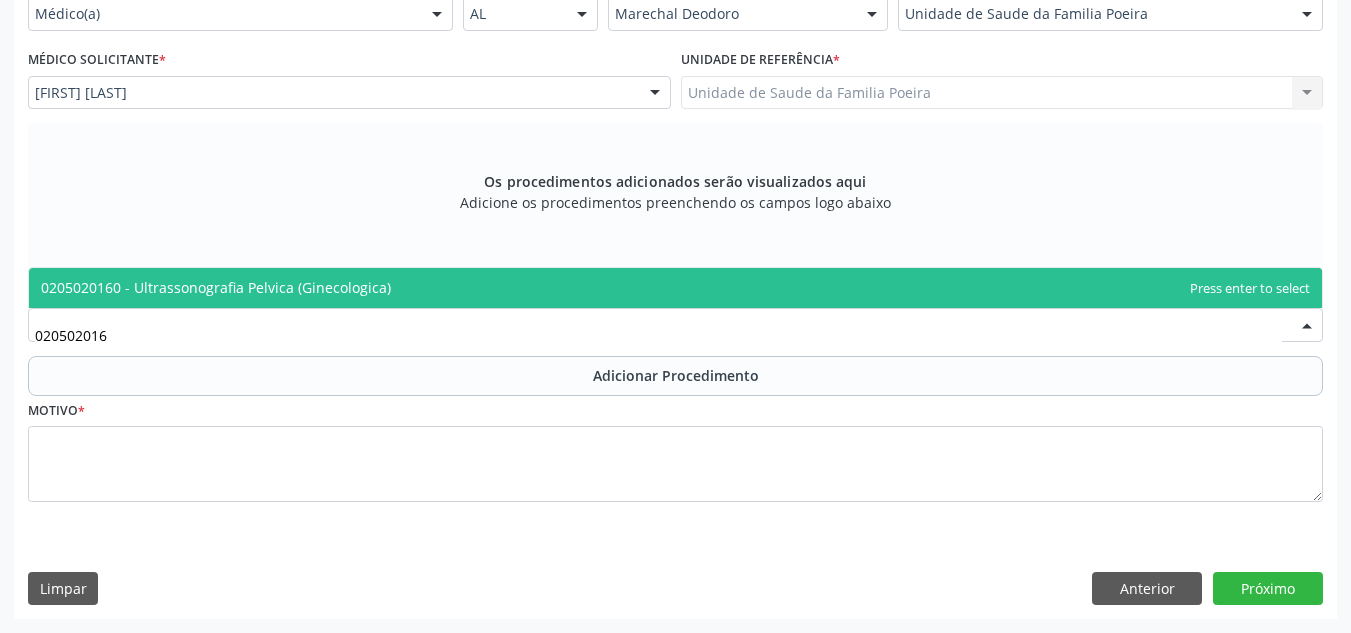 type on "0205020160" 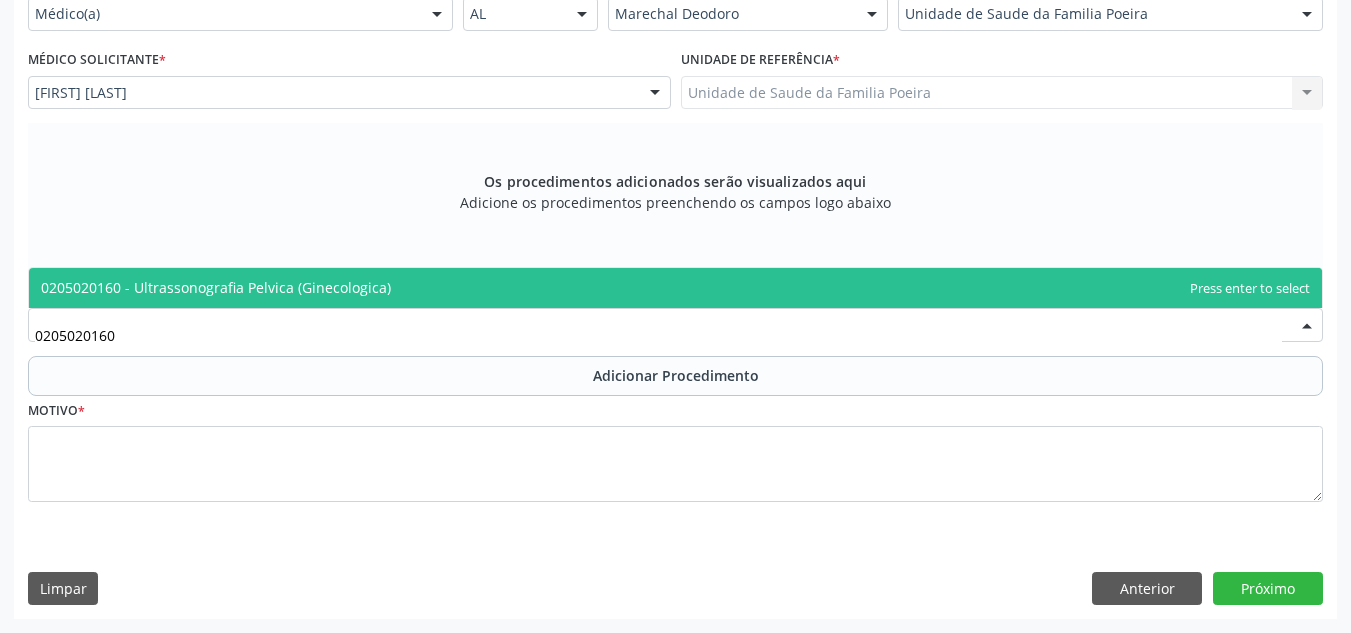 click on "0205020160 - Ultrassonografia Pelvica (Ginecologica)" at bounding box center [675, 288] 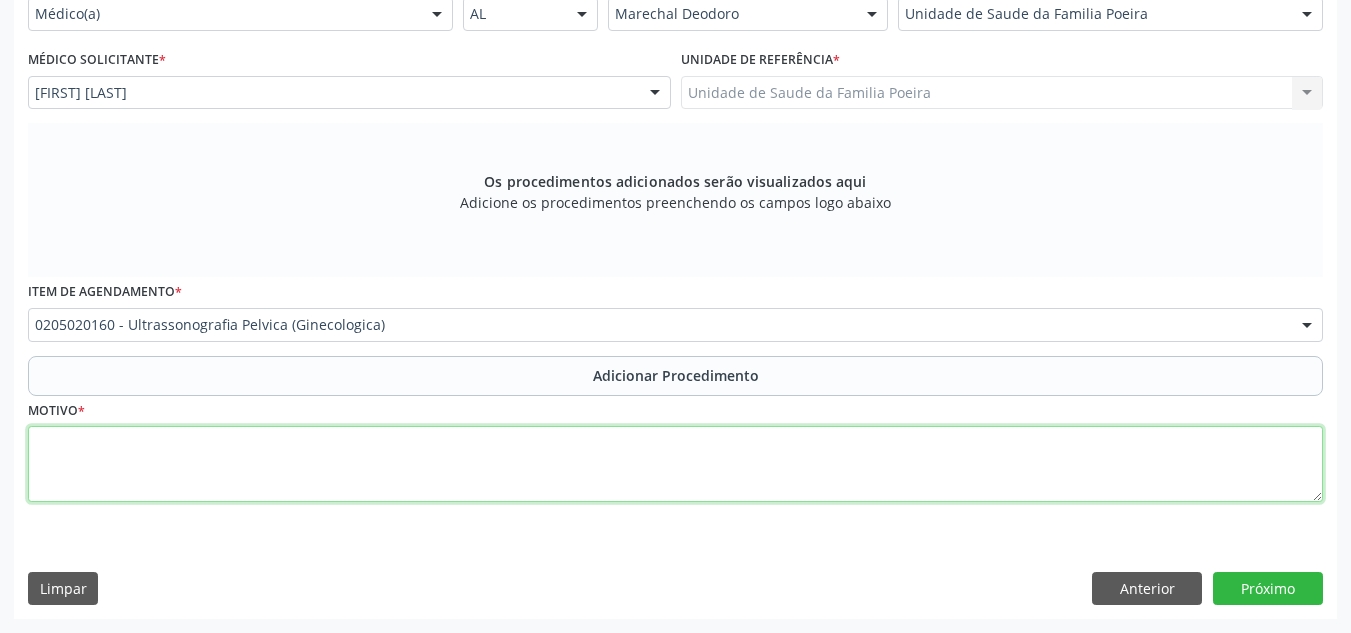 click at bounding box center (675, 464) 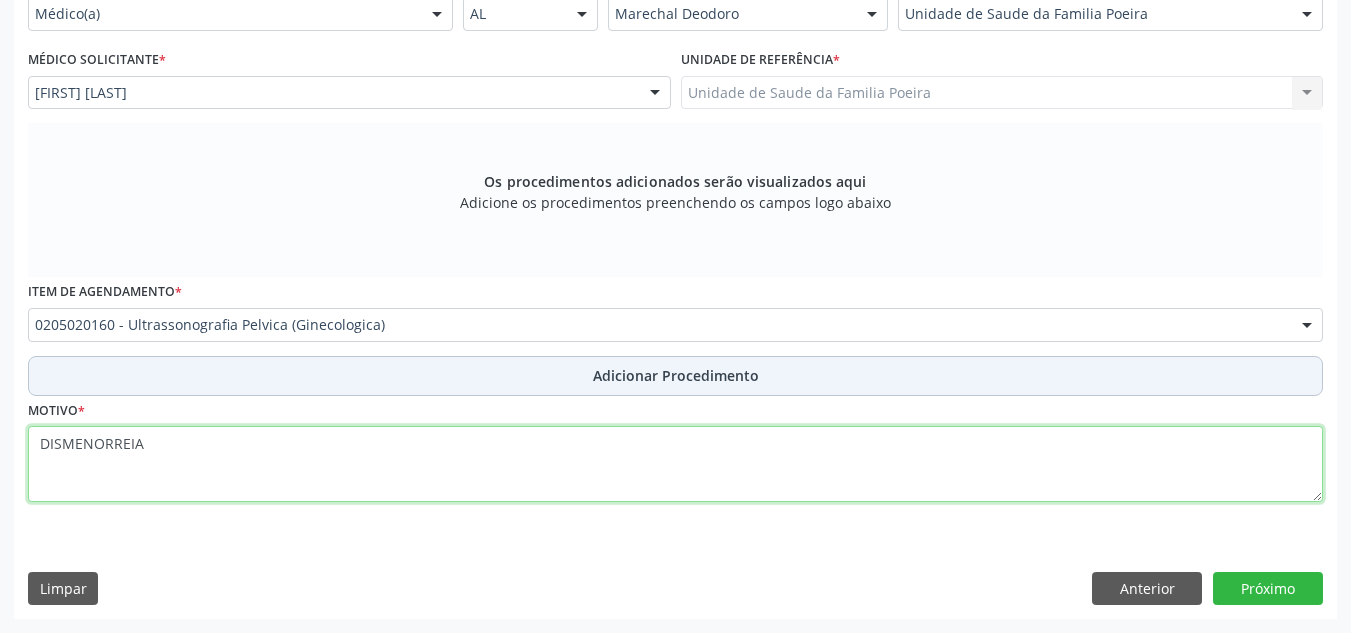 type on "DISMENORREIA" 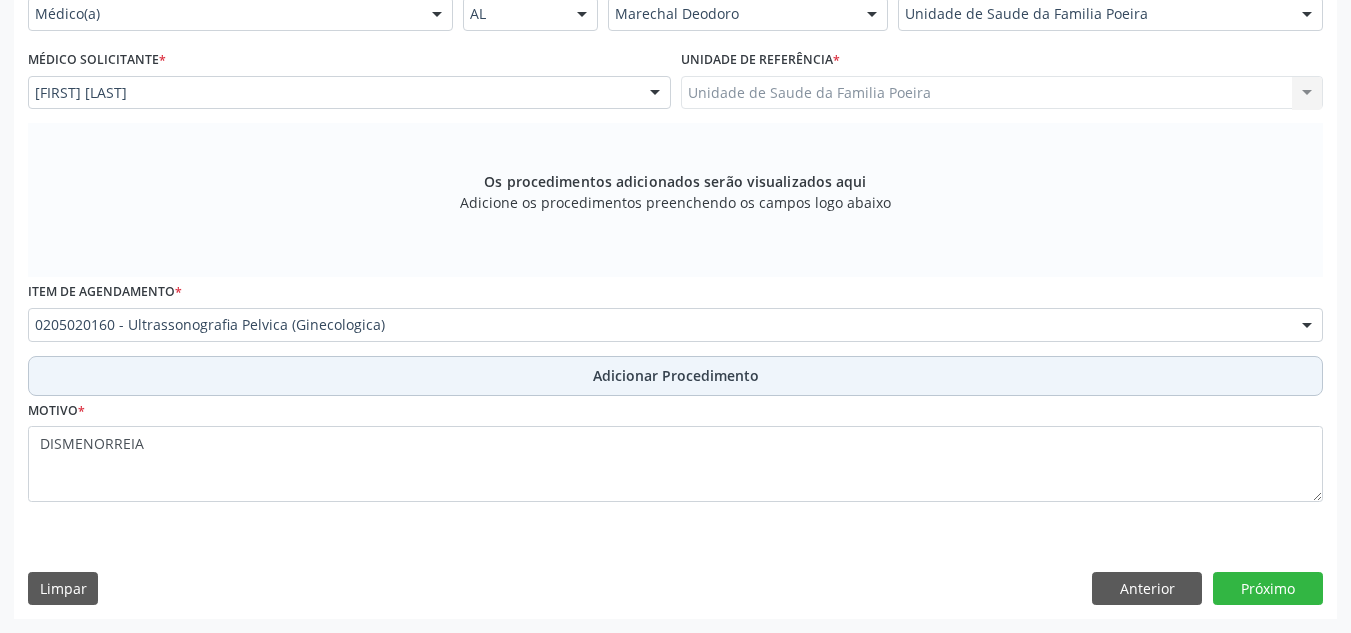 click on "Adicionar Procedimento" at bounding box center [675, 376] 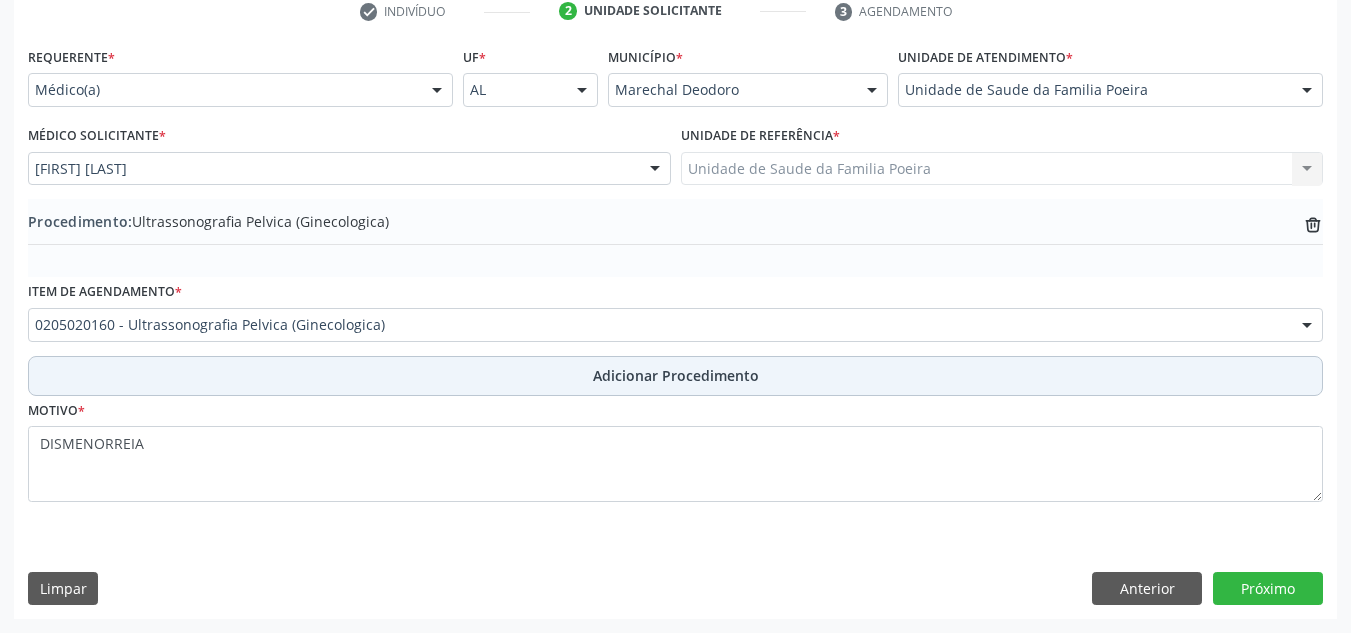 scroll, scrollTop: 420, scrollLeft: 0, axis: vertical 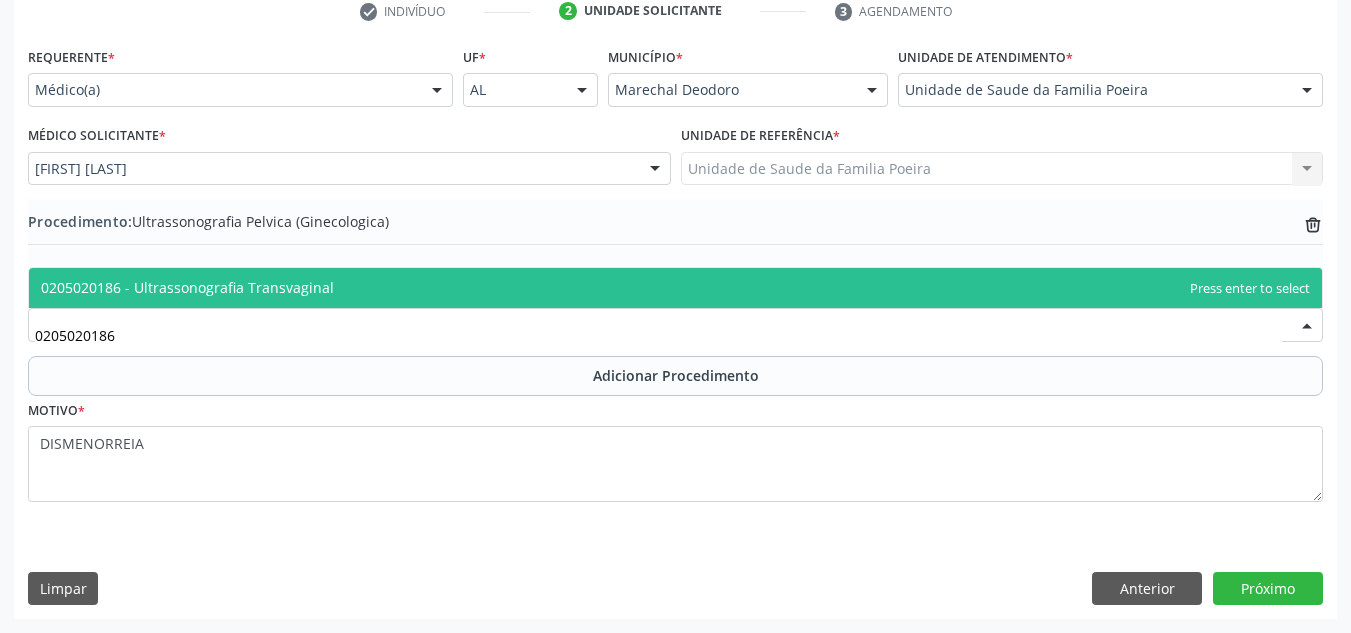 click on "0205020186 - Ultrassonografia Transvaginal" at bounding box center (675, 288) 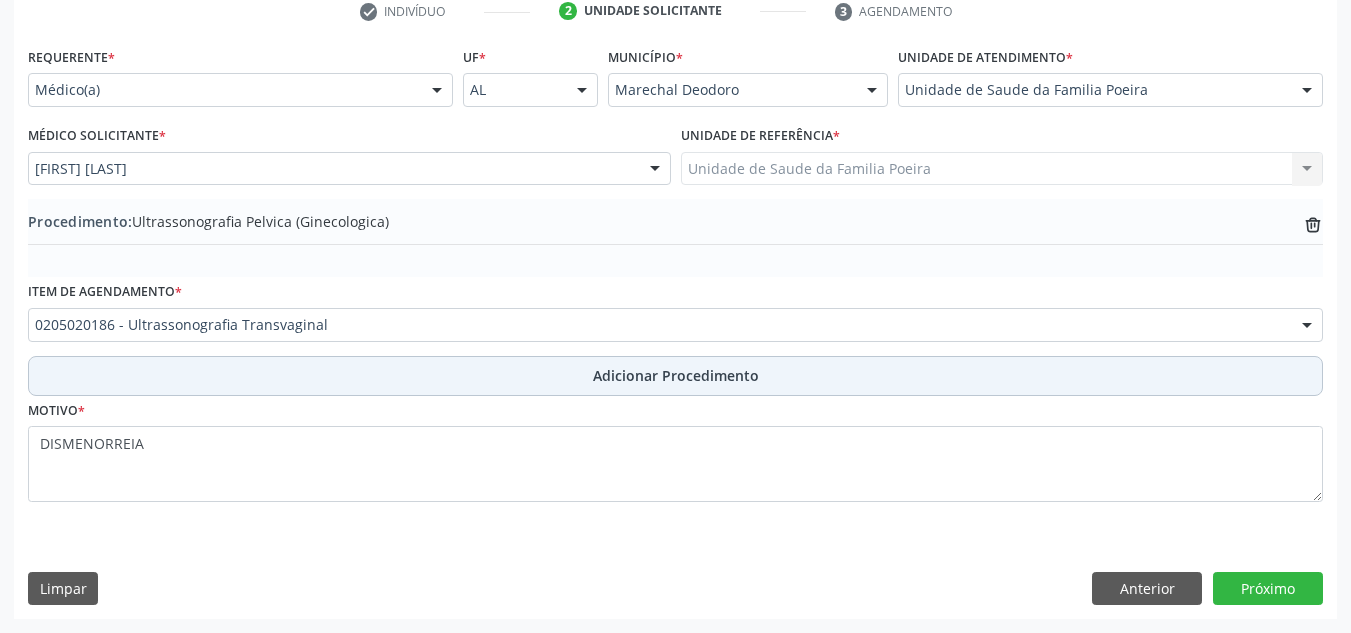 click on "Adicionar Procedimento" at bounding box center (675, 376) 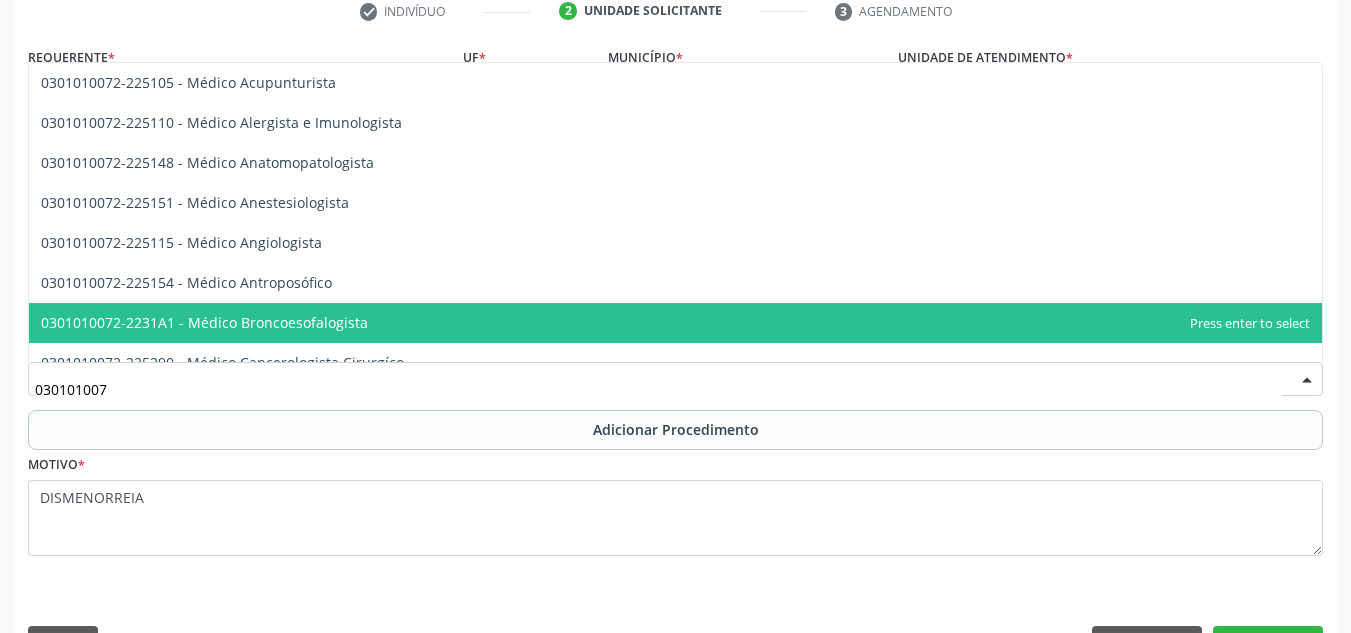 type on "0301010072" 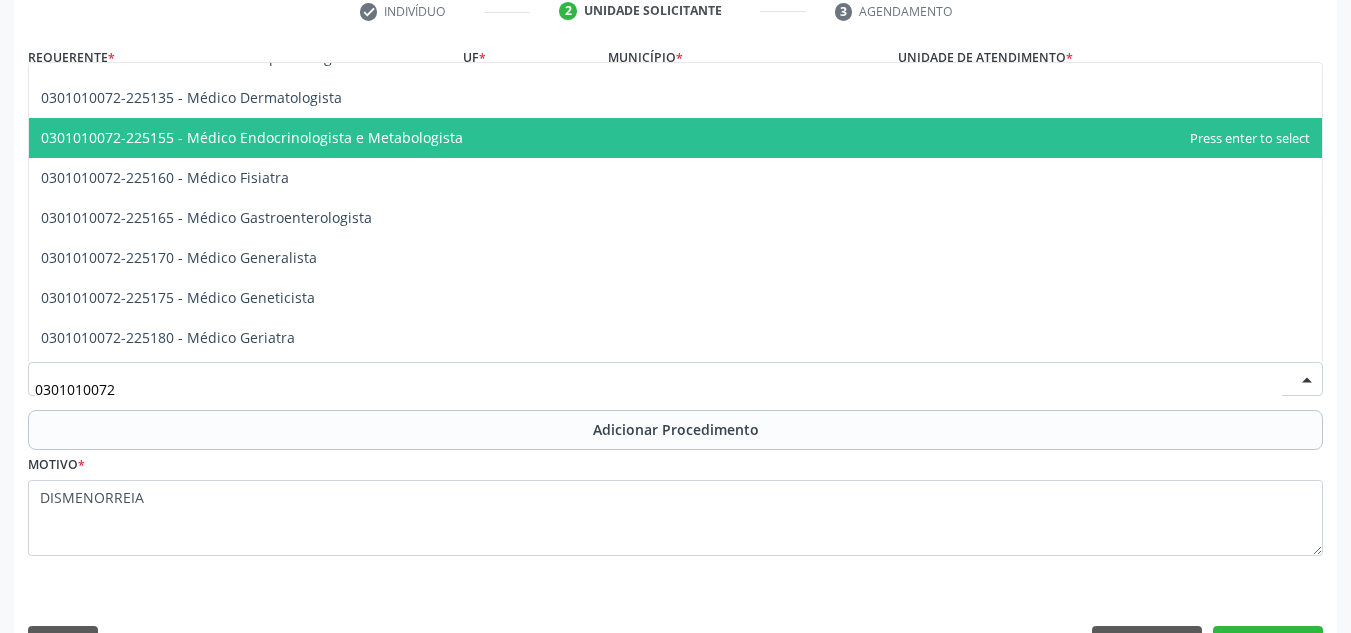 scroll, scrollTop: 900, scrollLeft: 0, axis: vertical 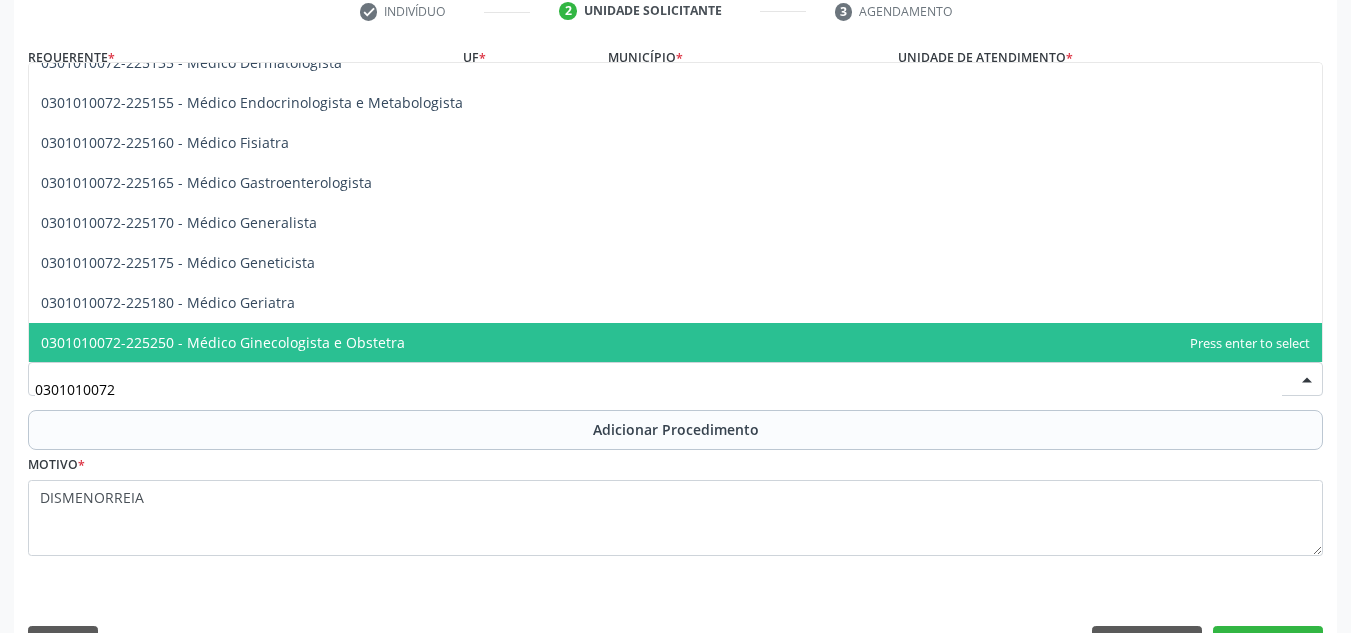 click on "0301010072-225250 - Médico Ginecologista e Obstetra" at bounding box center [675, 343] 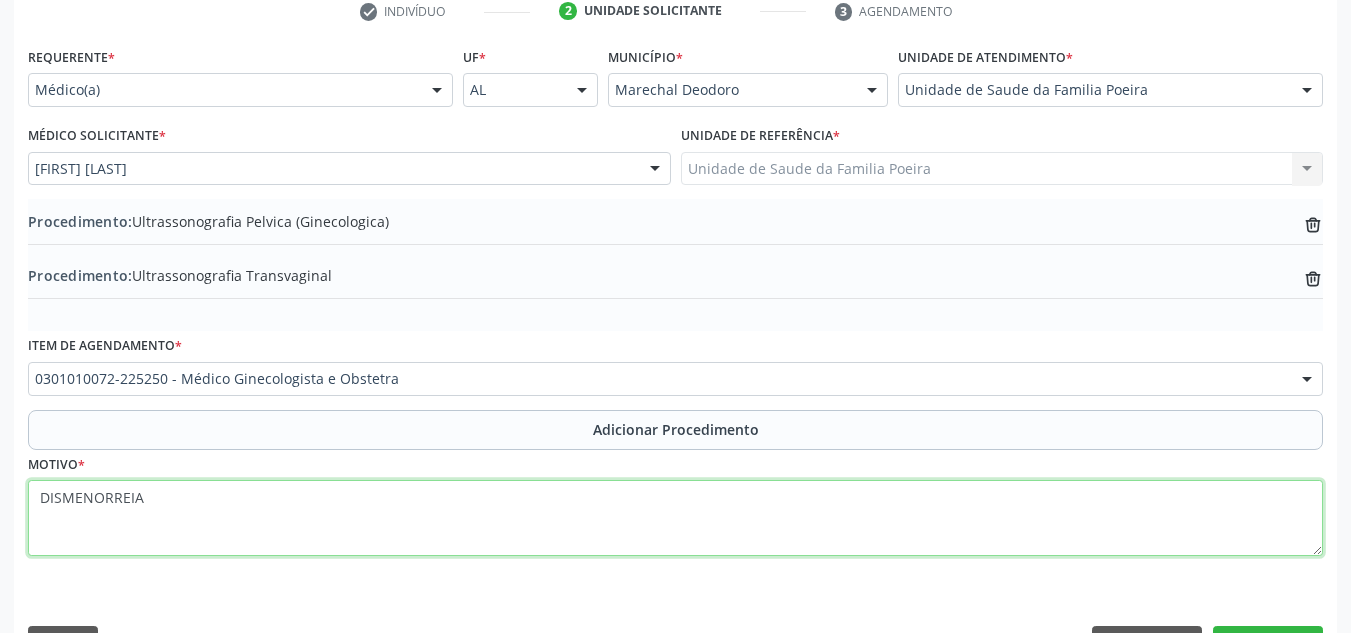 click on "DISMENORREIA" at bounding box center [675, 518] 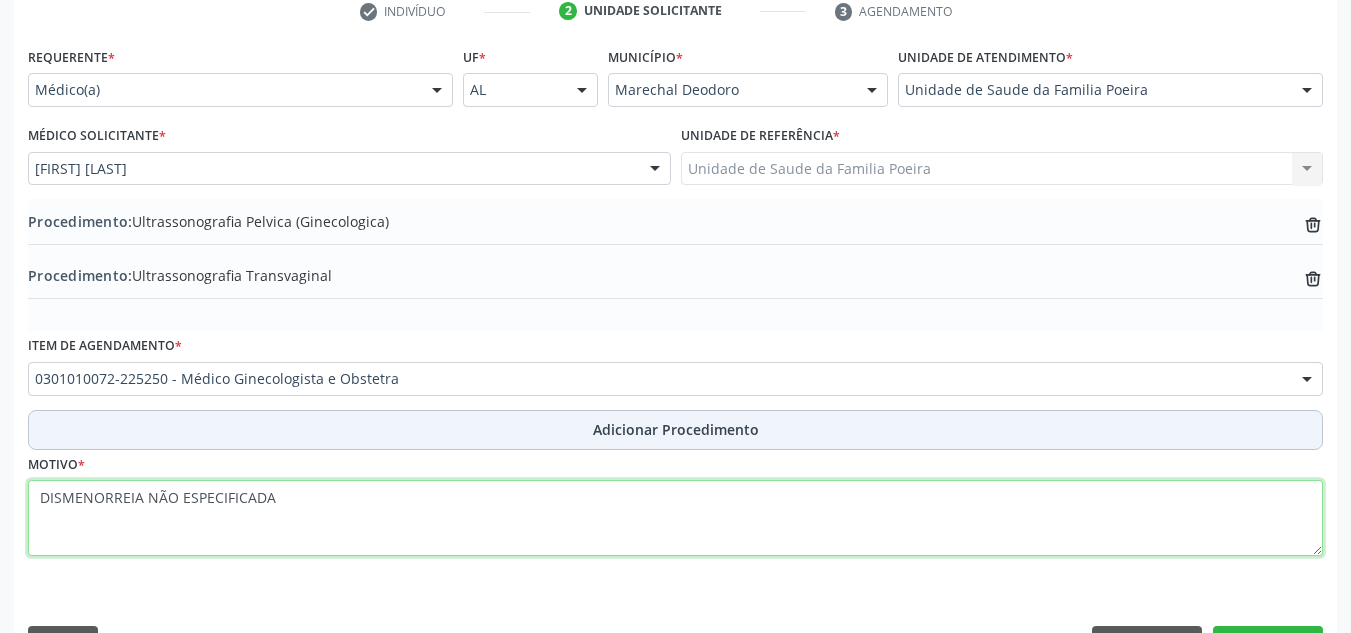 type on "DISMENORREIA NÃO ESPECIFICADA" 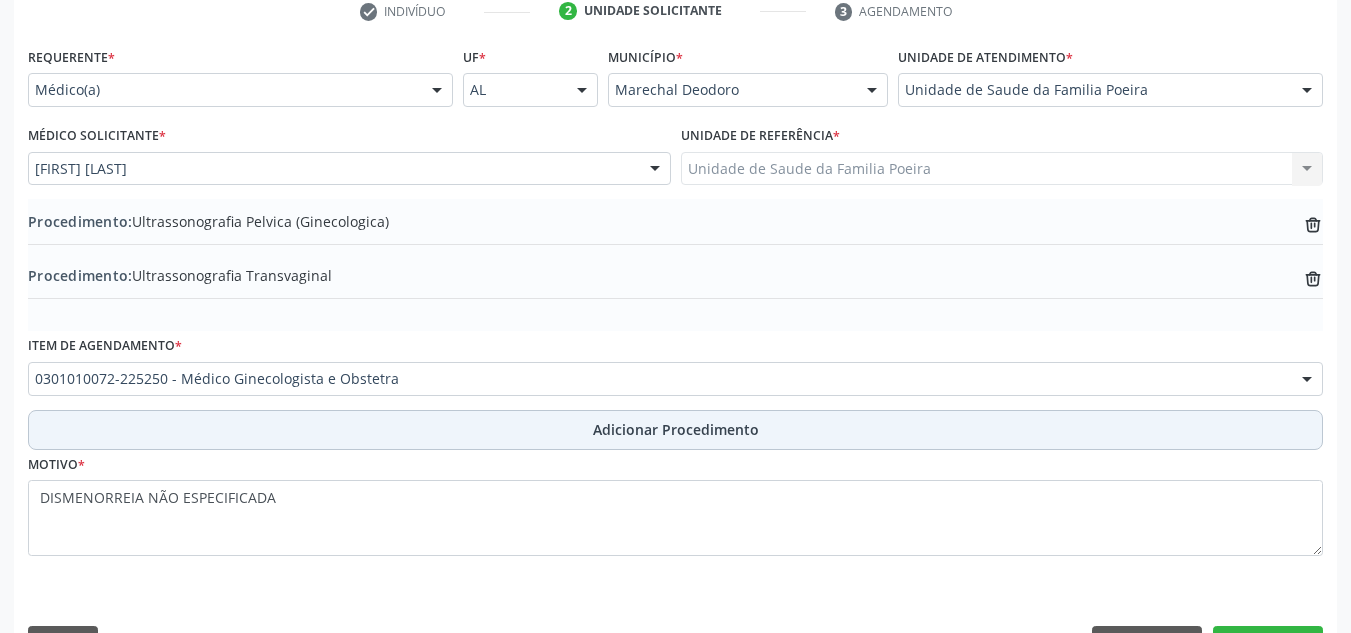 click on "Adicionar Procedimento" at bounding box center (676, 429) 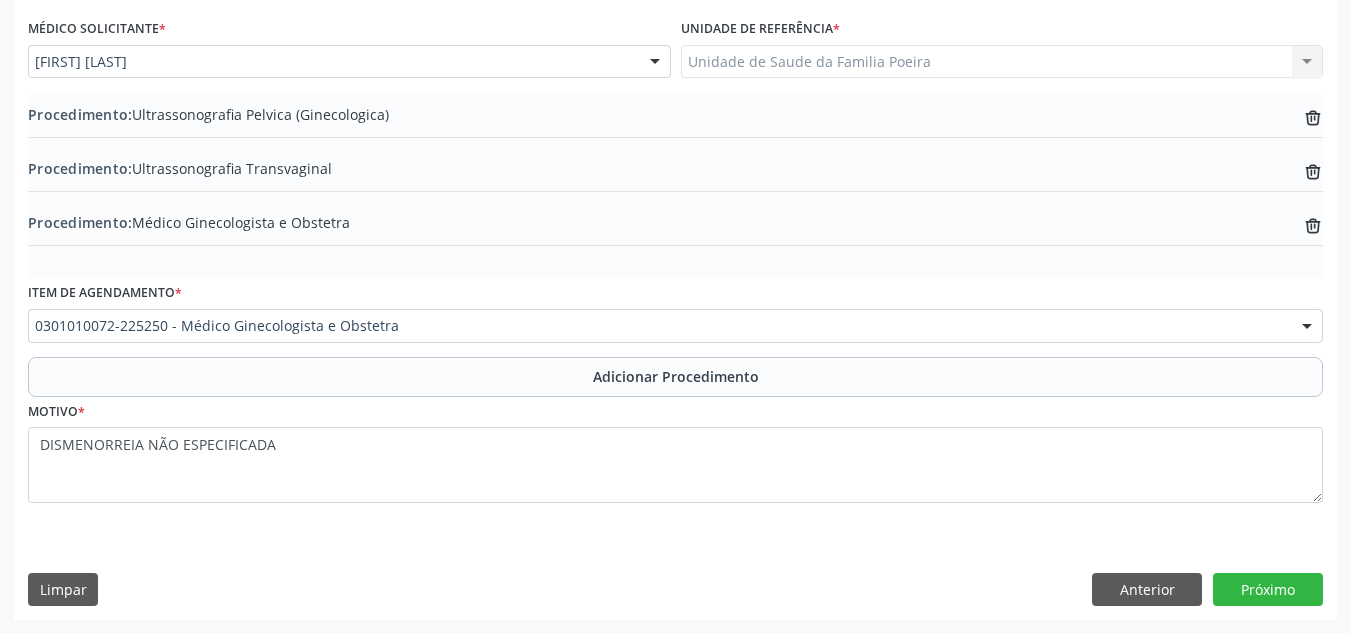 scroll, scrollTop: 528, scrollLeft: 0, axis: vertical 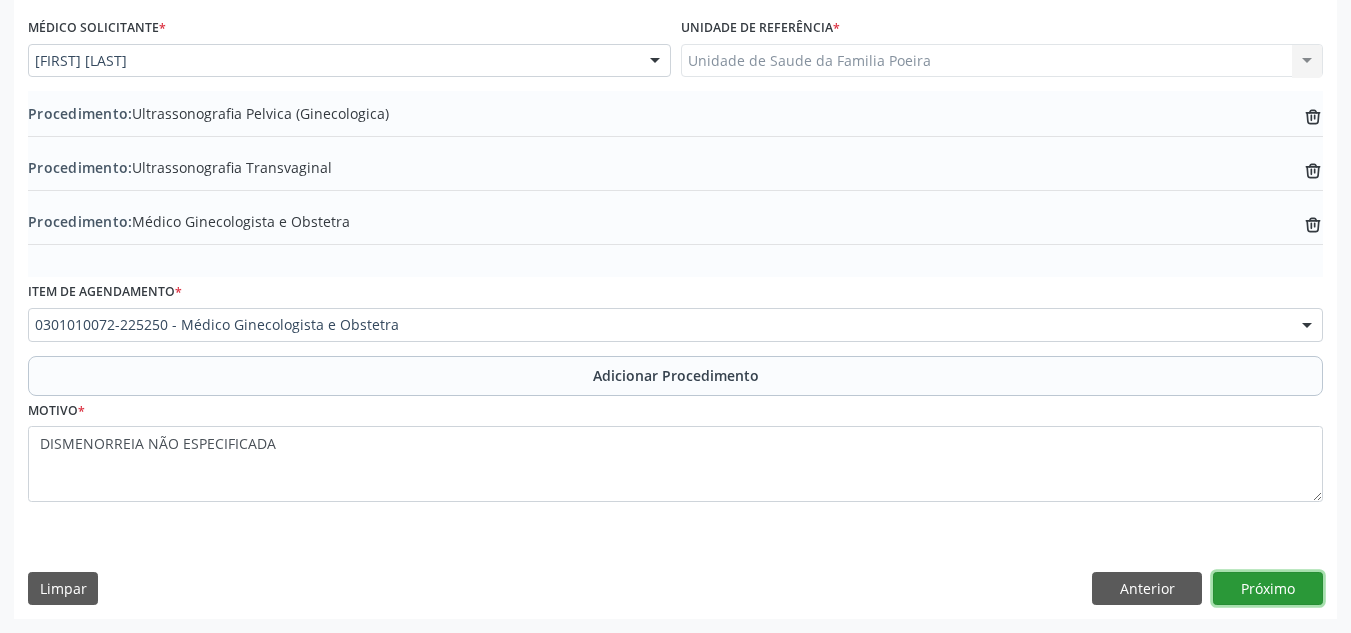 click on "Próximo" at bounding box center (1268, 589) 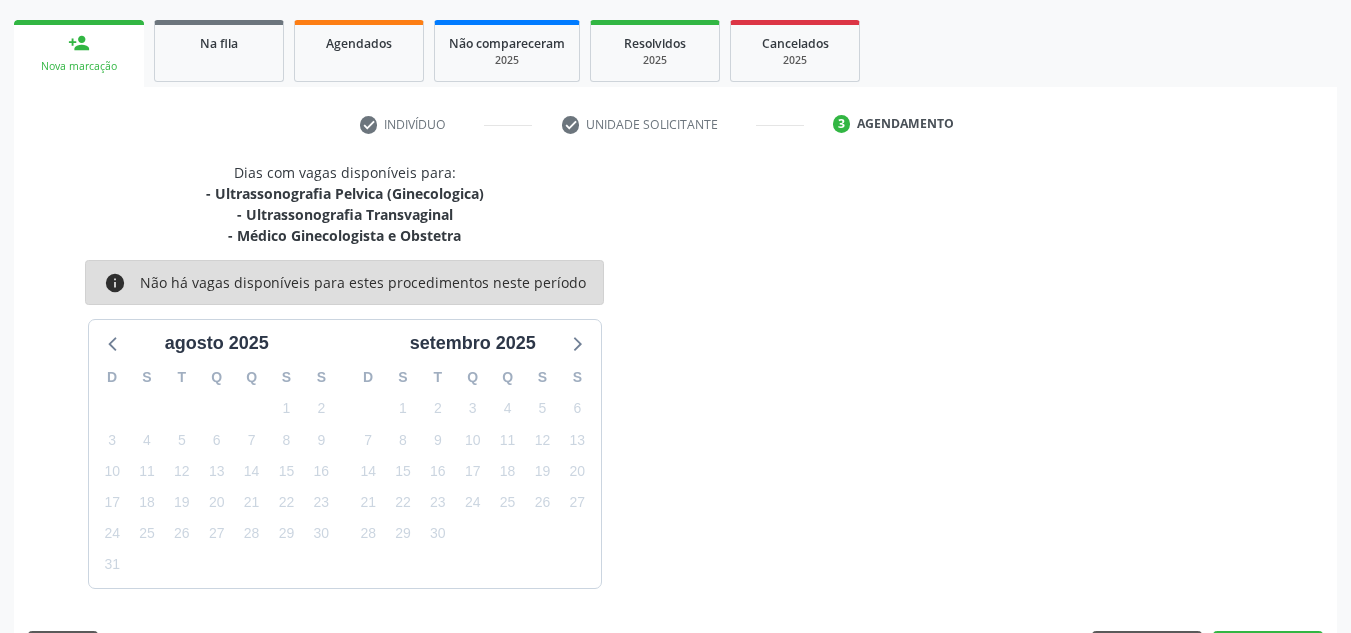 scroll, scrollTop: 366, scrollLeft: 0, axis: vertical 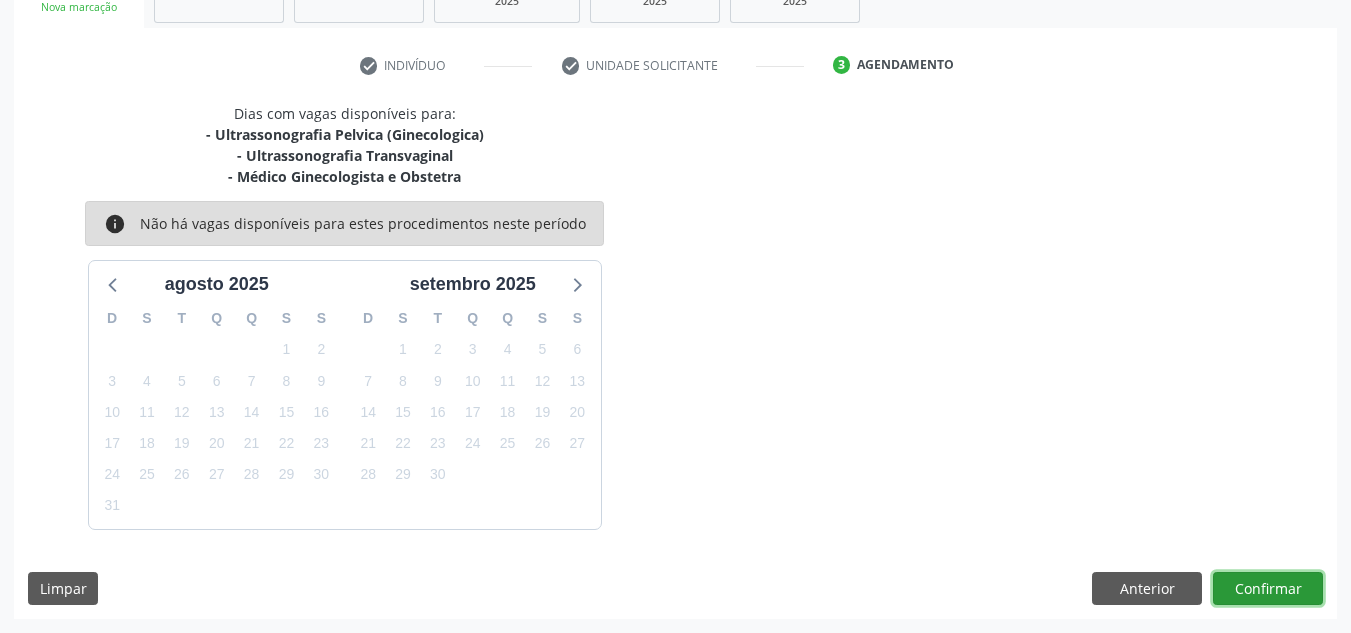 click on "Confirmar" at bounding box center [1268, 589] 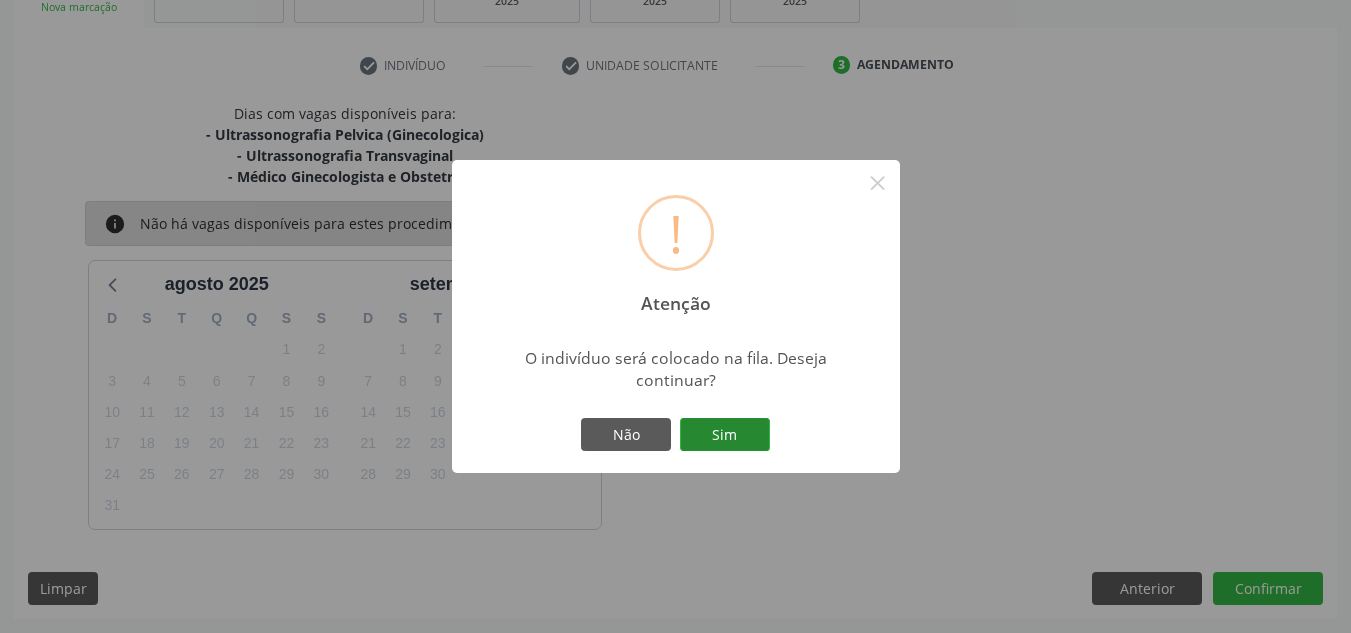click on "Sim" at bounding box center (725, 435) 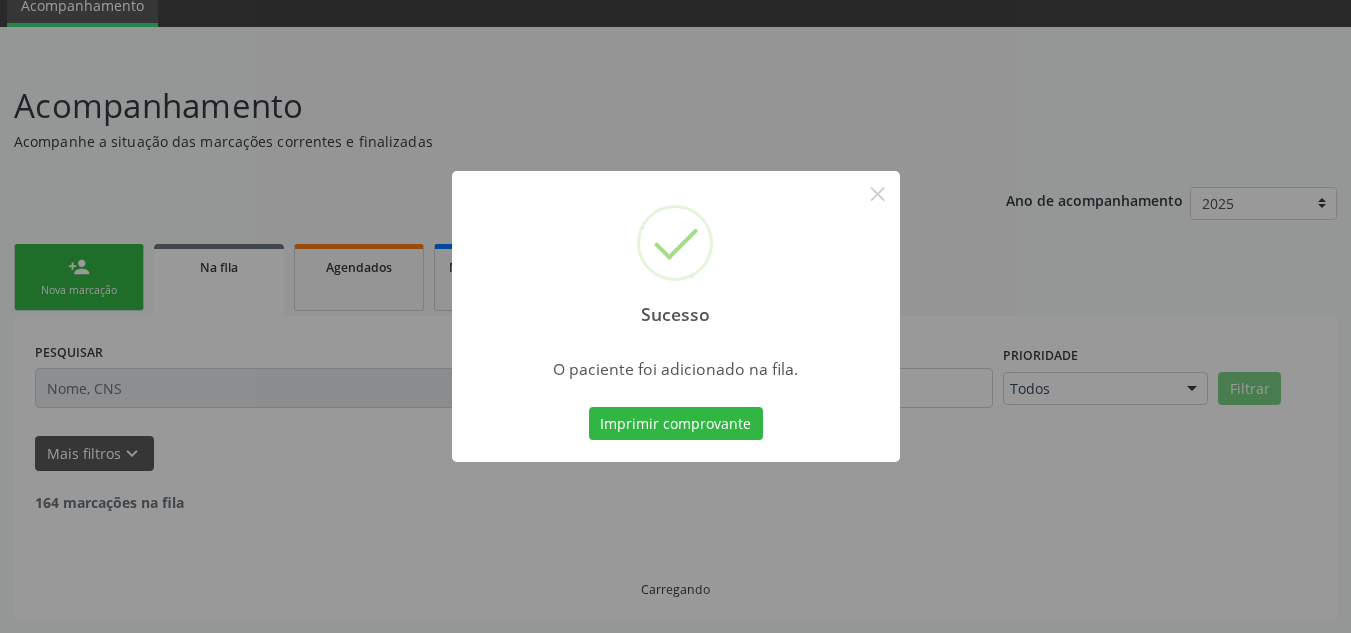 scroll, scrollTop: 62, scrollLeft: 0, axis: vertical 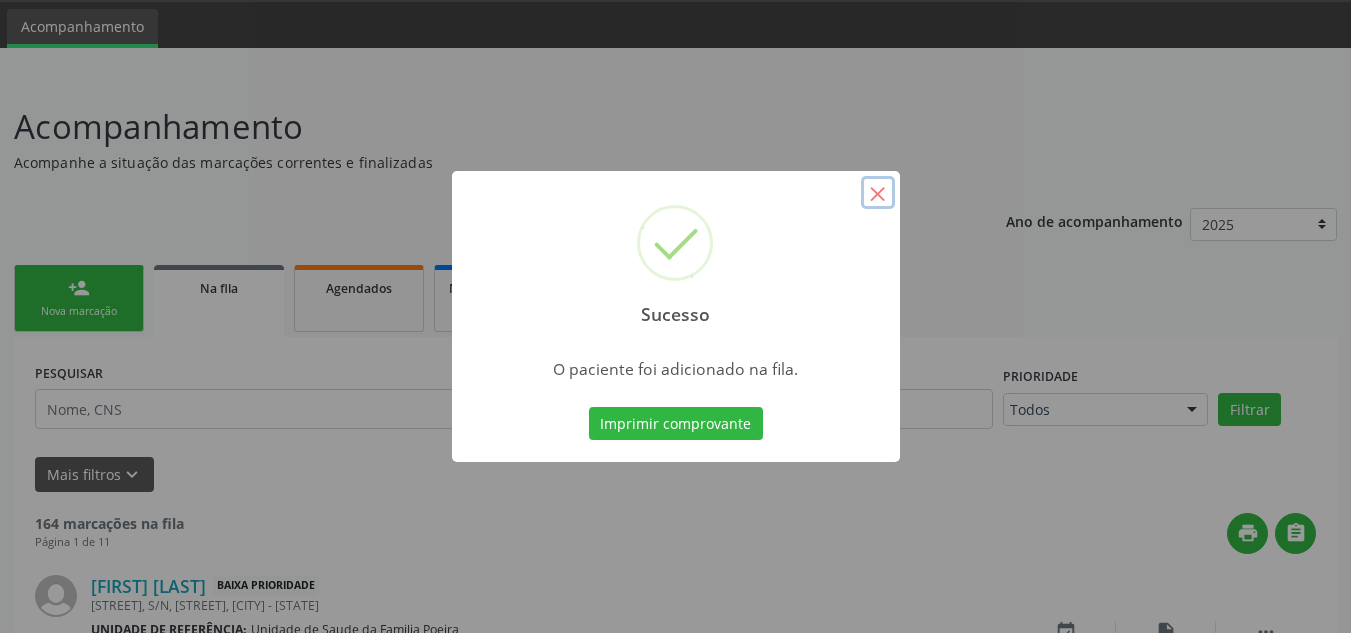 click on "×" at bounding box center (878, 193) 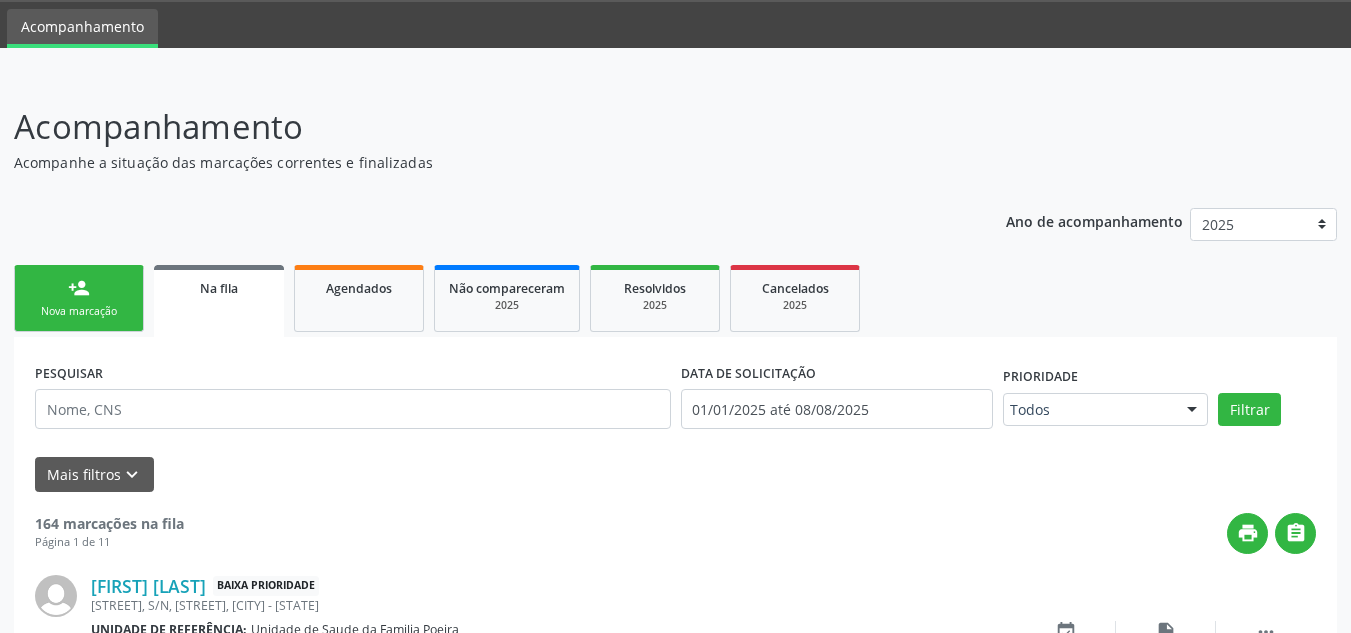 click on "Nova marcação" at bounding box center [79, 311] 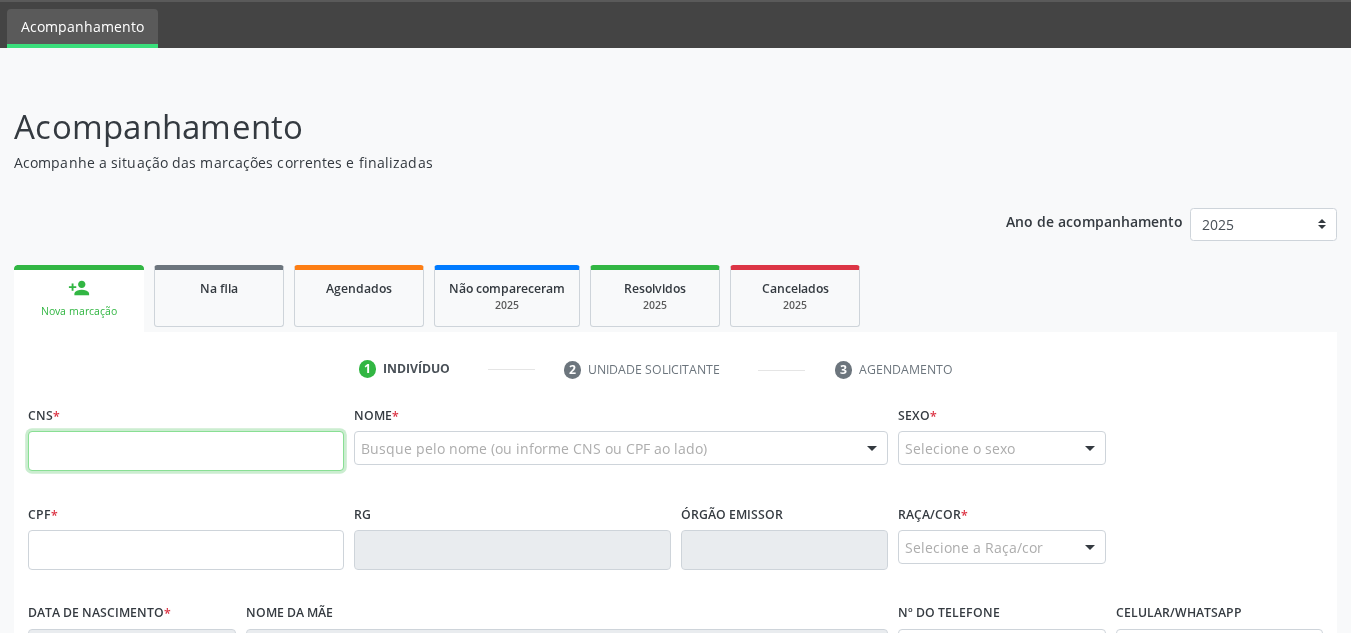 click at bounding box center (186, 451) 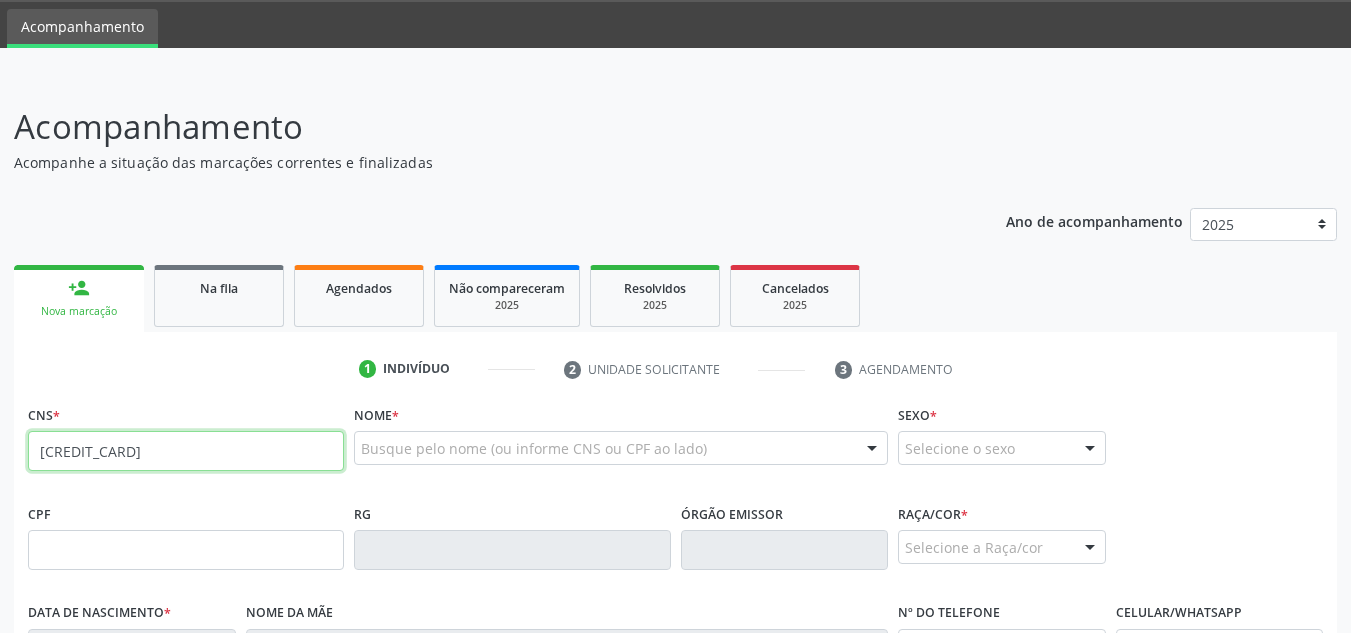 type on "[CREDIT_CARD]" 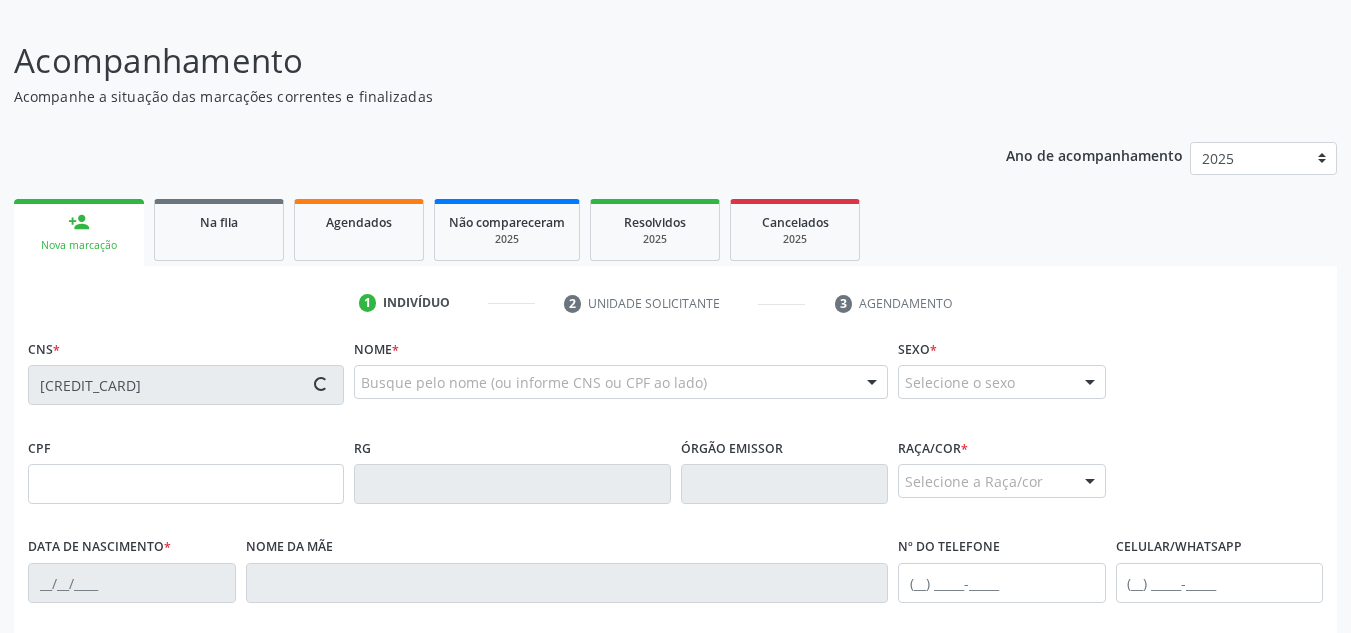 scroll, scrollTop: 162, scrollLeft: 0, axis: vertical 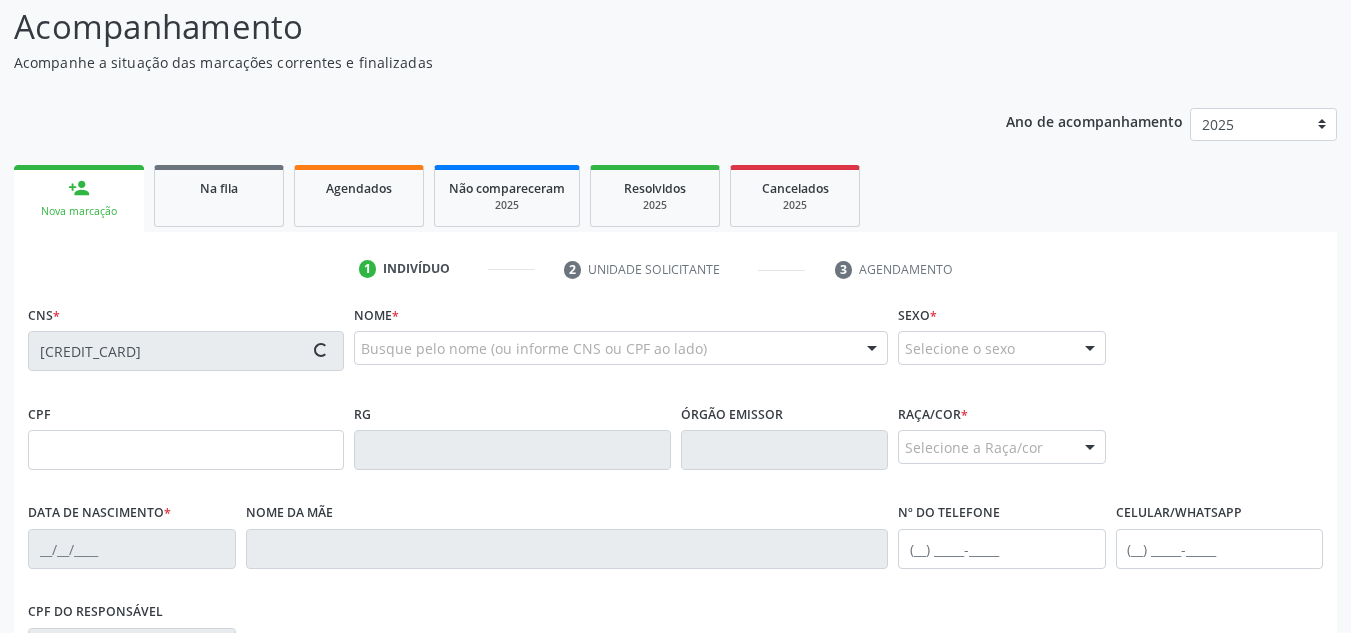 type on "[CPF]" 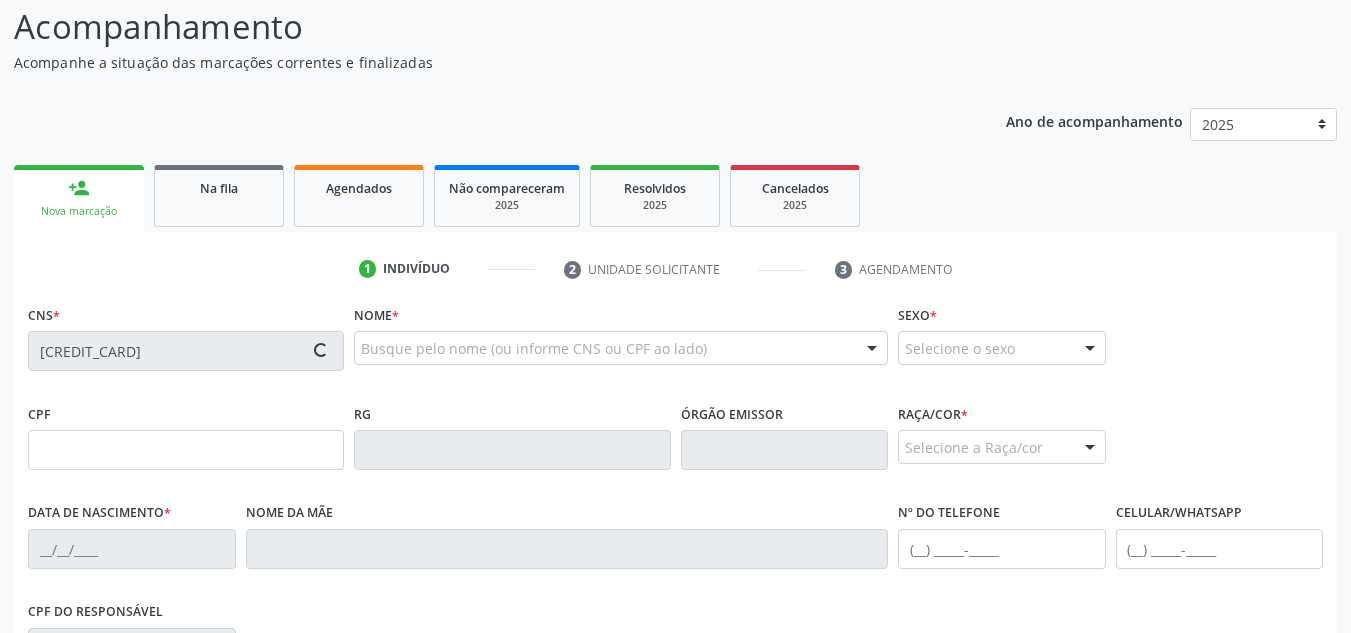 type on "[DATE]" 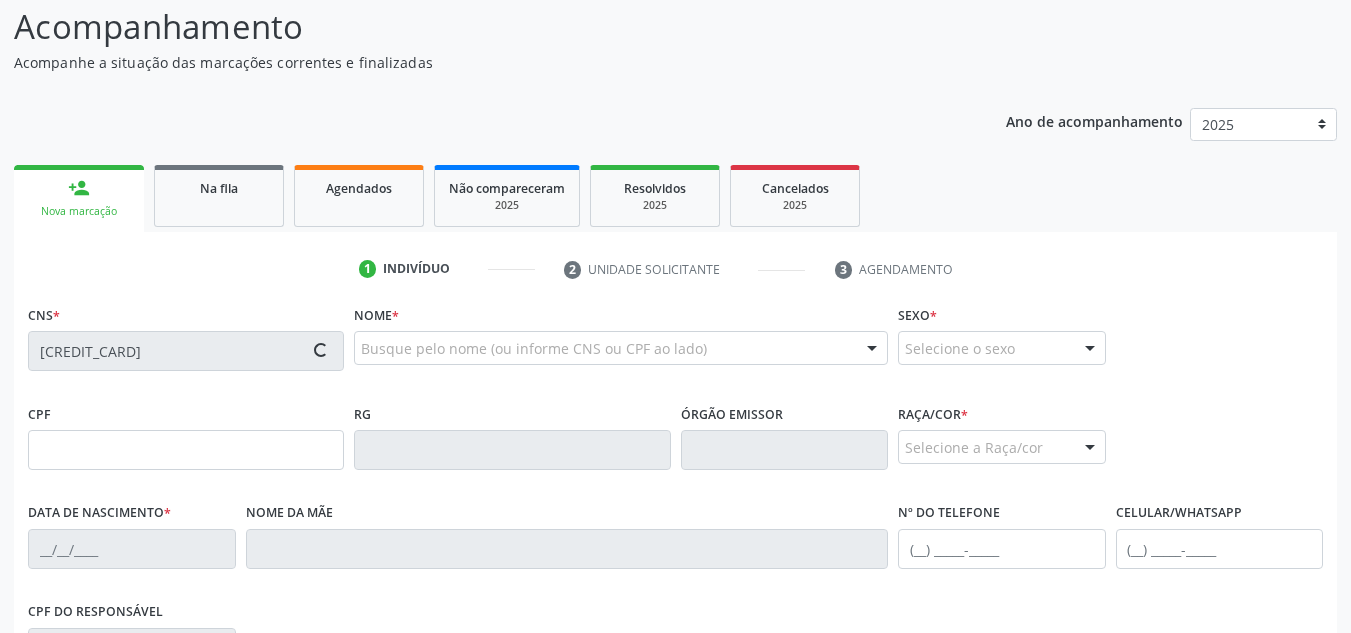type on "([PHONE])" 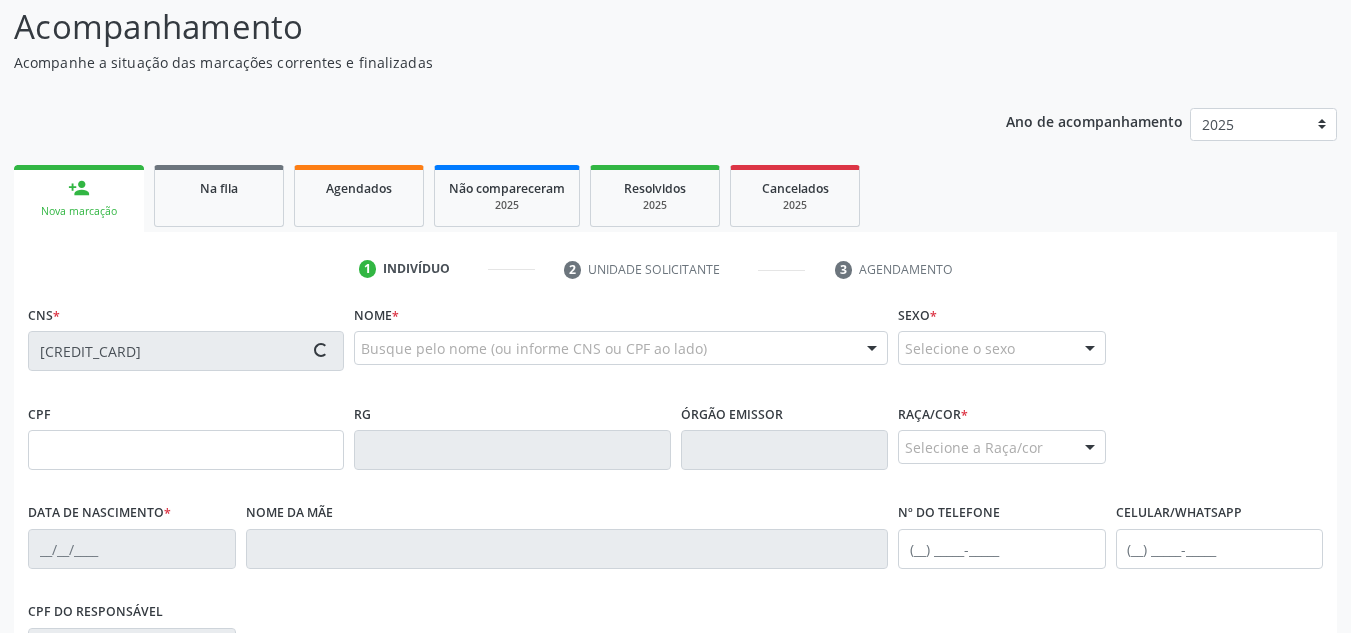 type on "42" 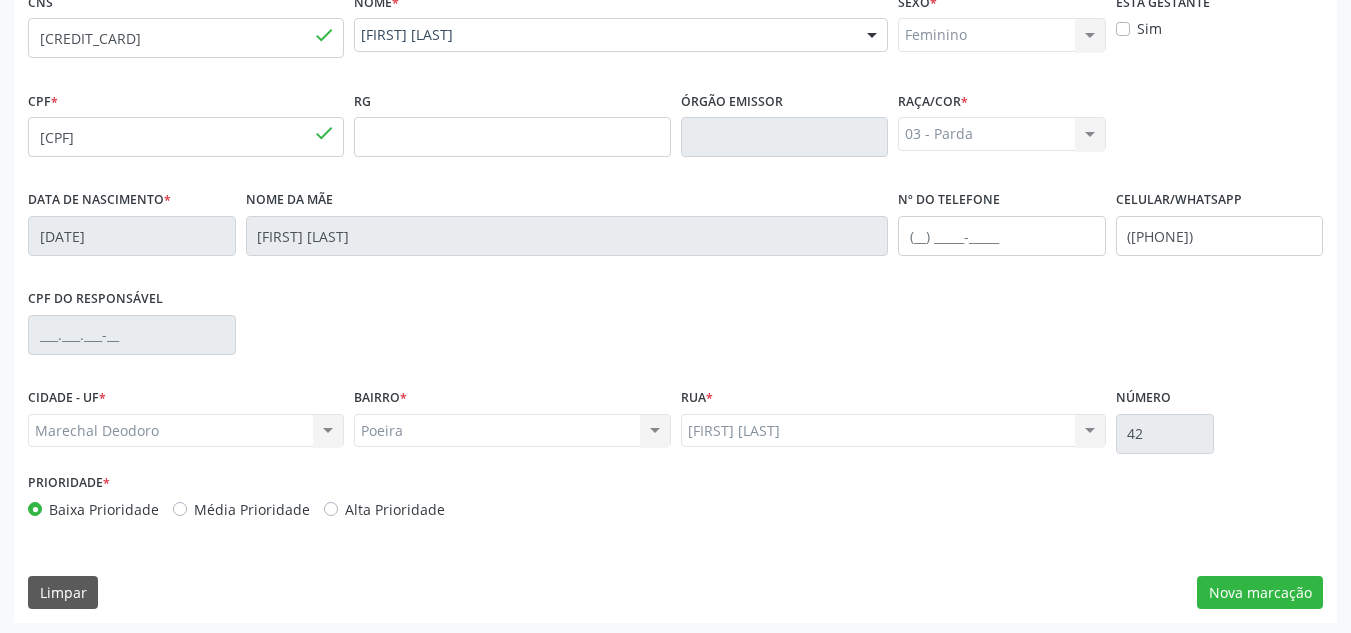 scroll, scrollTop: 479, scrollLeft: 0, axis: vertical 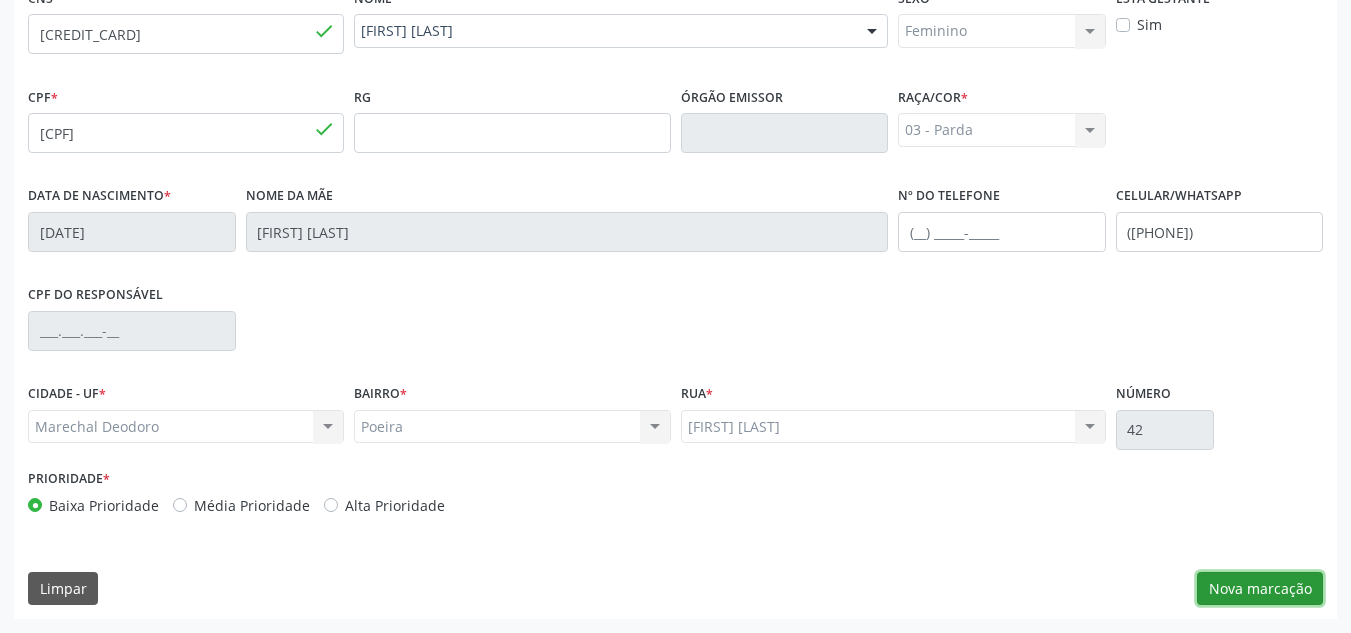 click on "Nova marcação" at bounding box center [1260, 589] 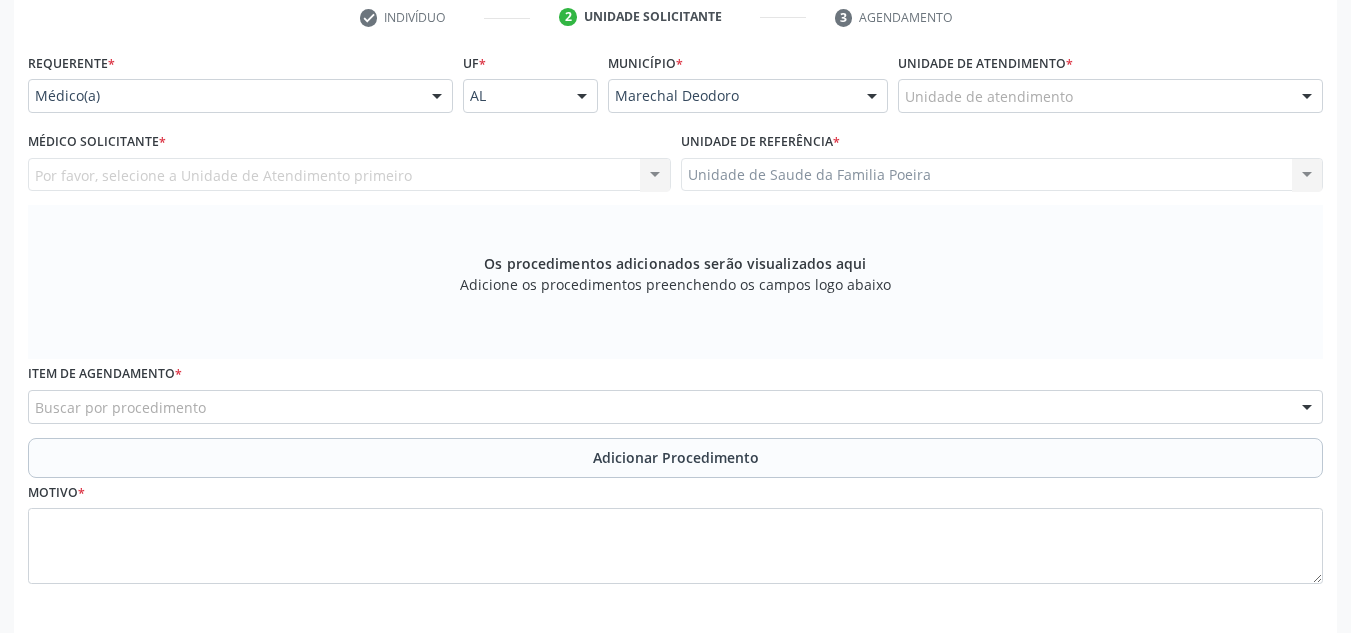 scroll, scrollTop: 379, scrollLeft: 0, axis: vertical 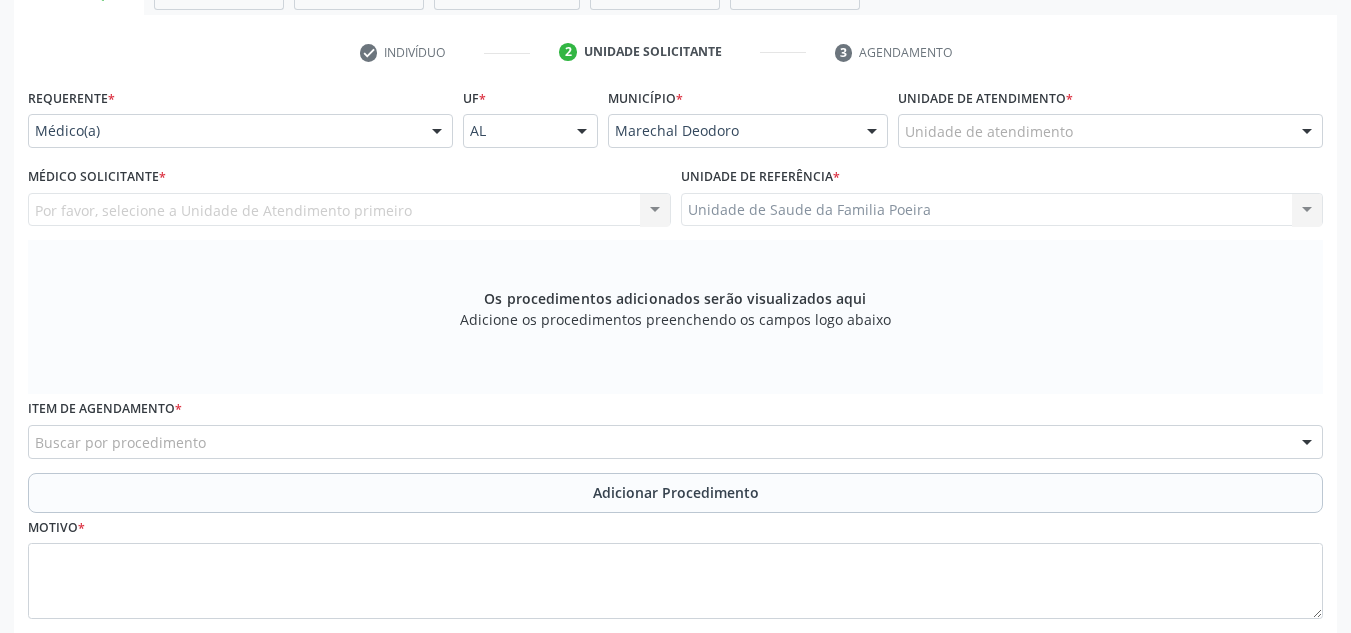 click on "Unidade de atendimento" at bounding box center (1110, 131) 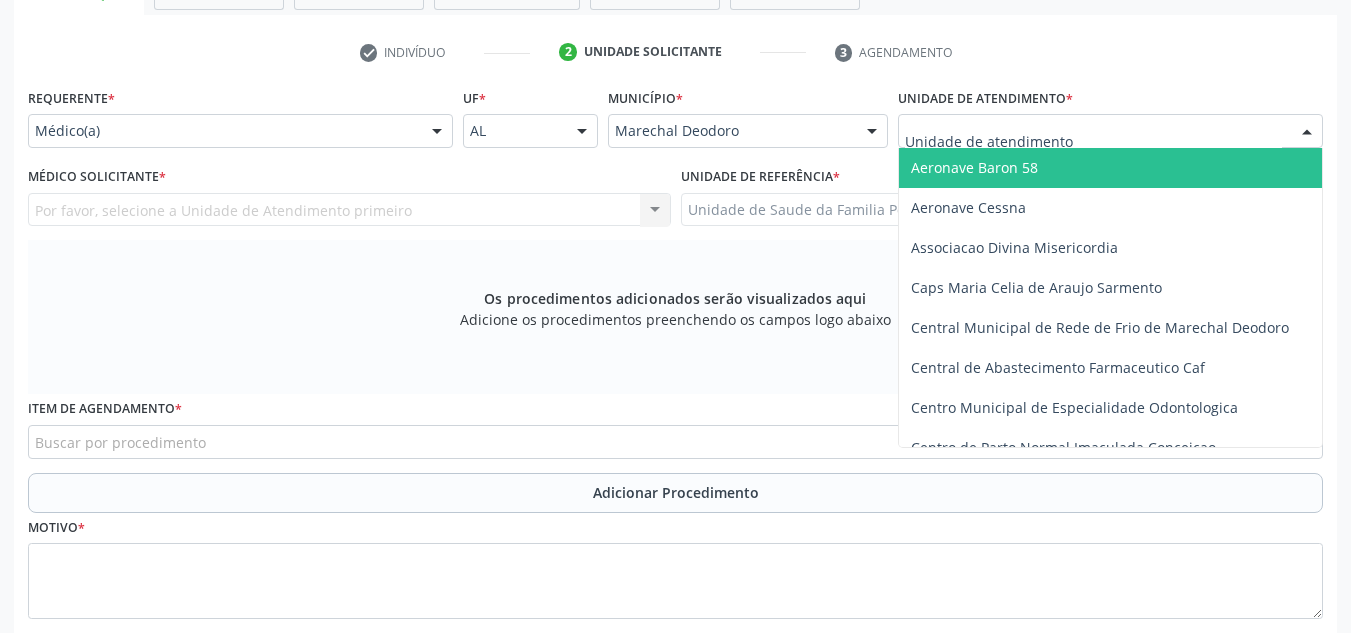 type on "O" 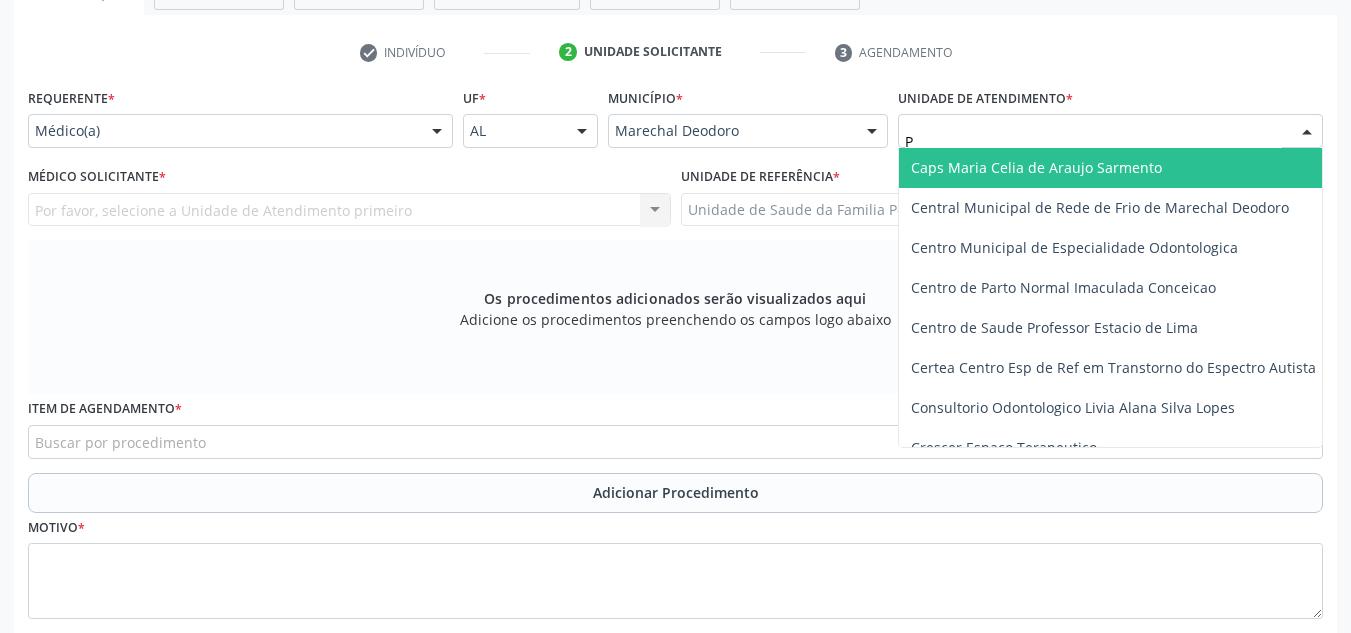 type on "PO" 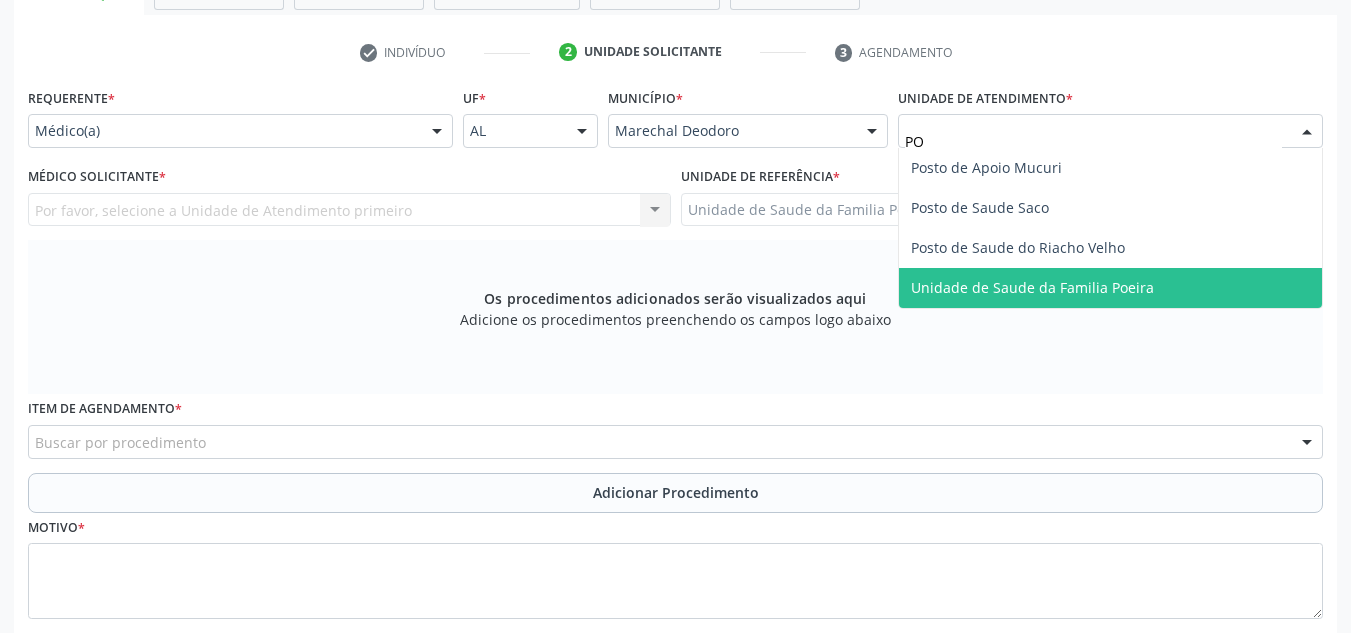 click on "Unidade de Saude da Familia Poeira" at bounding box center (1032, 287) 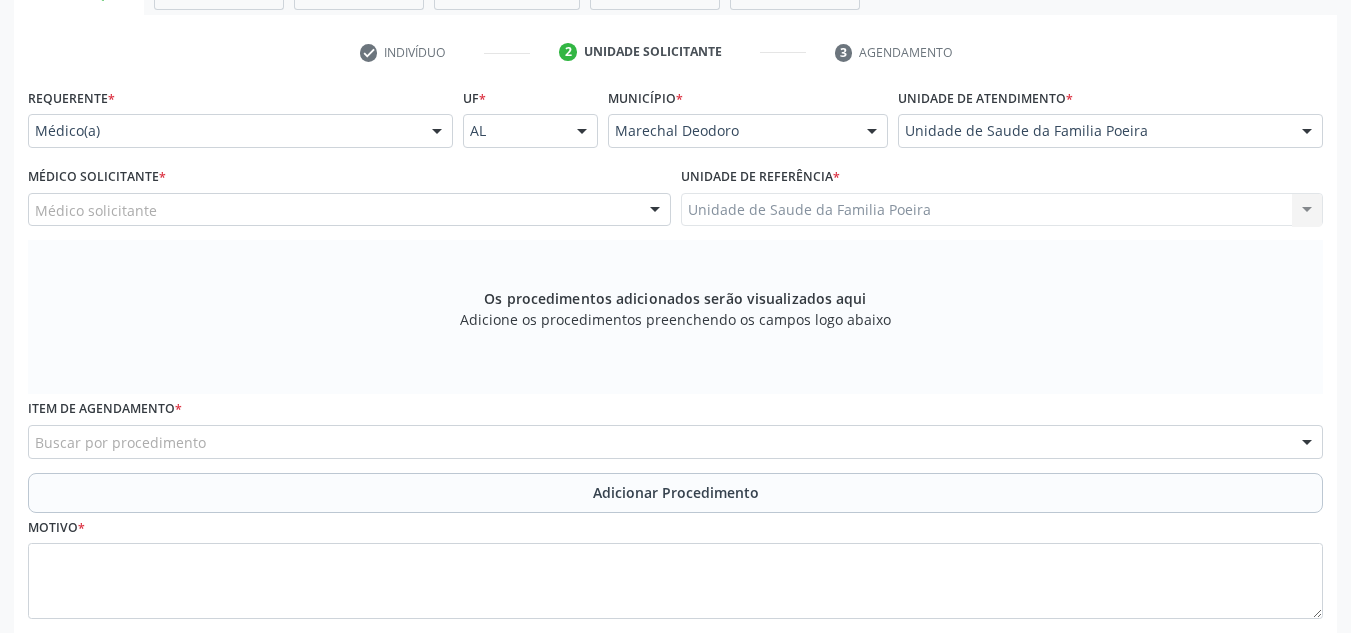 click on "Médico solicitante" at bounding box center (349, 210) 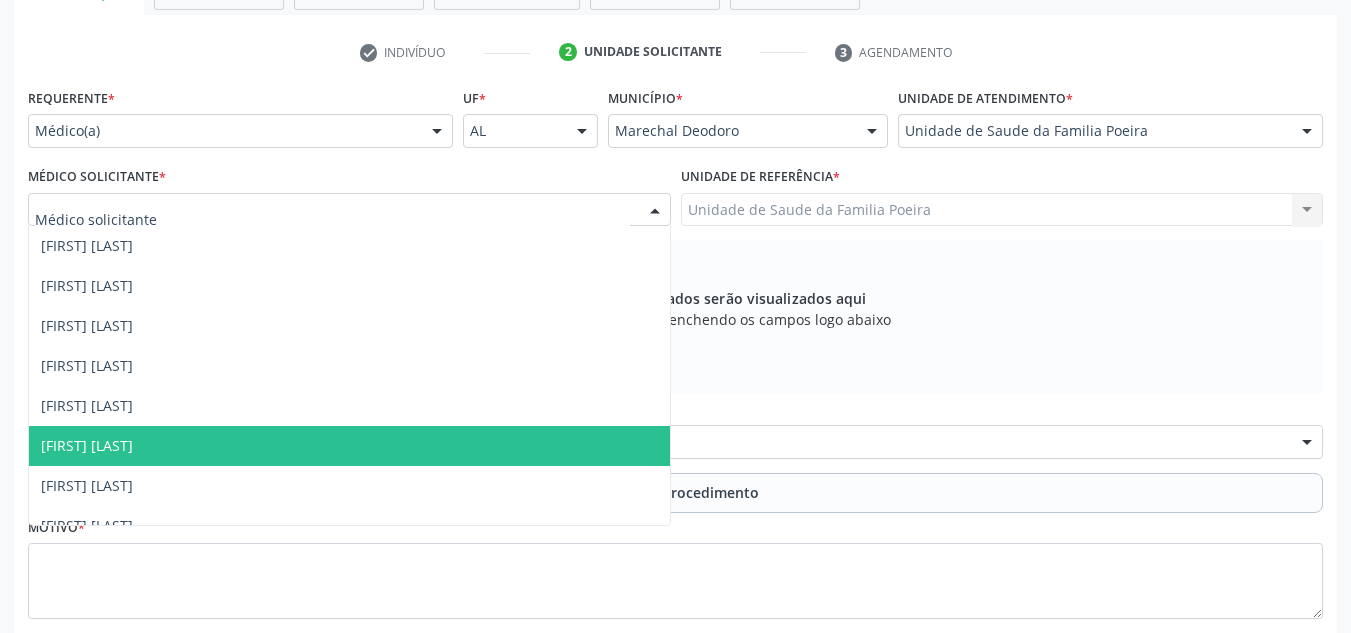 click on "[FIRST] [LAST]" at bounding box center [87, 445] 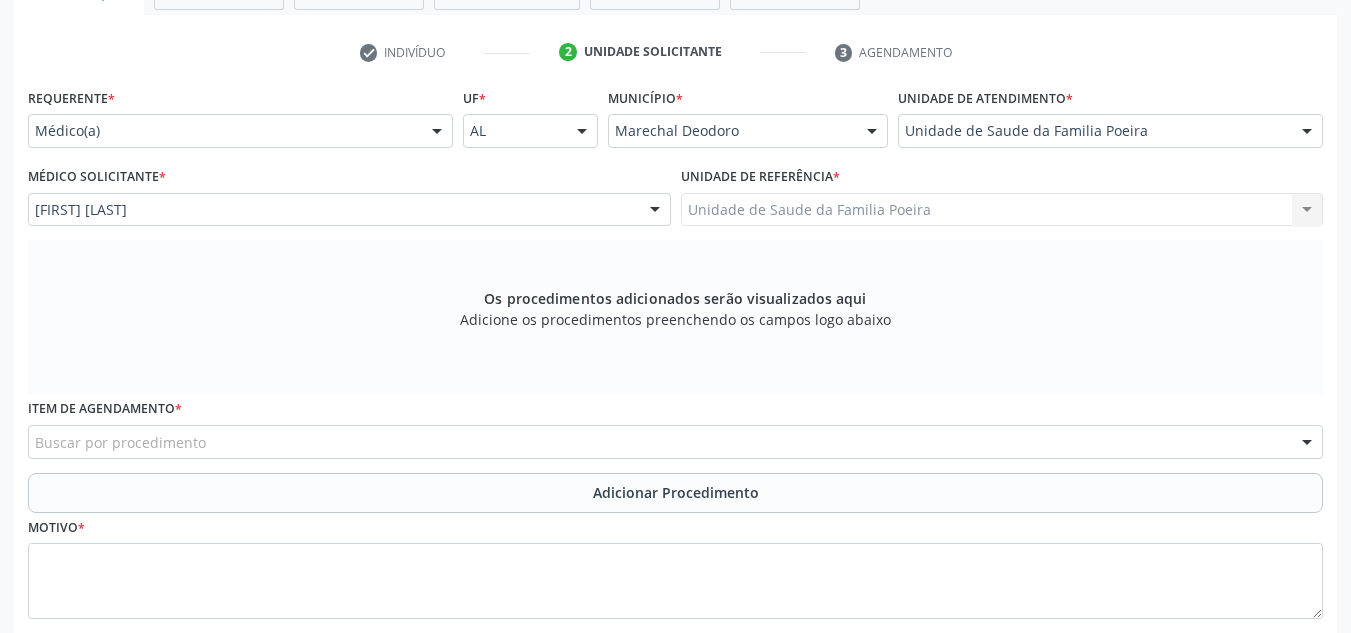 scroll, scrollTop: 496, scrollLeft: 0, axis: vertical 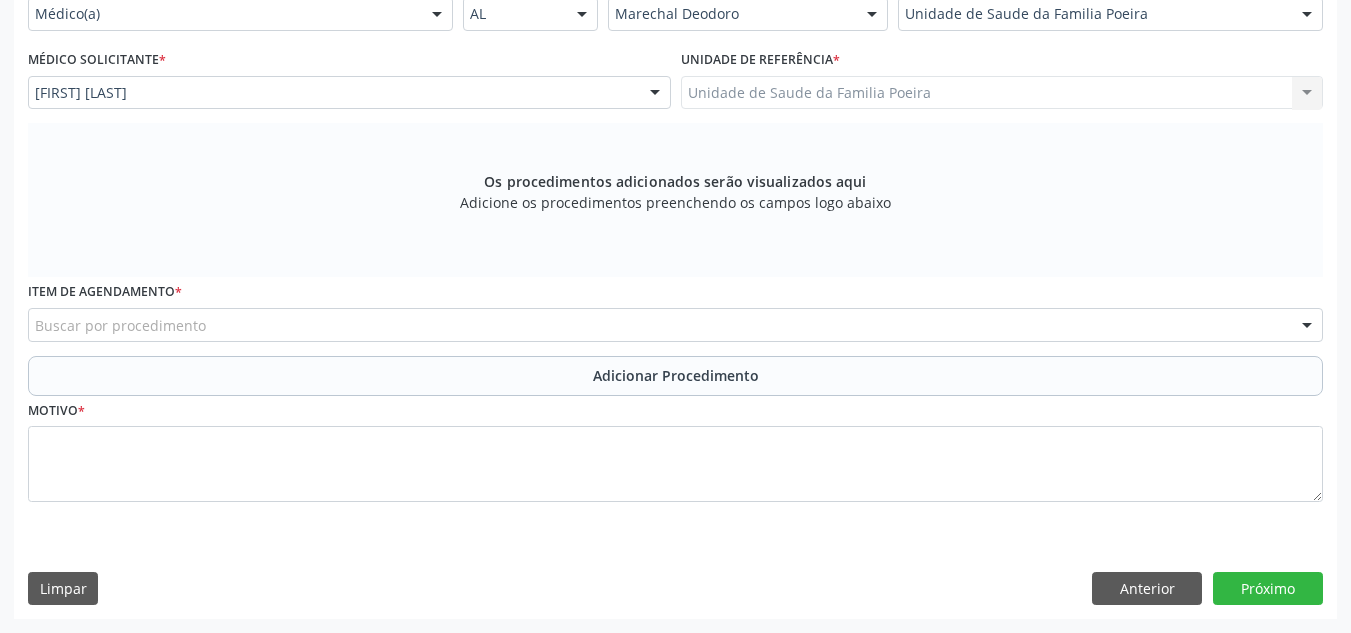 click on "Buscar por procedimento" at bounding box center (675, 325) 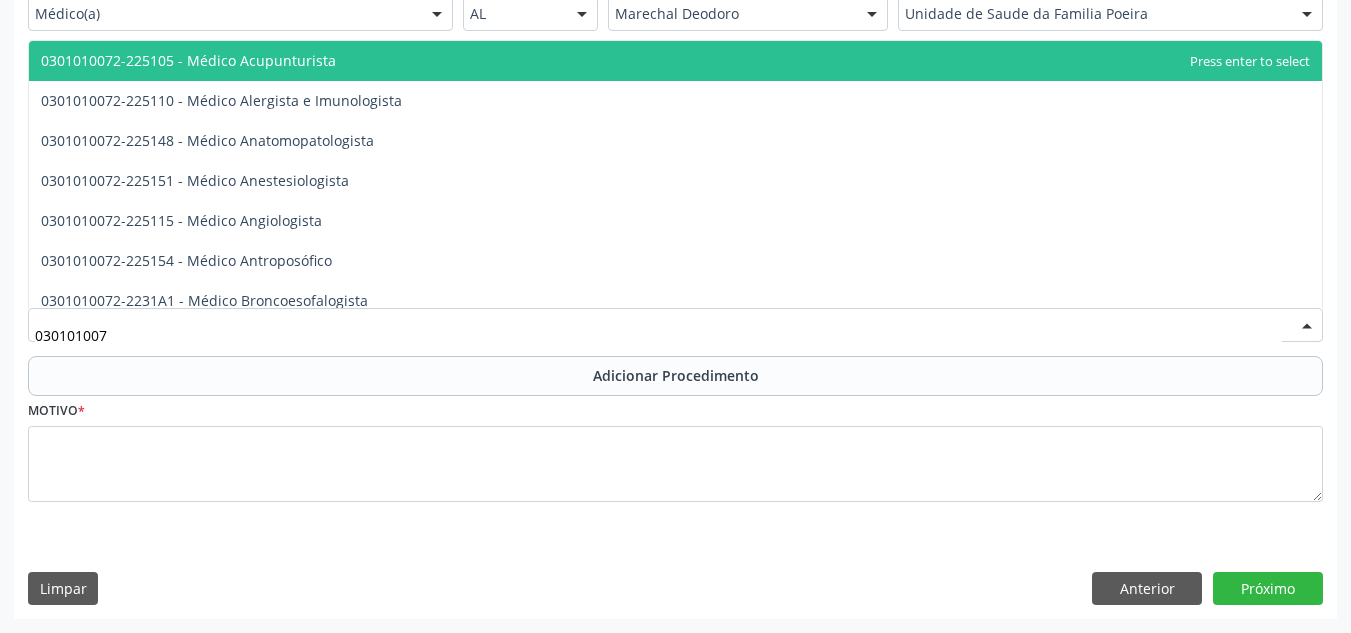 type on "0301010072" 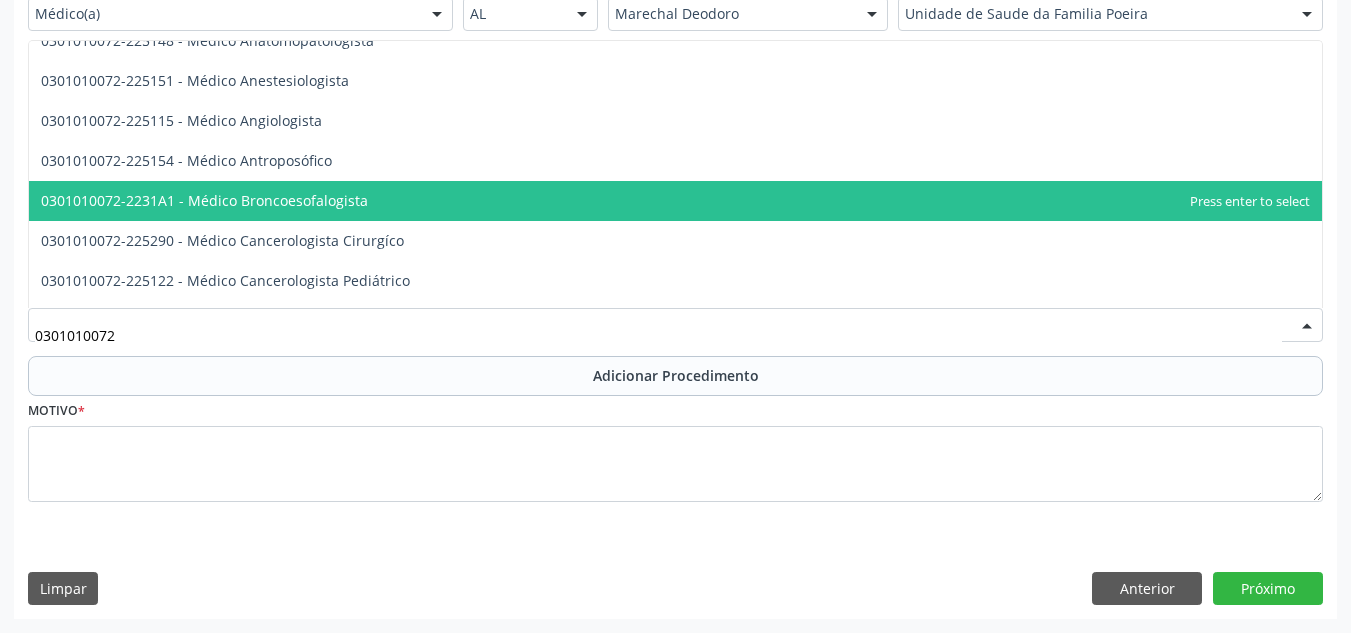 scroll, scrollTop: 200, scrollLeft: 0, axis: vertical 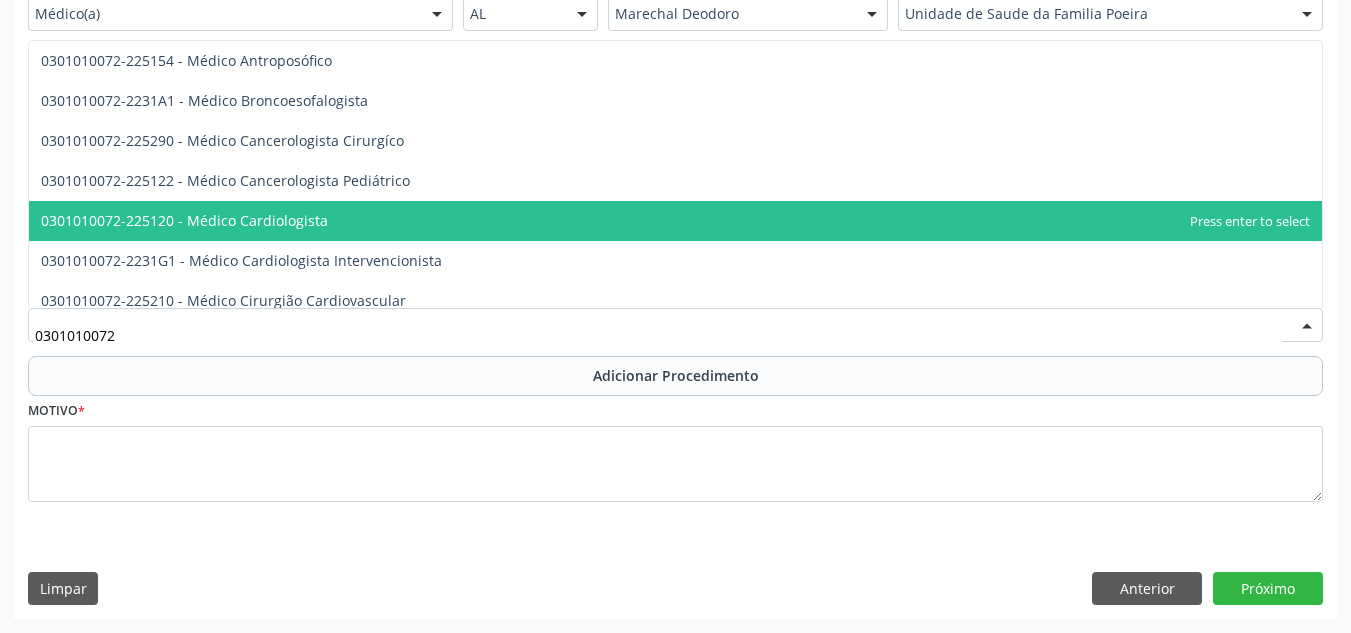 click on "0301010072-225120 - Médico Cardiologista" at bounding box center (675, 221) 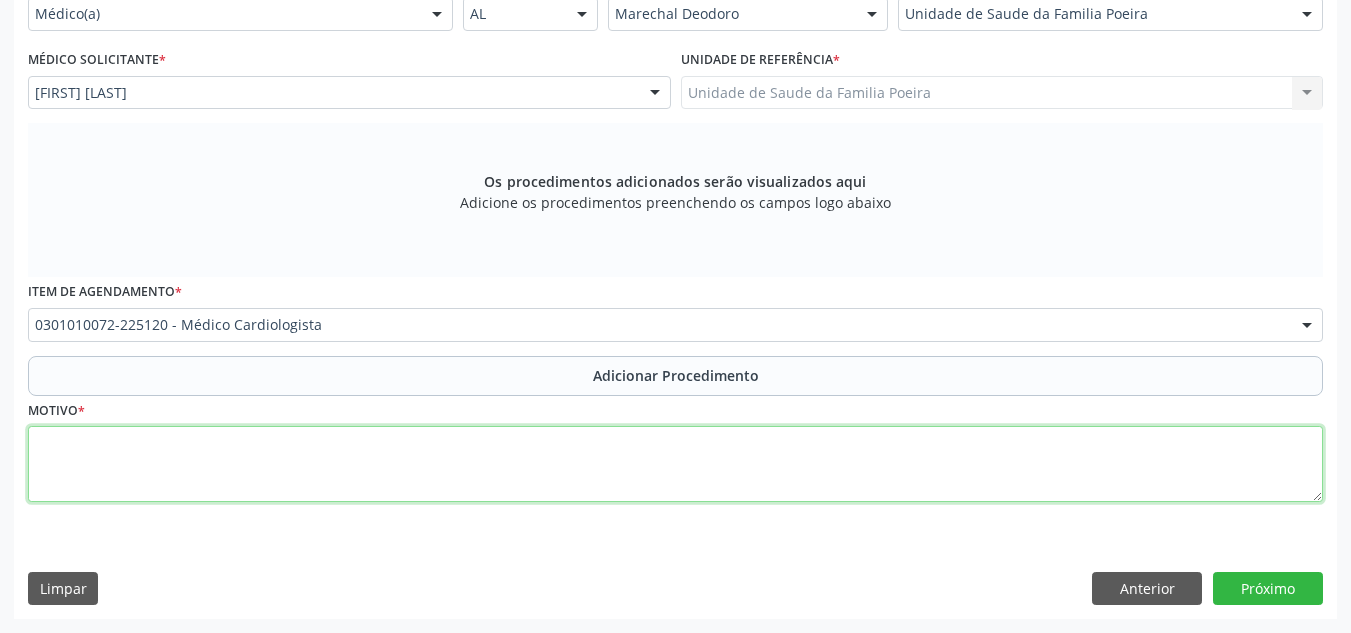 click at bounding box center (675, 464) 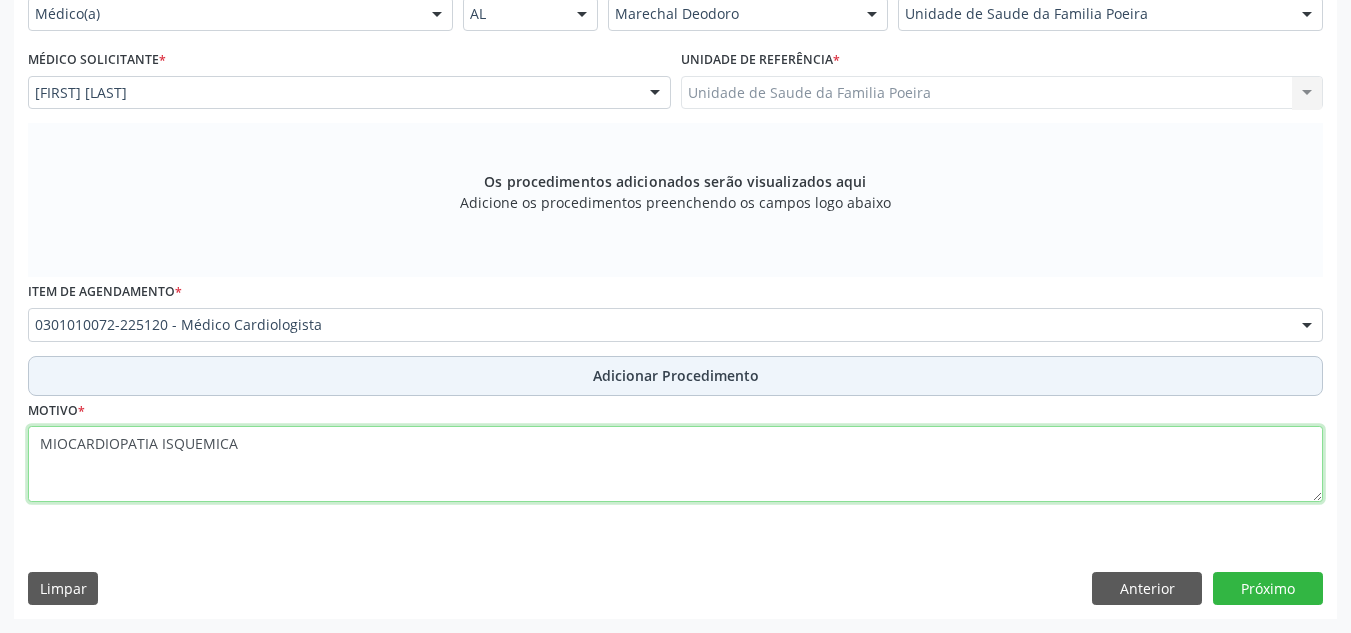 type on "MIOCARDIOPATIA ISQUEMICA" 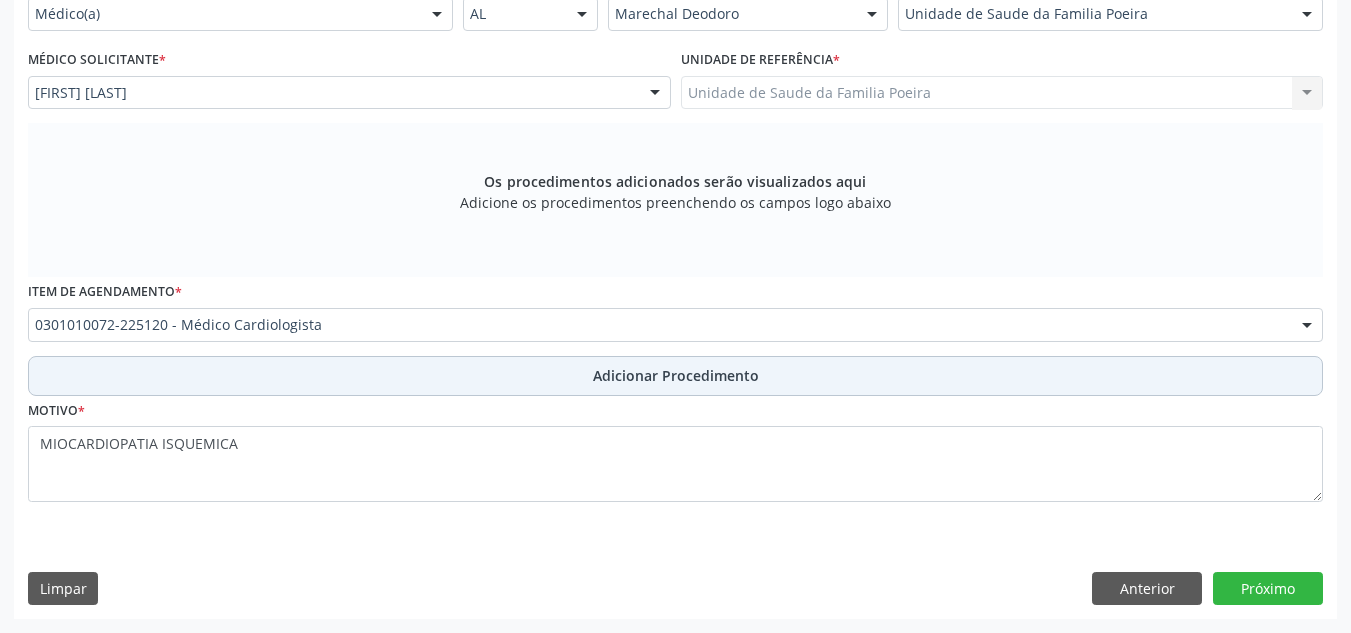 click on "Adicionar Procedimento" at bounding box center (675, 376) 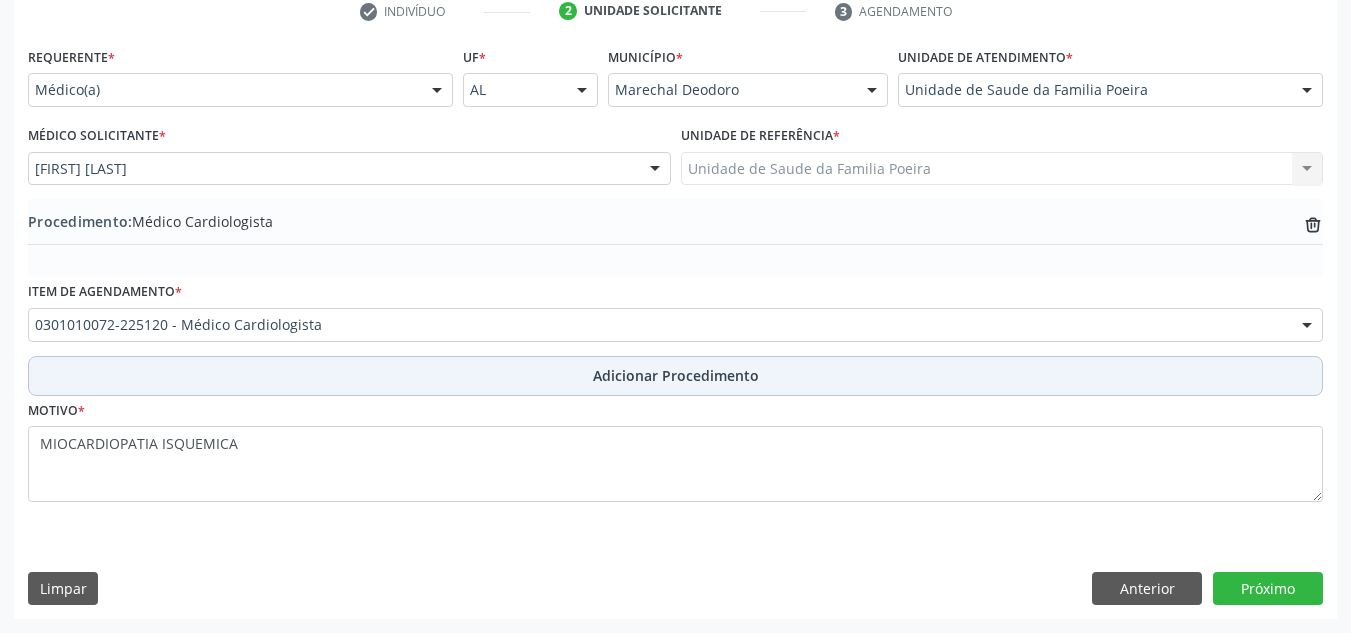scroll, scrollTop: 420, scrollLeft: 0, axis: vertical 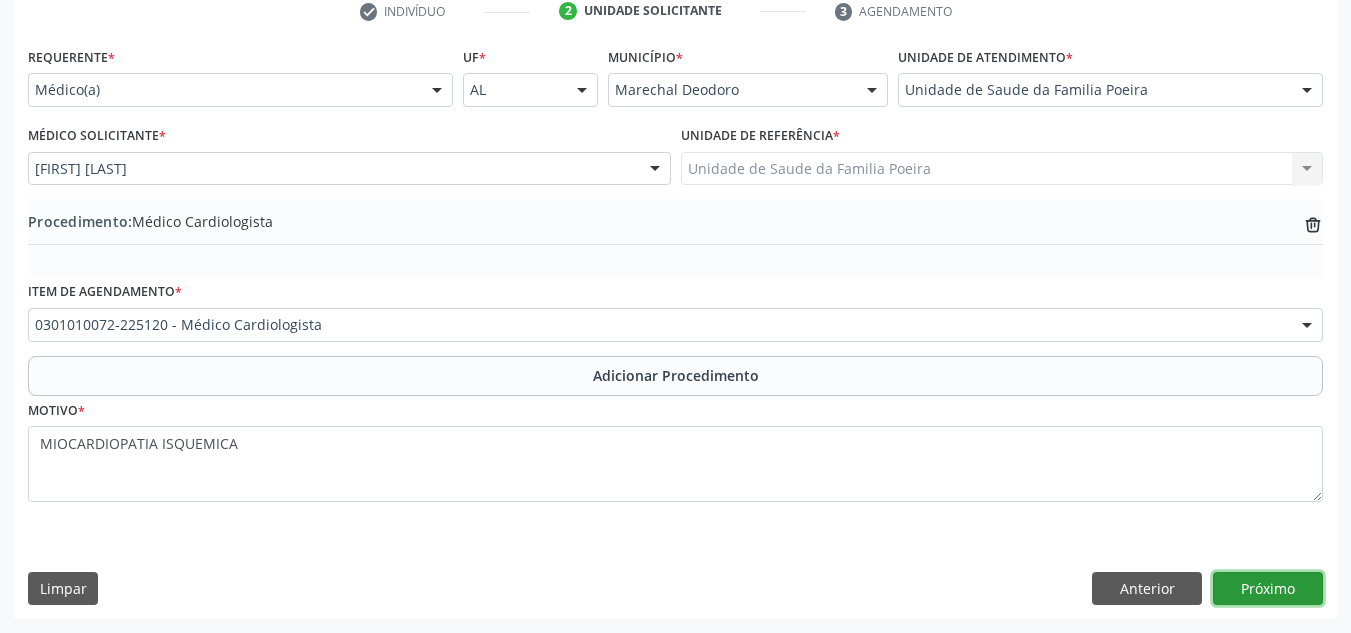 click on "Próximo" at bounding box center (1268, 589) 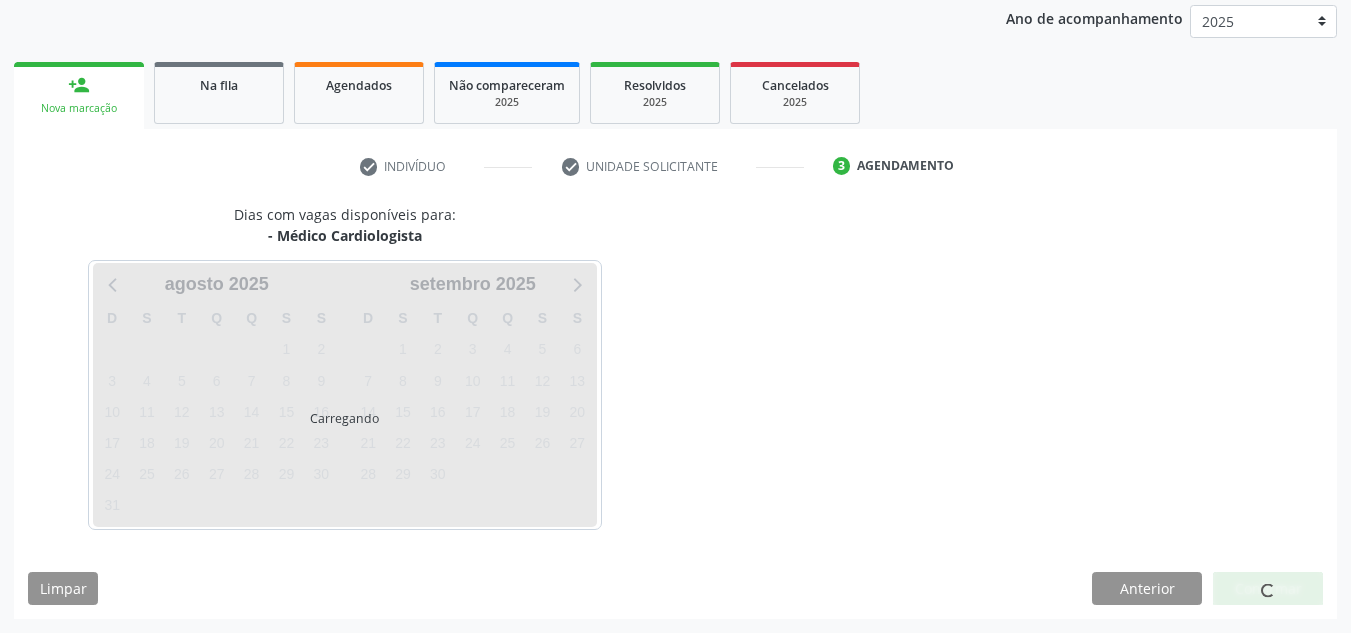 scroll, scrollTop: 324, scrollLeft: 0, axis: vertical 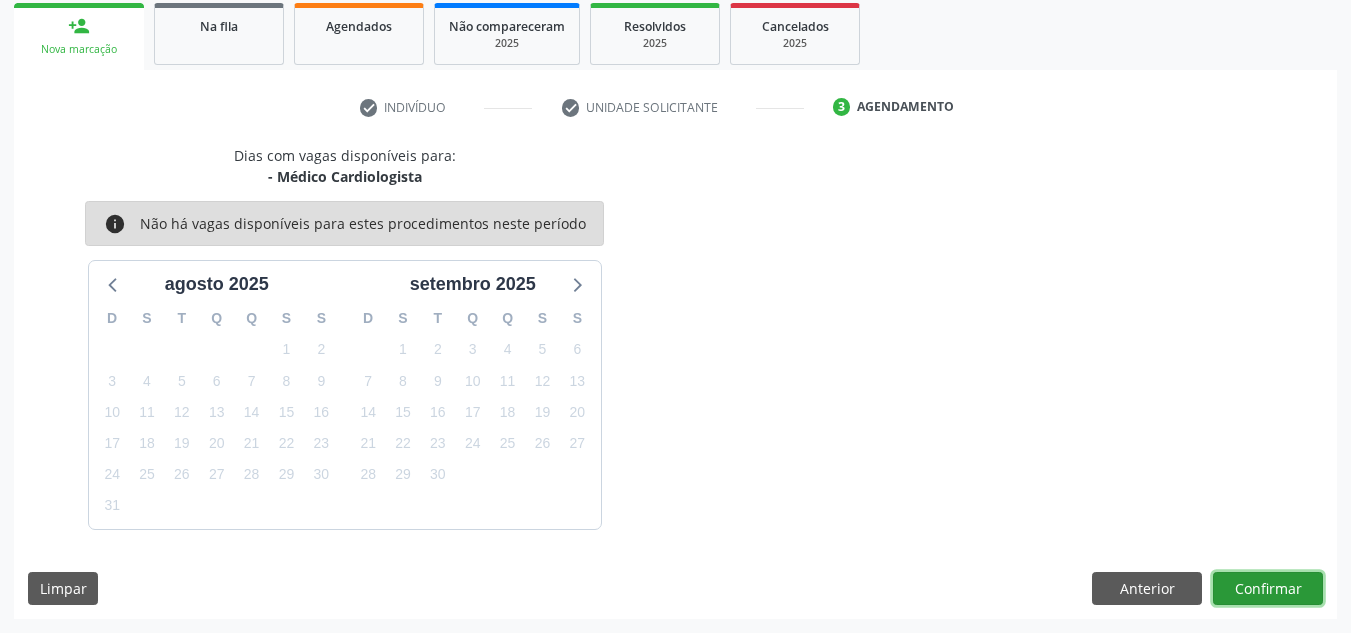 click on "Confirmar" at bounding box center [1268, 589] 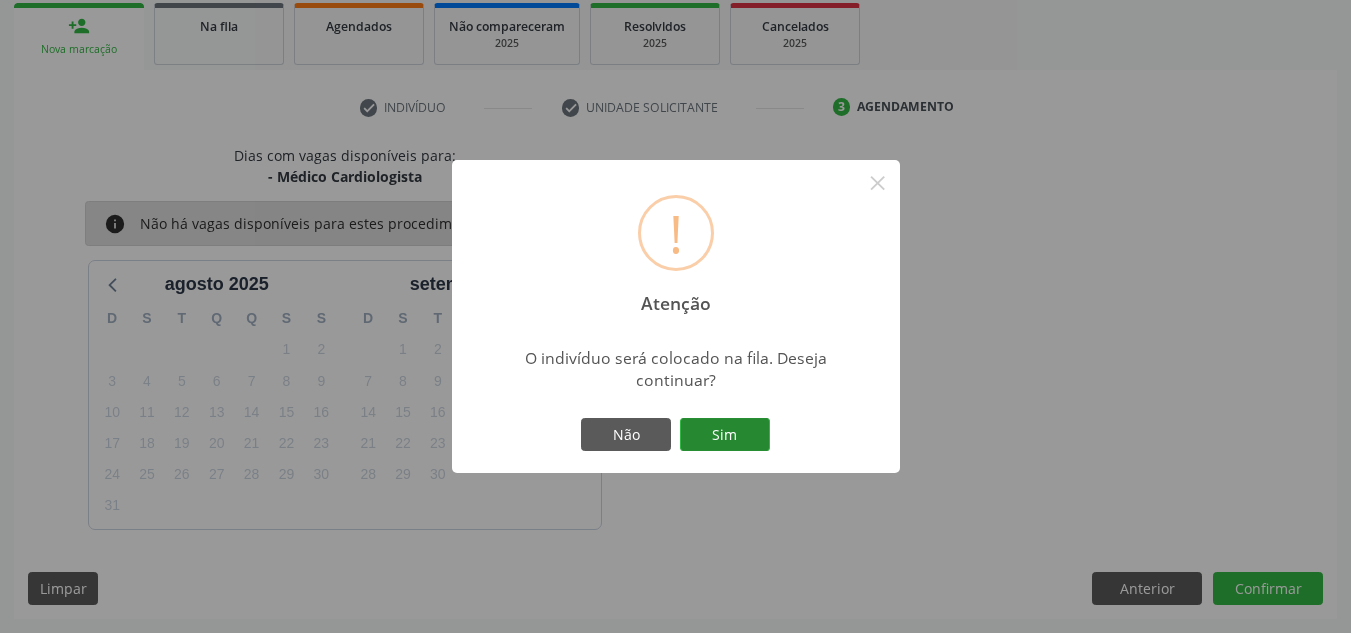 click on "Sim" at bounding box center [725, 435] 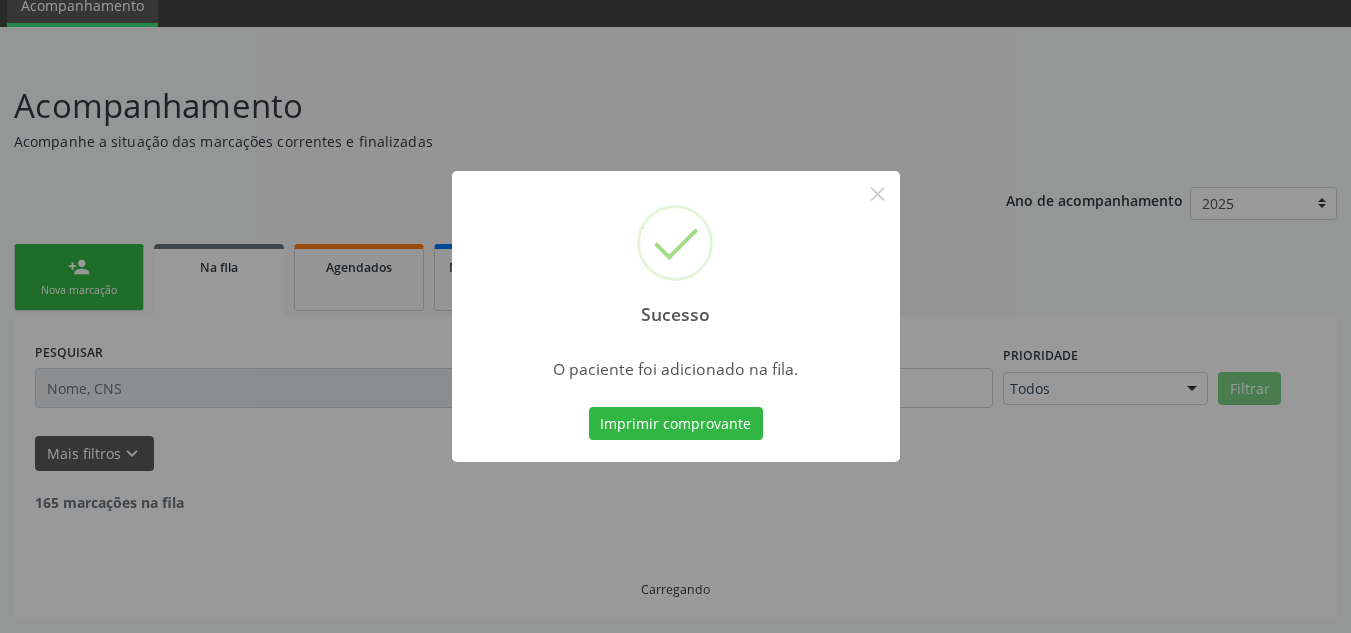 scroll, scrollTop: 62, scrollLeft: 0, axis: vertical 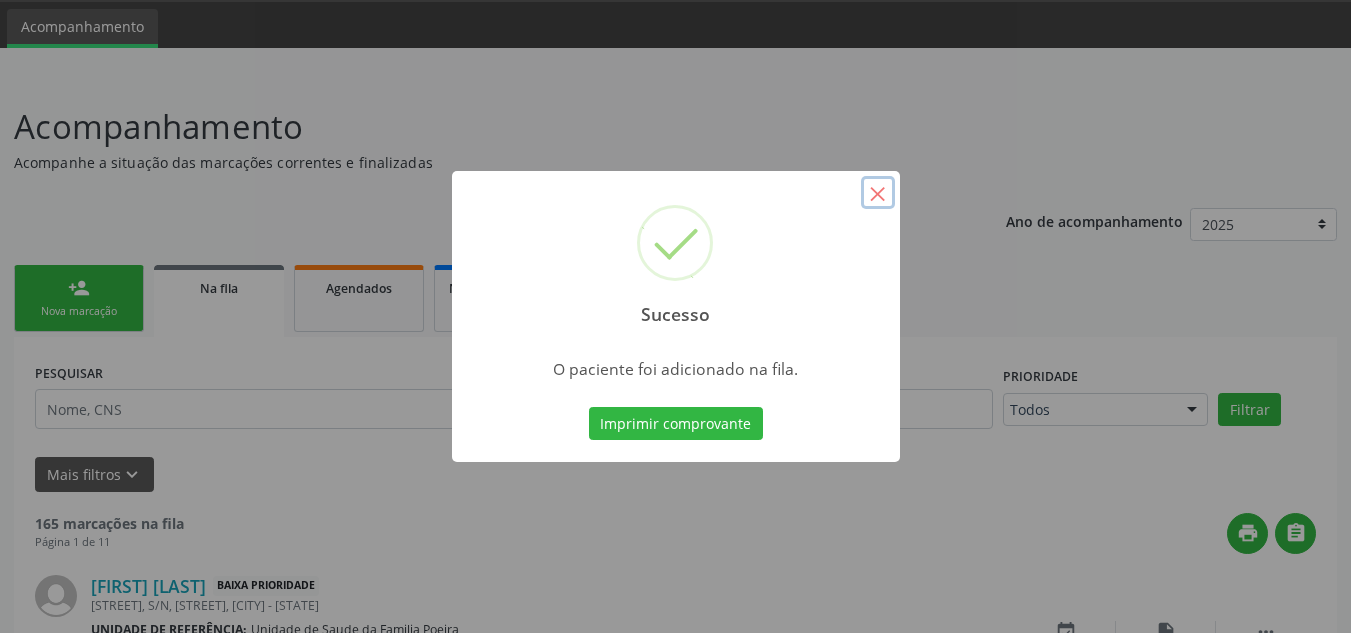 click on "×" at bounding box center [878, 193] 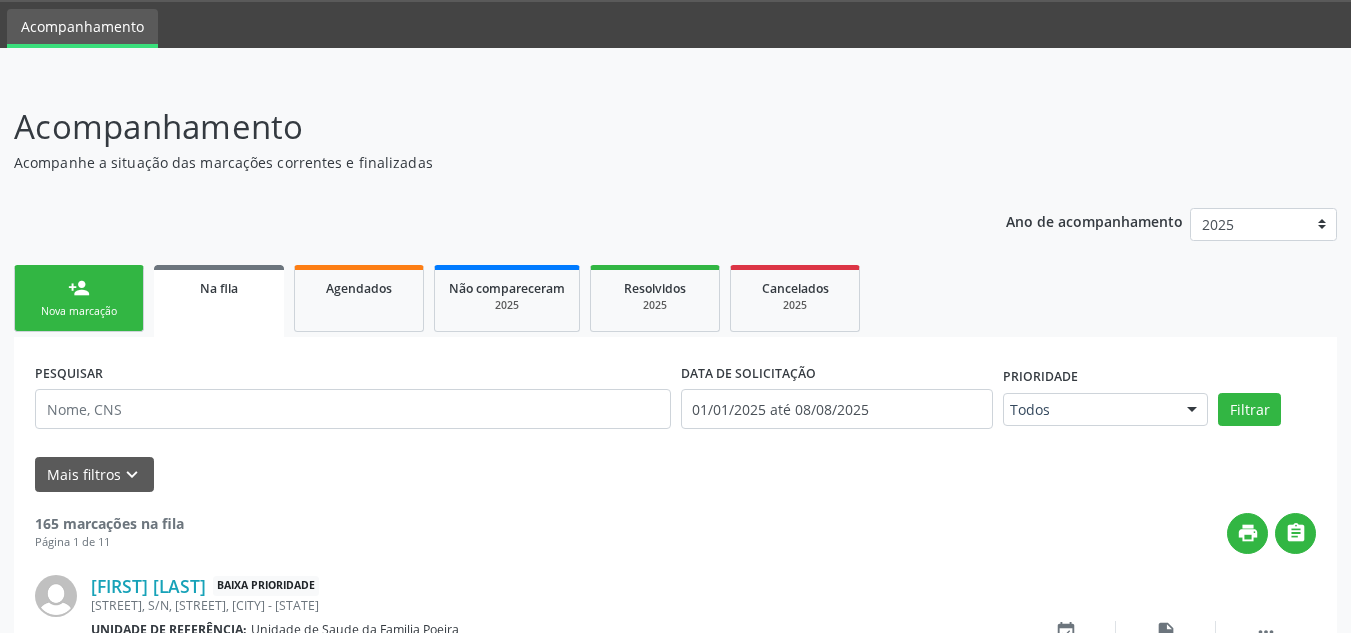 click on "Nova marcação" at bounding box center [79, 311] 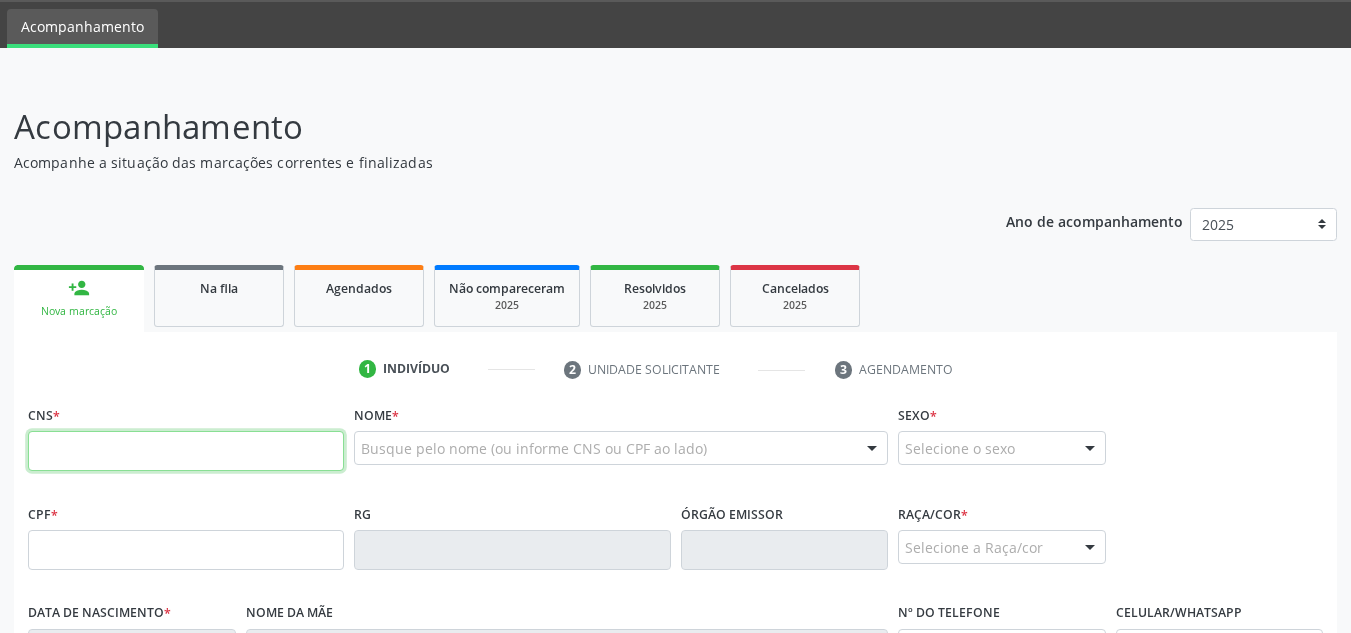click at bounding box center [186, 451] 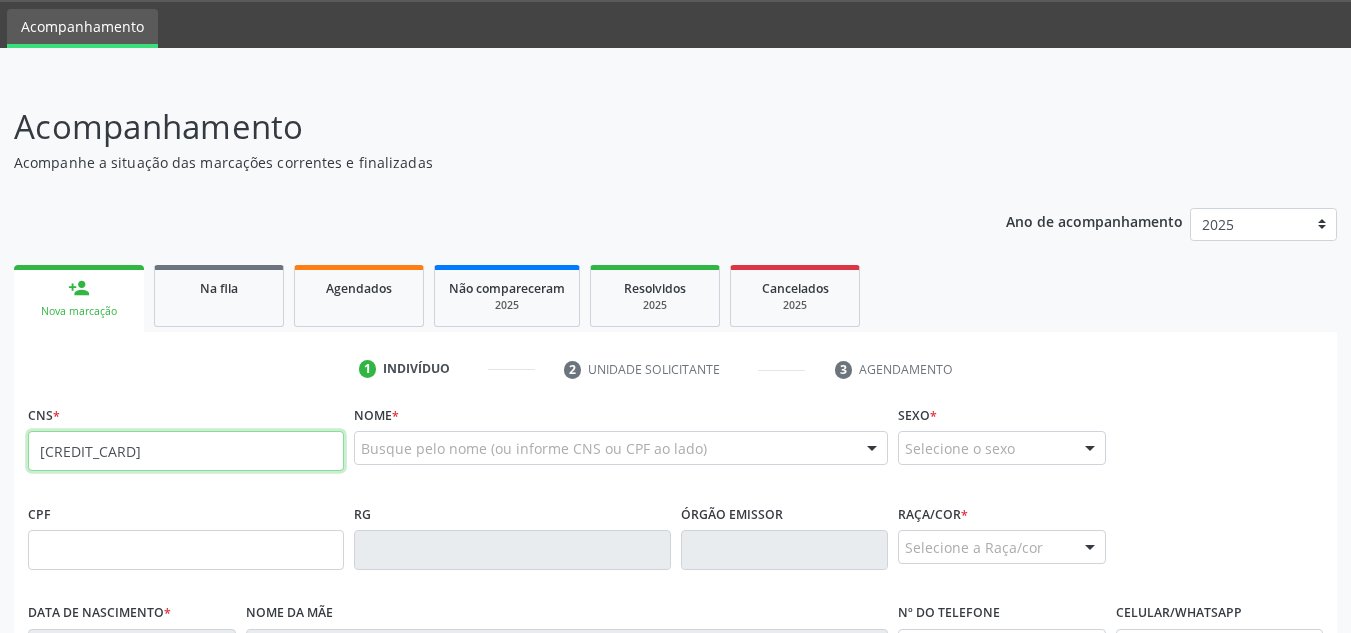 type on "[CREDIT_CARD]" 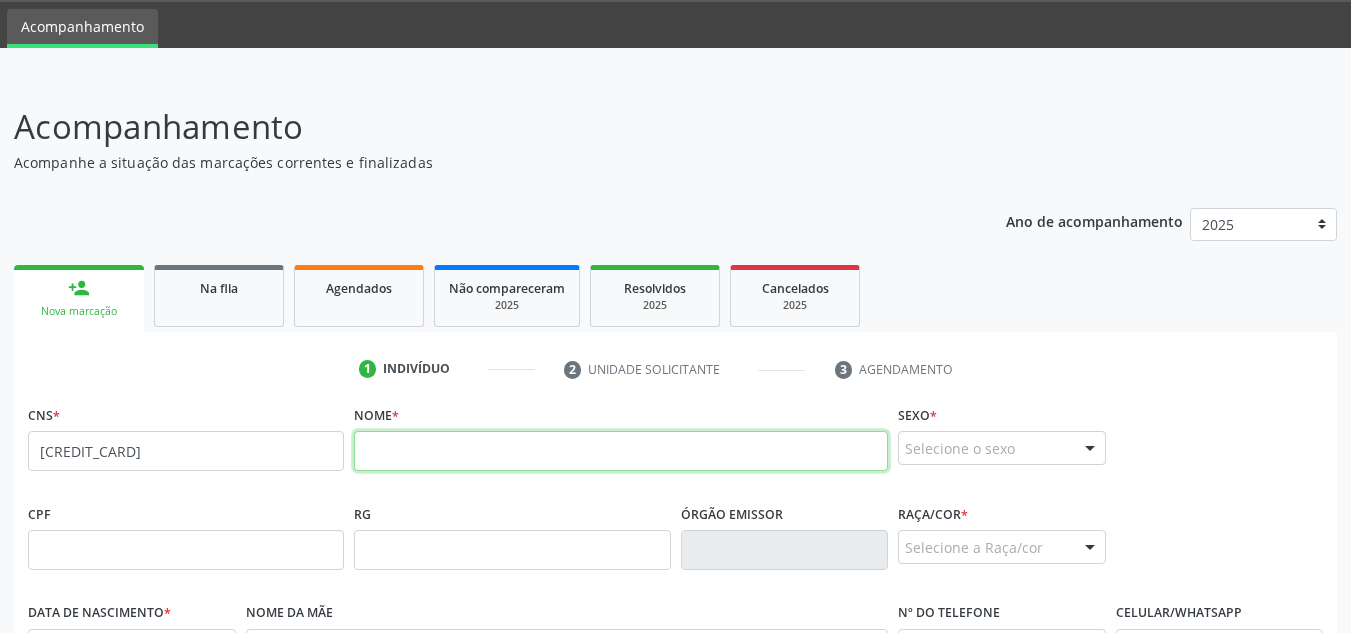 paste on "[FIRST] [LAST]" 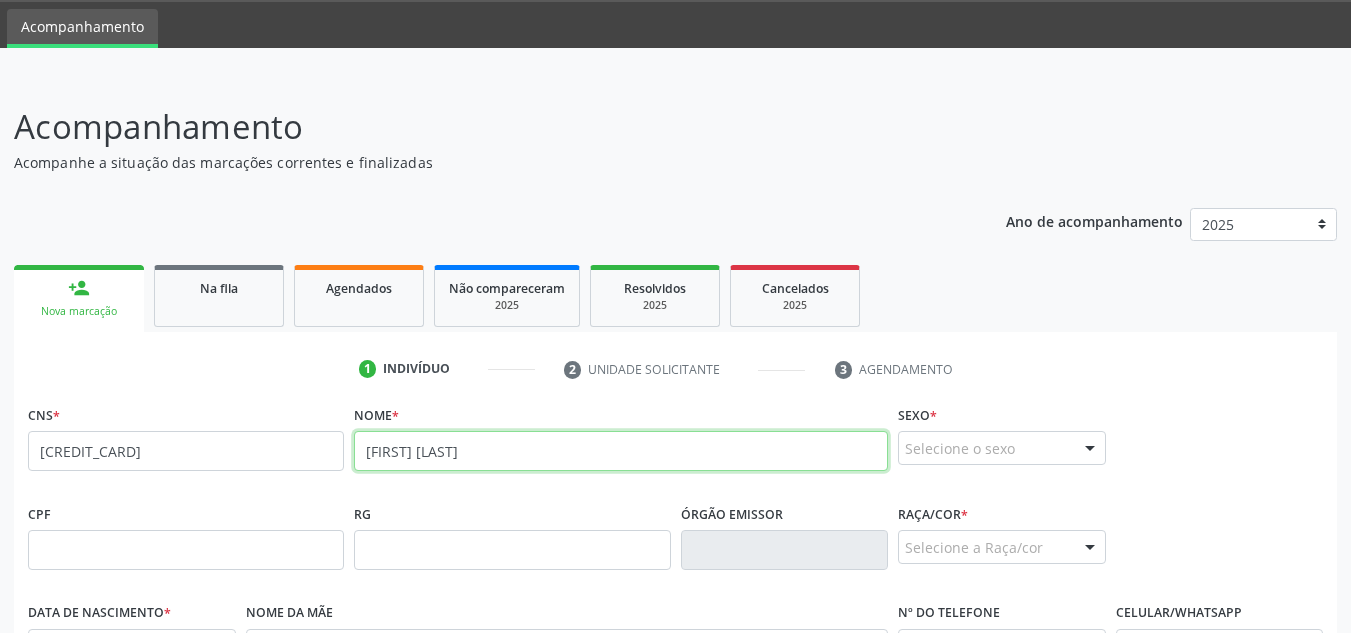 type on "[FIRST] [LAST]" 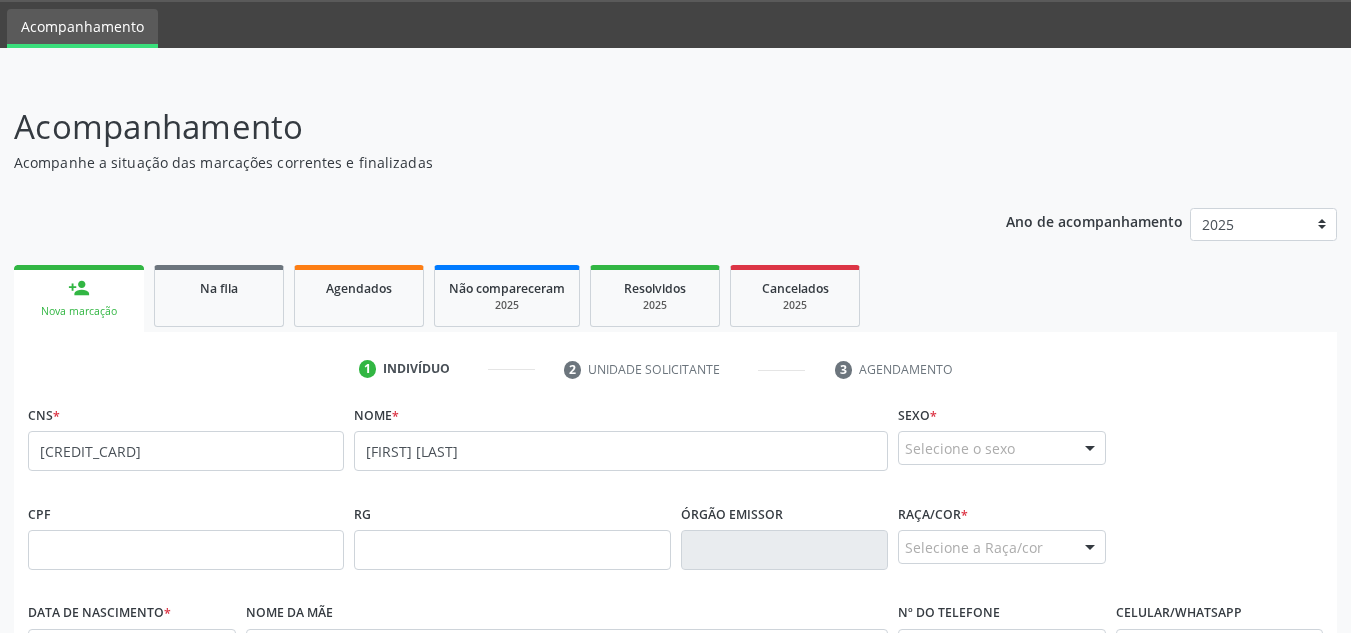 click at bounding box center [1090, 449] 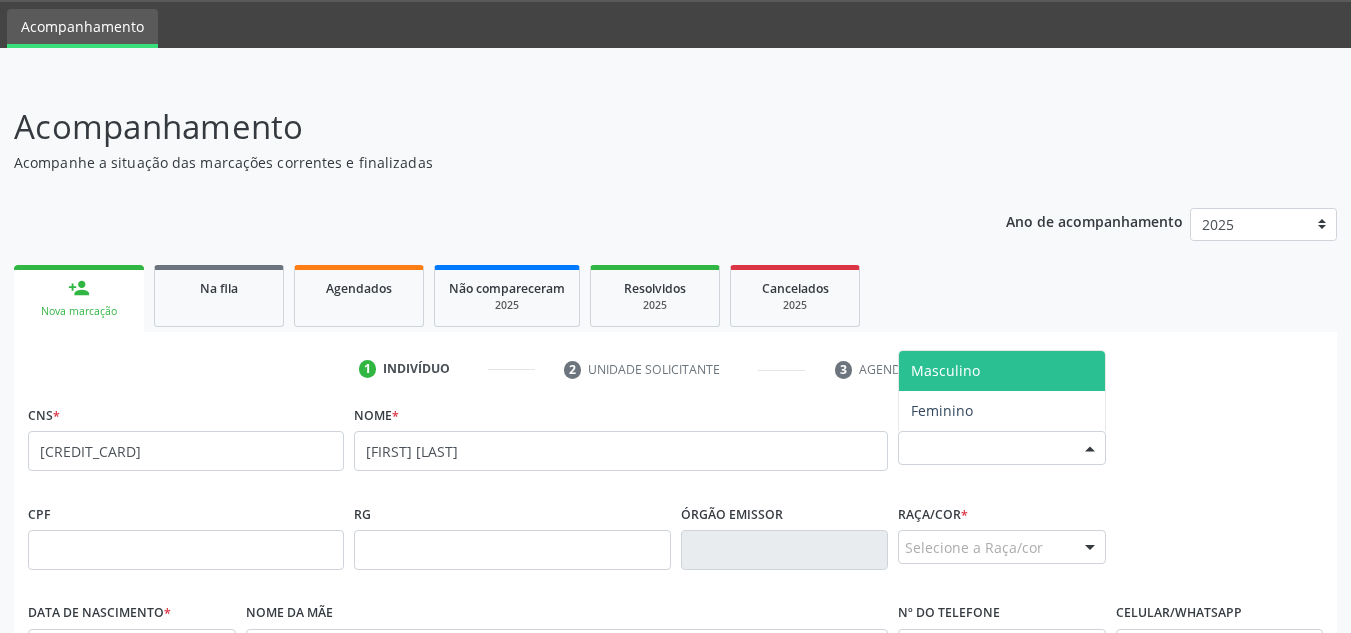 click on "Masculino" at bounding box center [1002, 371] 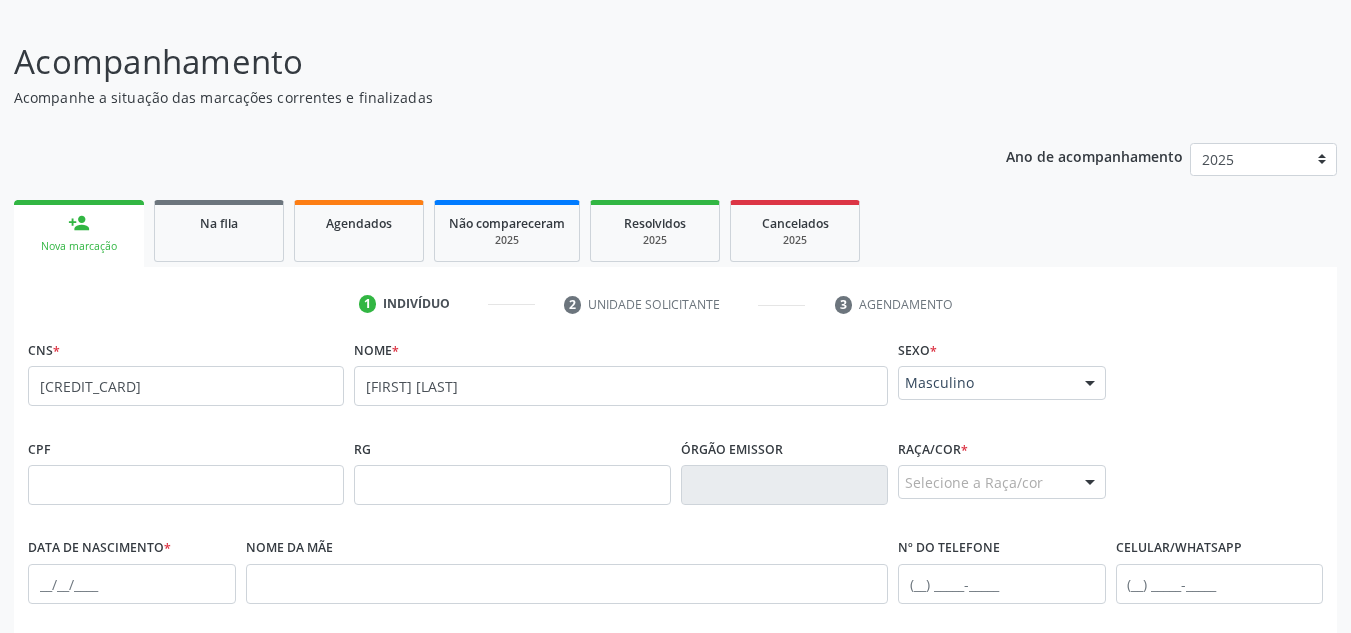 scroll, scrollTop: 262, scrollLeft: 0, axis: vertical 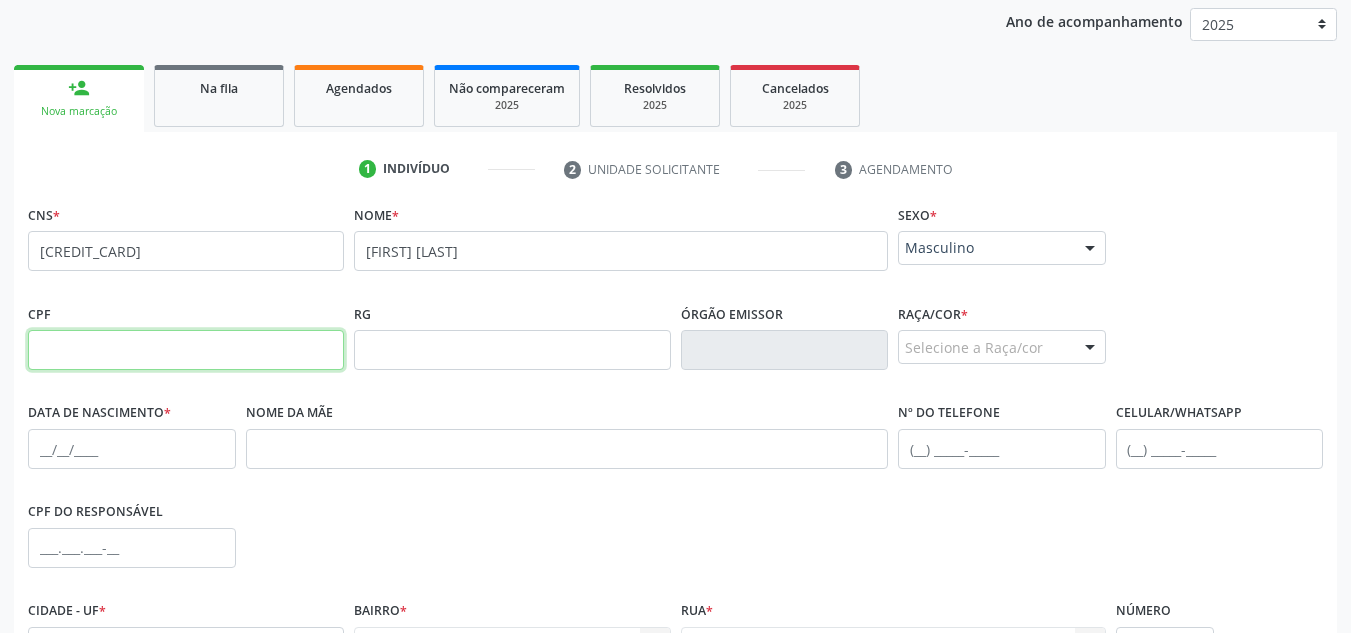 click at bounding box center [186, 350] 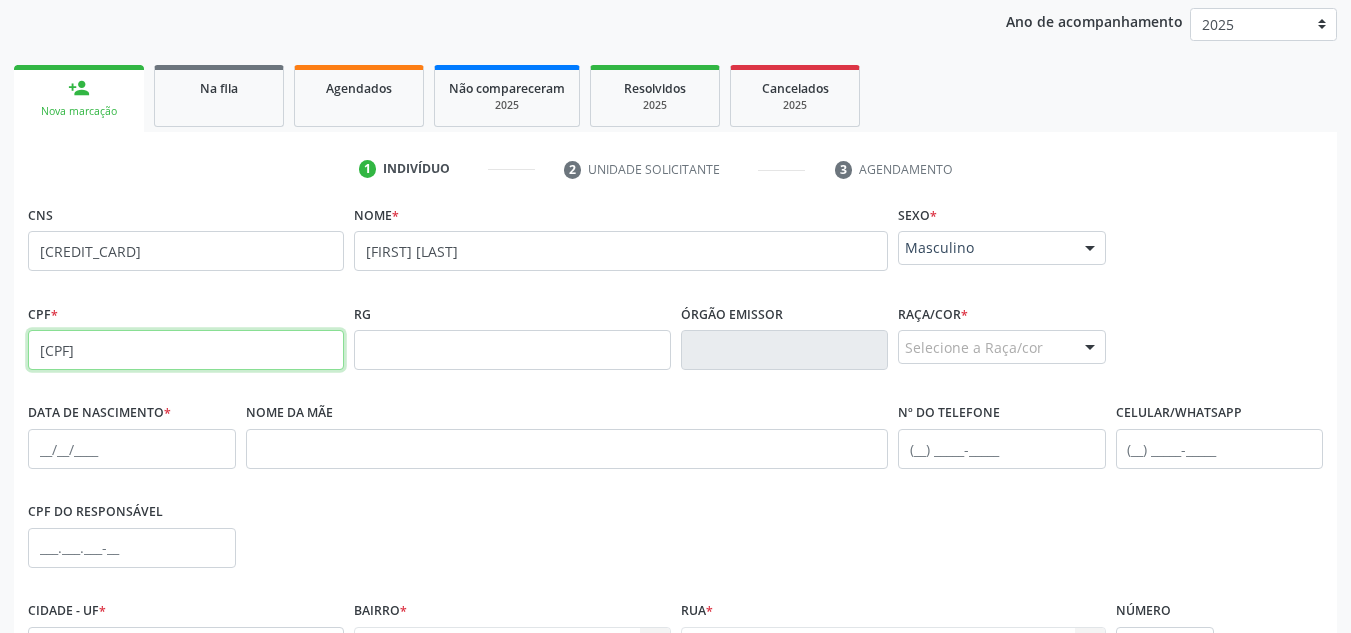 type on "[CPF]" 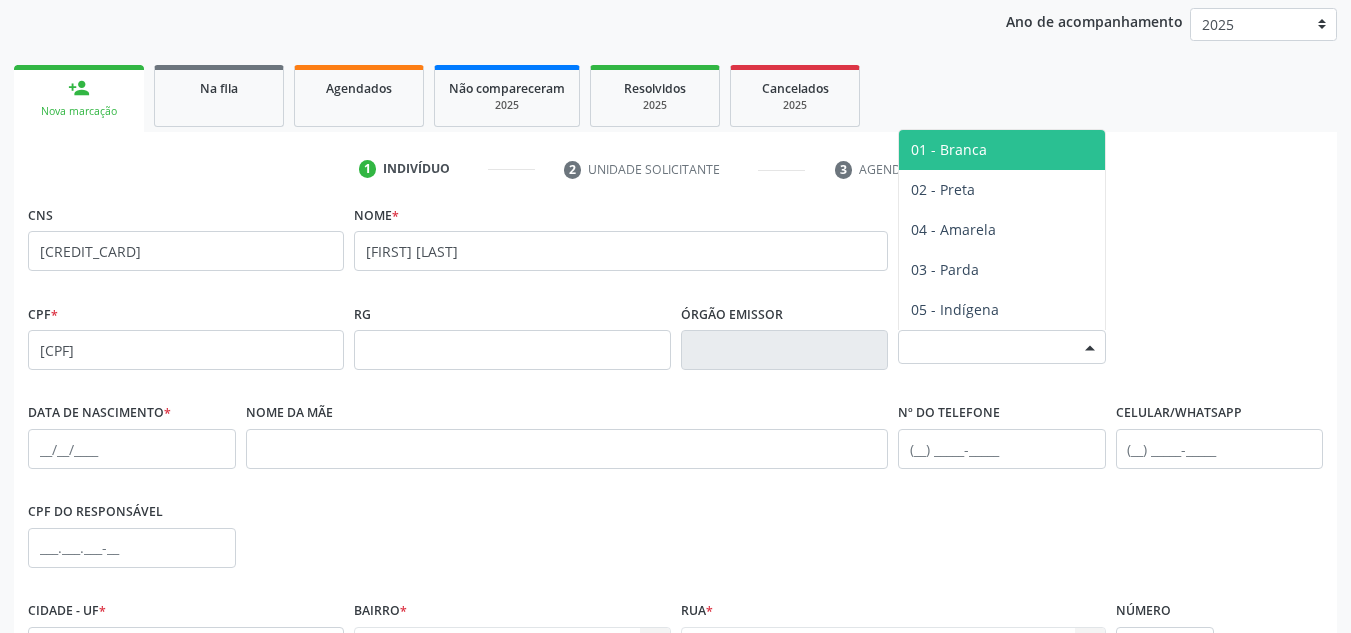 click at bounding box center [1090, 348] 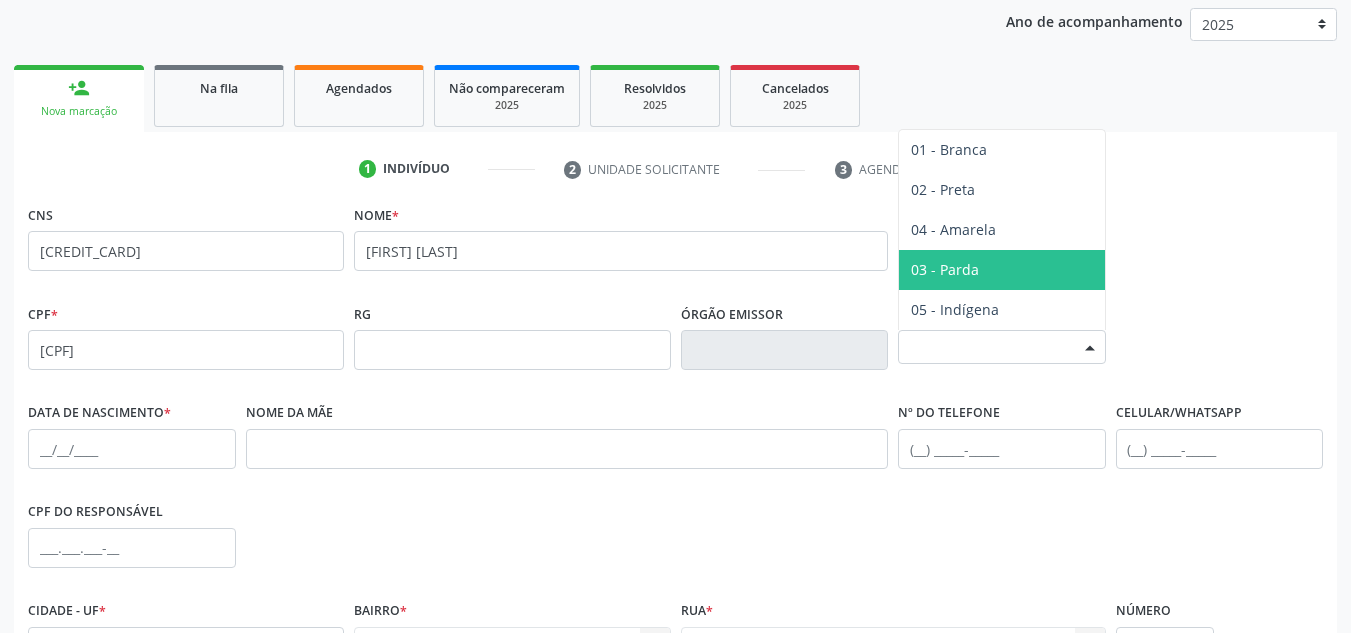 click on "03 - Parda" at bounding box center (1002, 270) 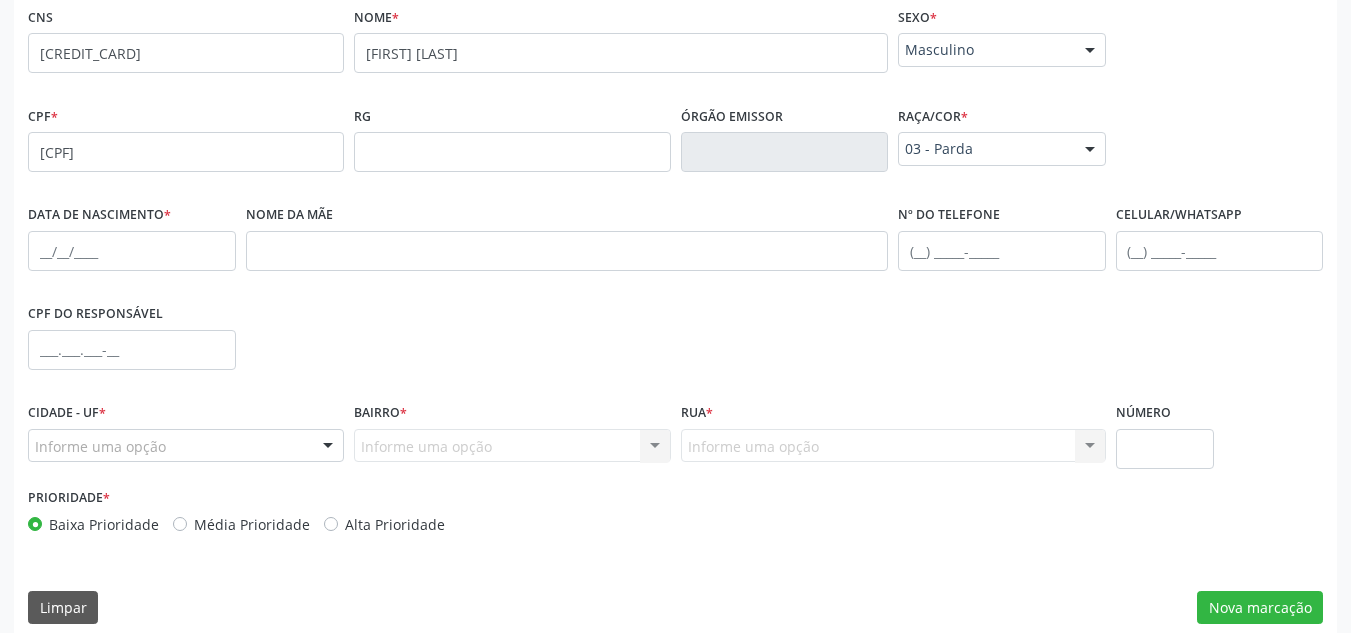 scroll, scrollTop: 462, scrollLeft: 0, axis: vertical 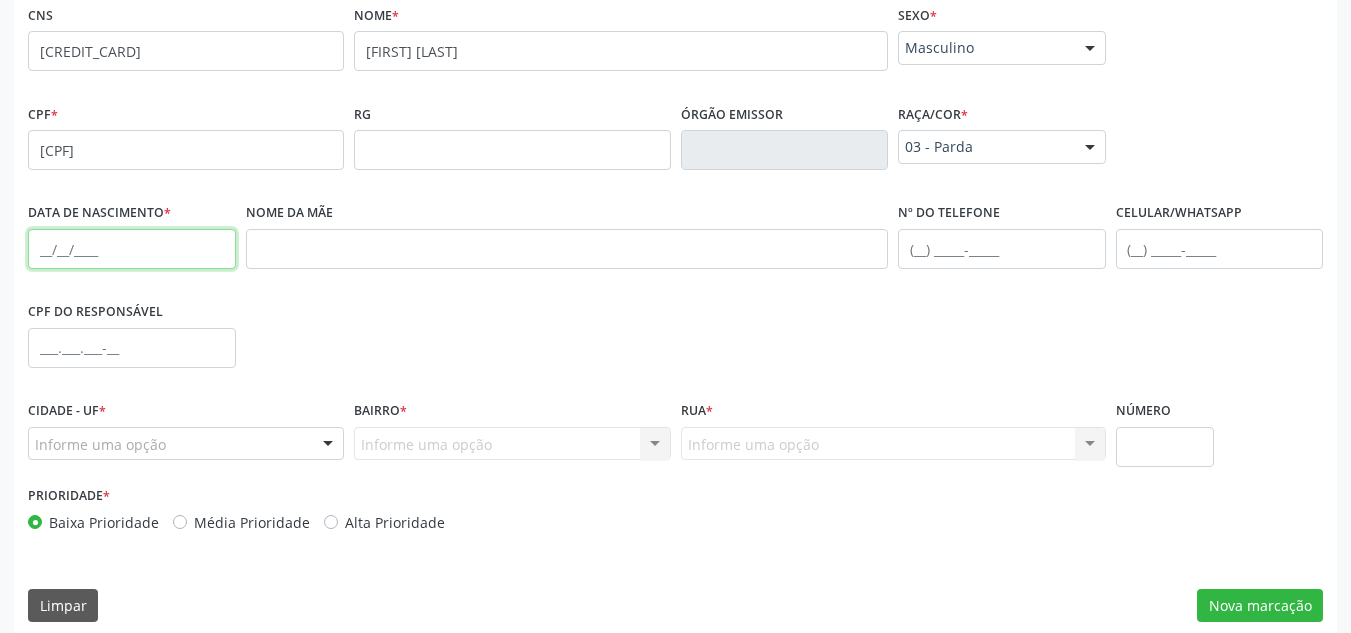 click at bounding box center [132, 249] 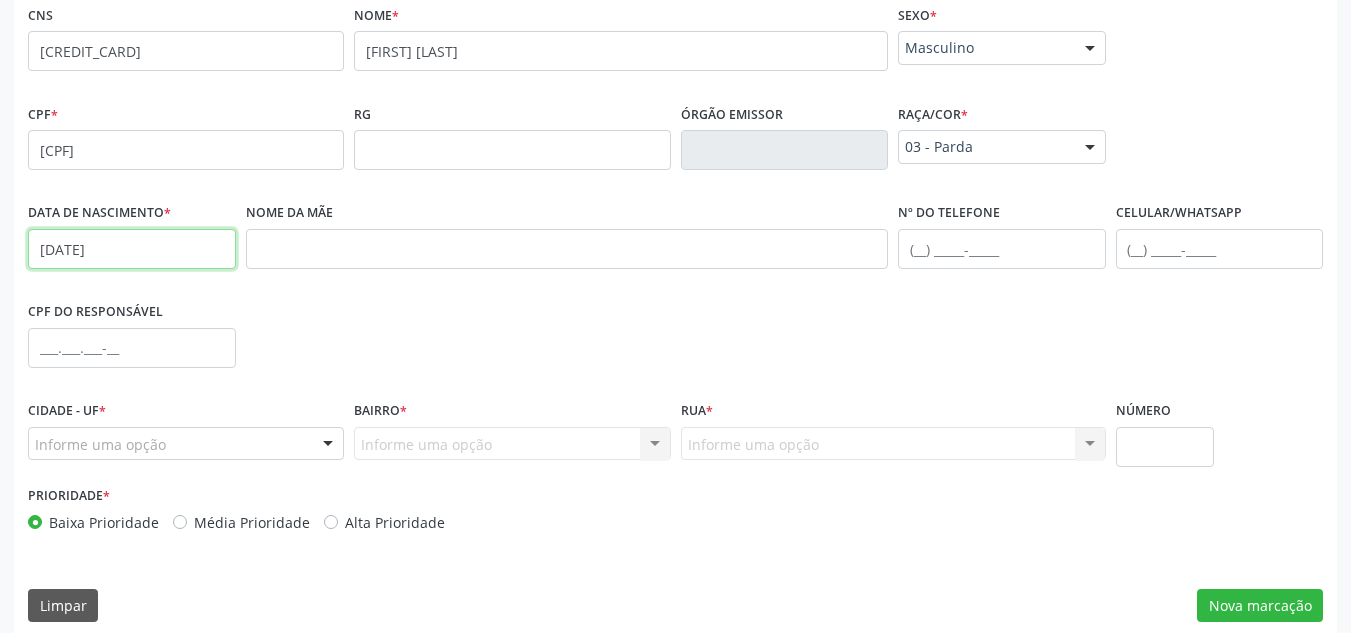 type on "[DATE]" 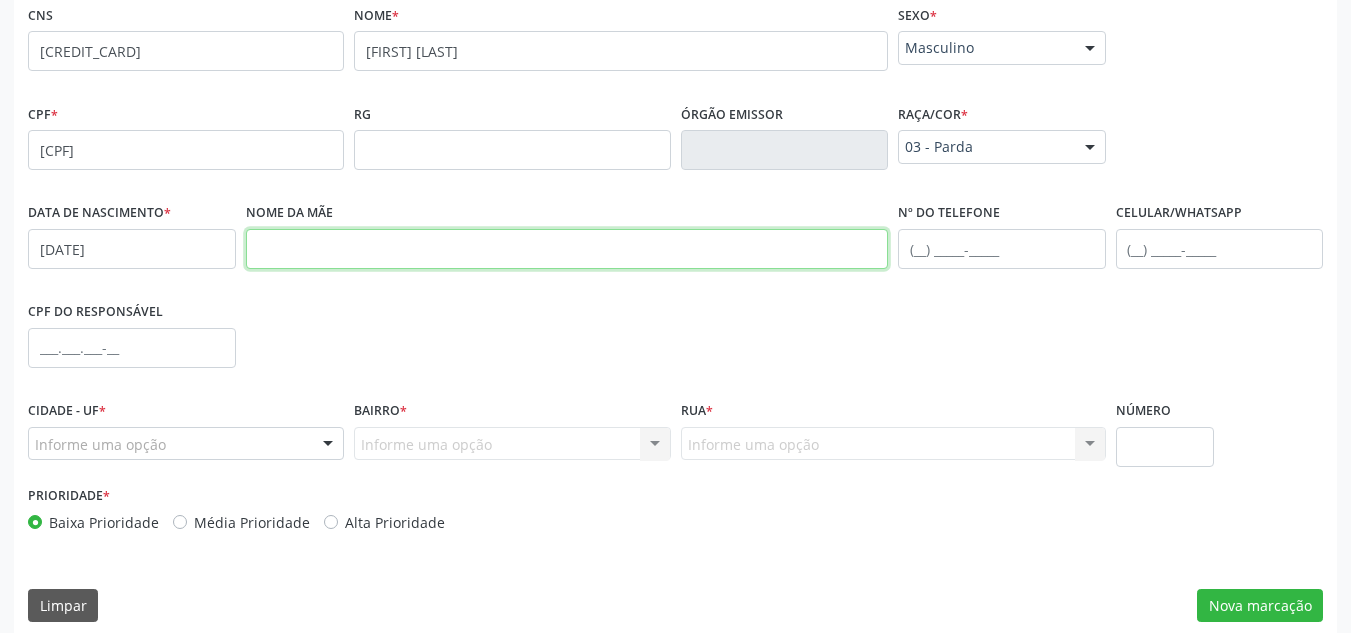 click at bounding box center [567, 249] 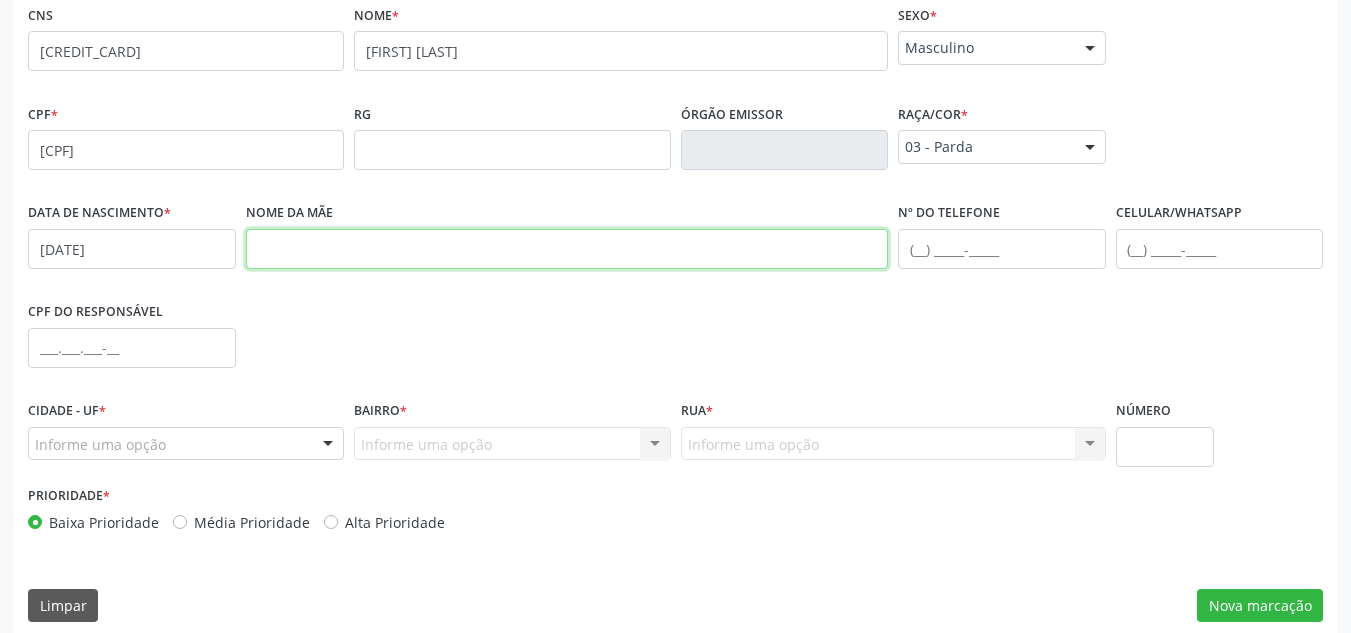 paste on "[FIRST] [LAST]" 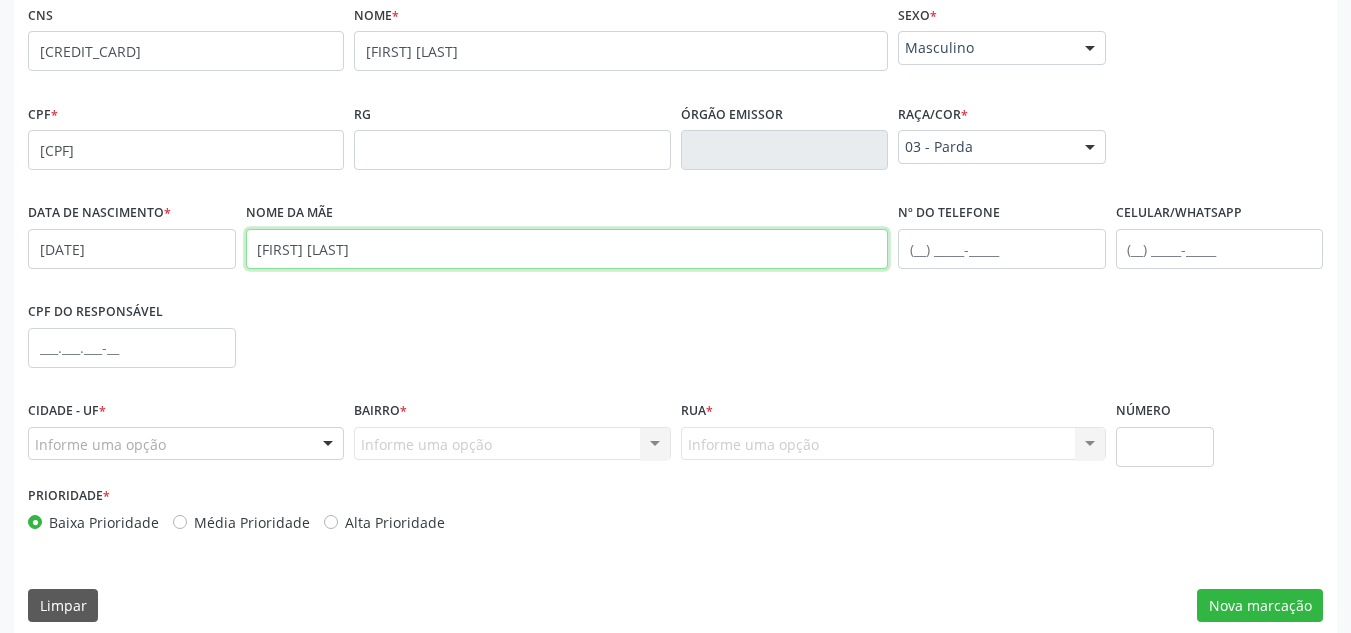 type on "[FIRST] [LAST]" 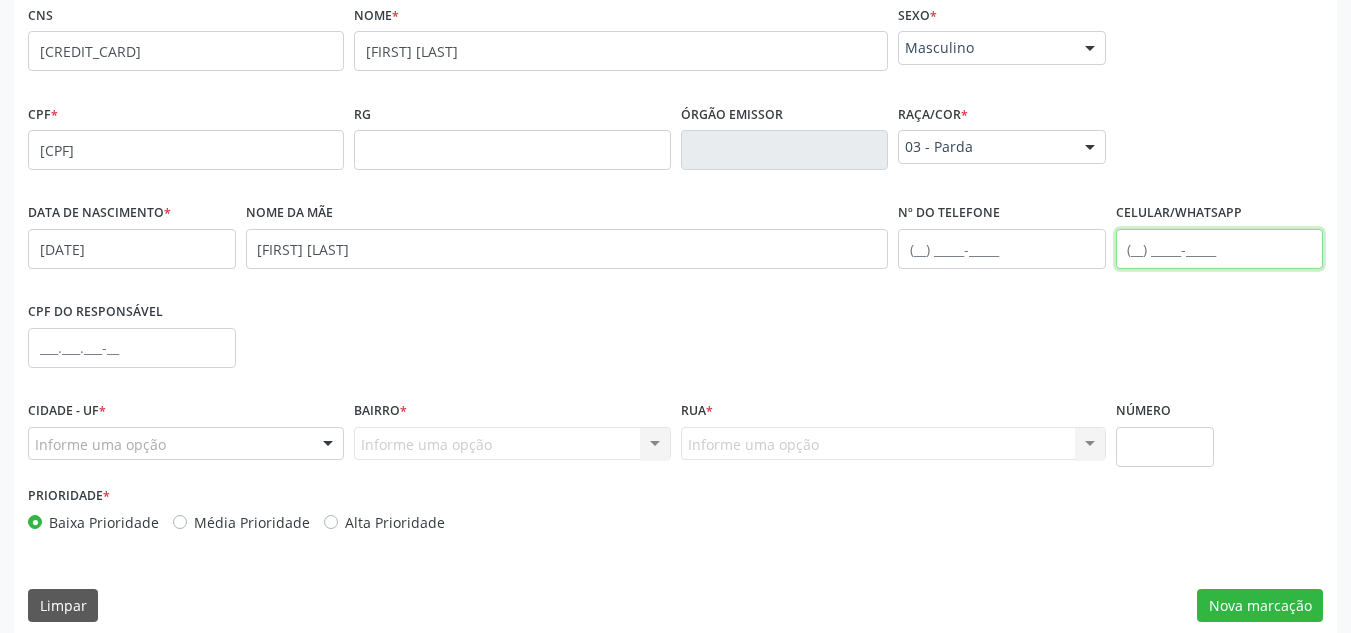 click at bounding box center [1220, 249] 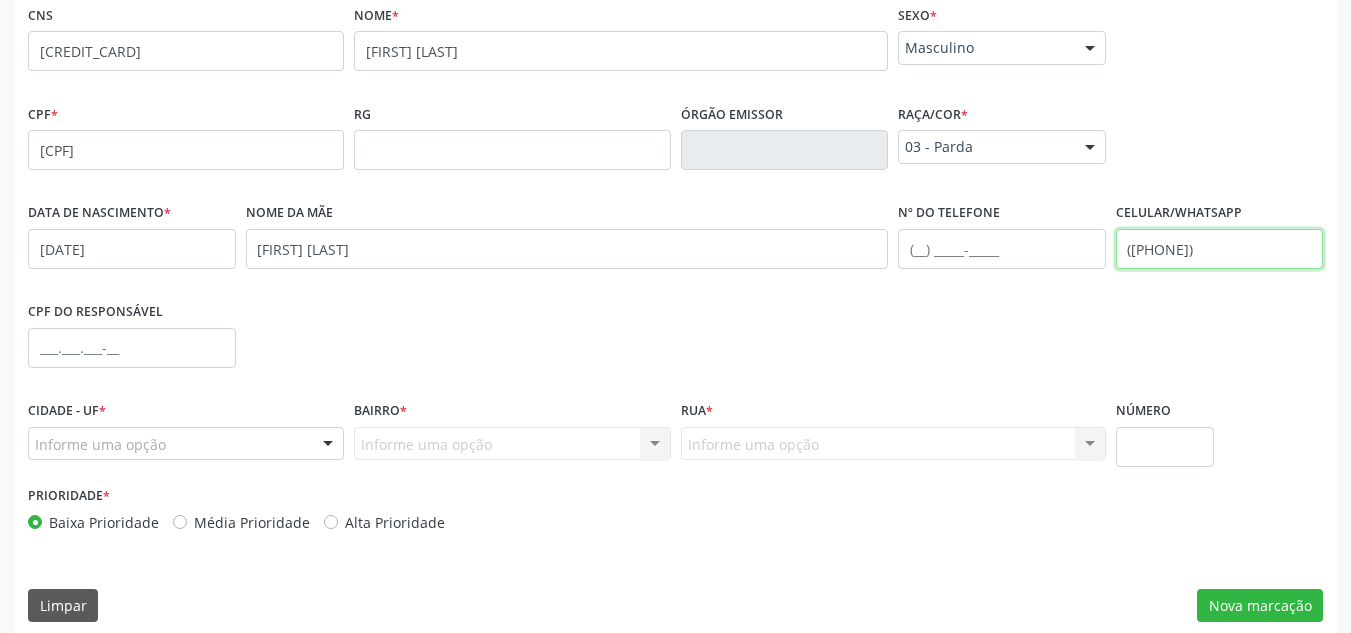 type on "([PHONE])" 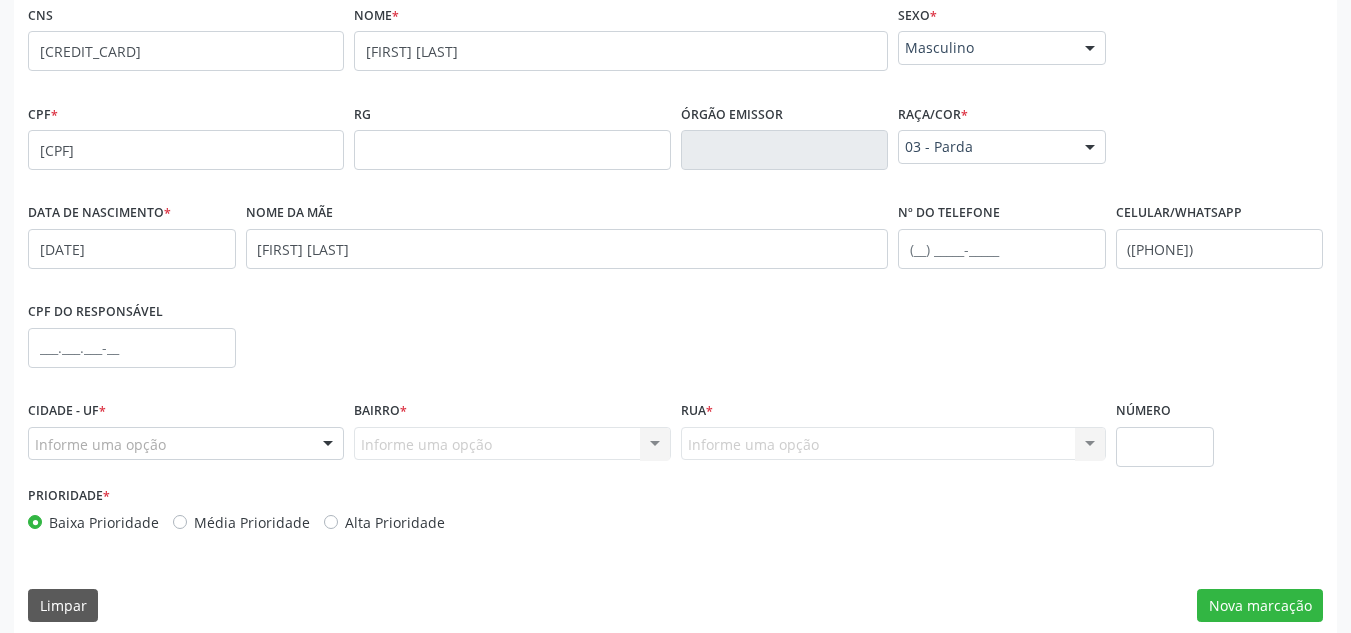 click on "Informe uma opção" at bounding box center [186, 444] 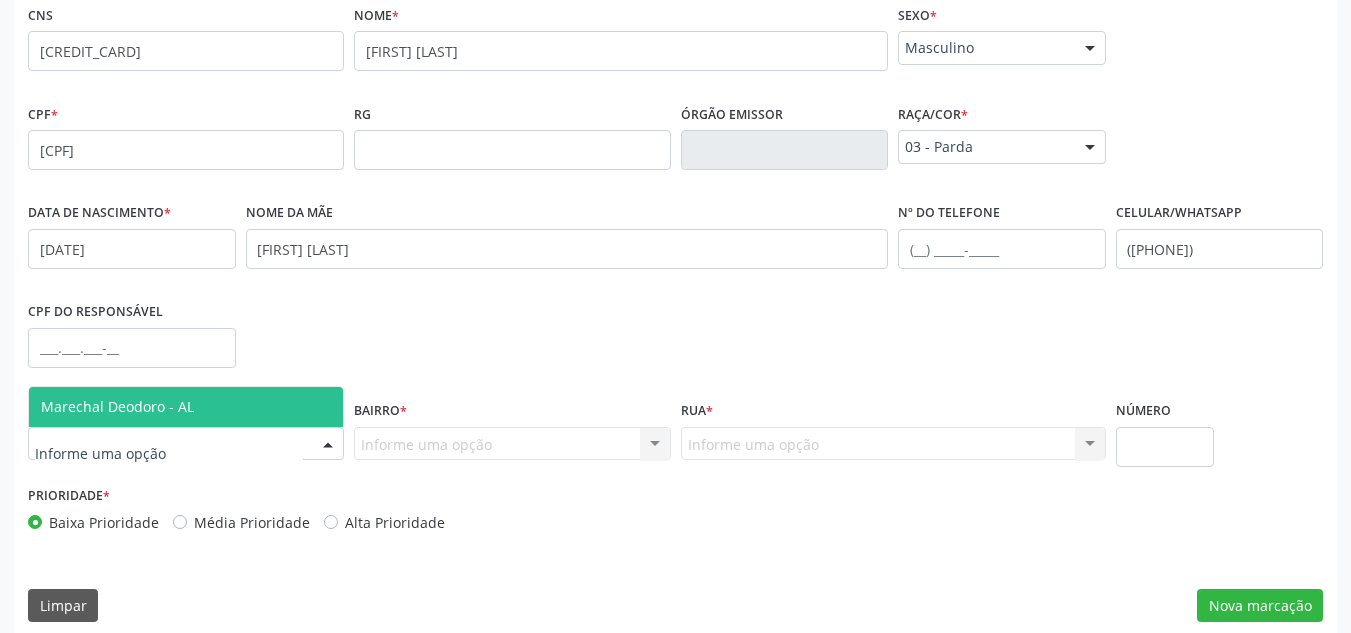 drag, startPoint x: 199, startPoint y: 398, endPoint x: 335, endPoint y: 429, distance: 139.48836 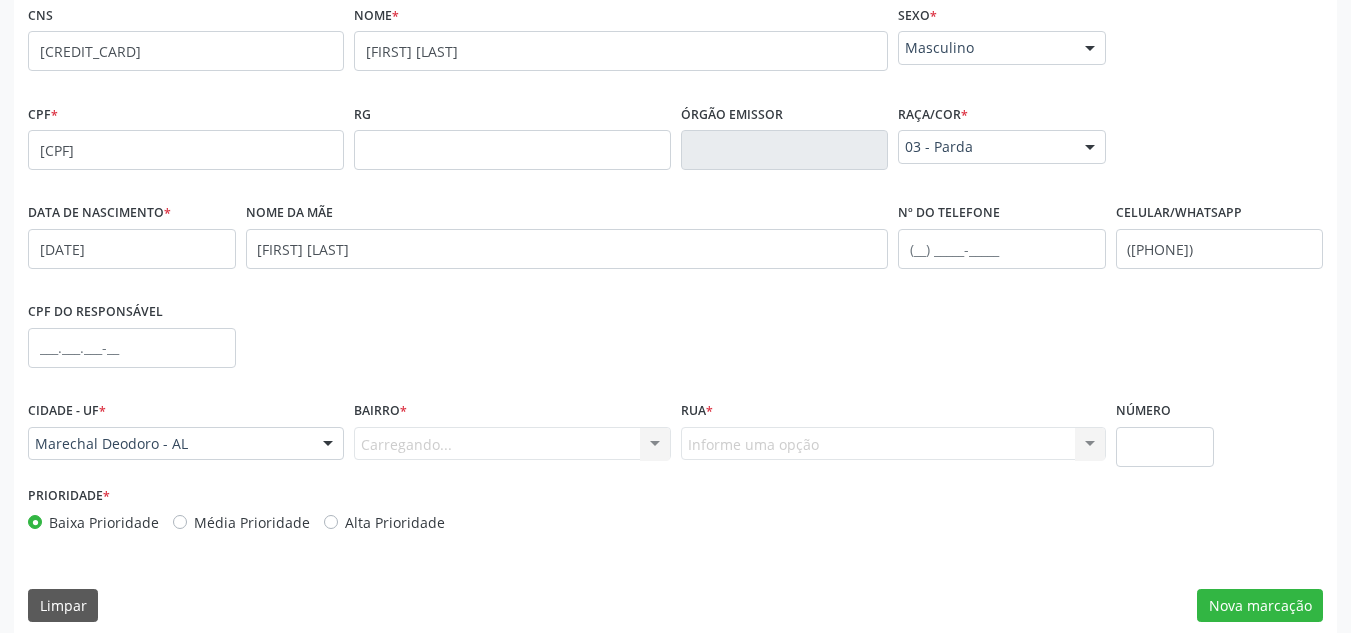 click on "Carregando...
Nenhum resultado encontrado para: "   "
Nenhuma opção encontrada. Digite para adicionar." at bounding box center (512, 444) 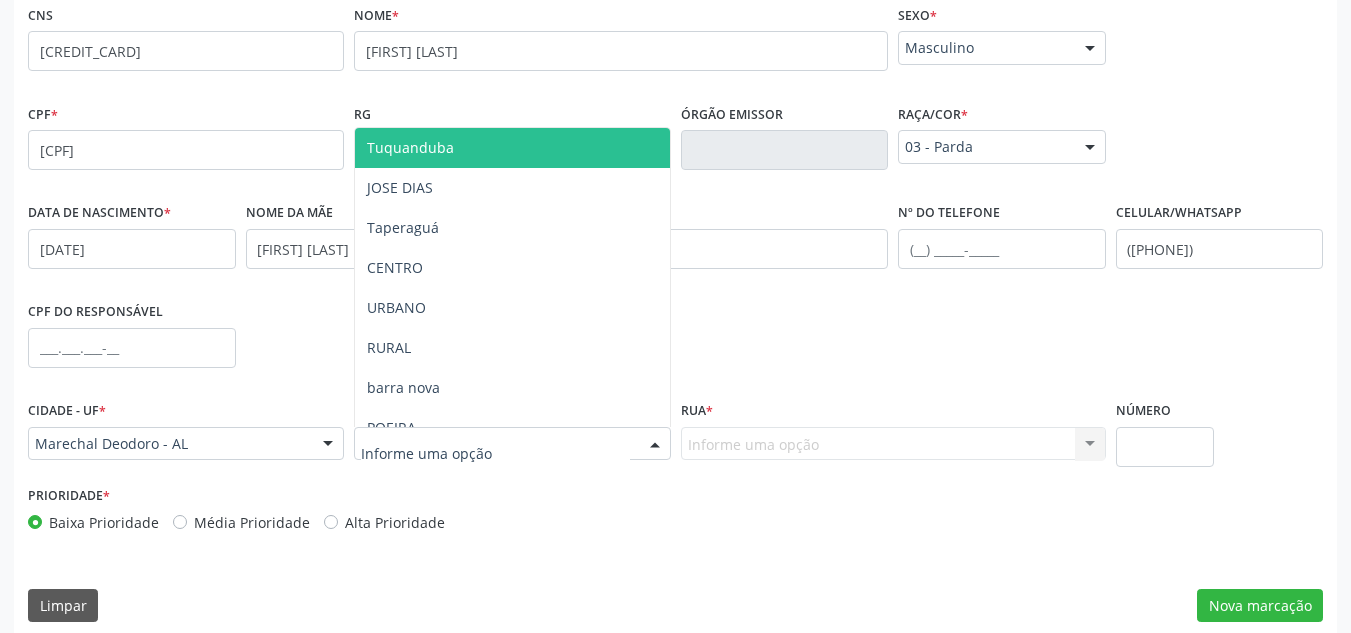 click on "Tuquanduba [FULL_NAME] Taperaguá CENTRO URBANO RURAL barra nova POEIRA Povoado Cabreiras PEDRAS Frances Massagueira VILA ALTINA Santa Rita POVOADO MALHADAS MARECHAL cajazeiras FAZENDA
Nenhum resultado encontrado para: "   "
Nenhuma opção encontrada. Digite para adicionar." at bounding box center (512, 444) 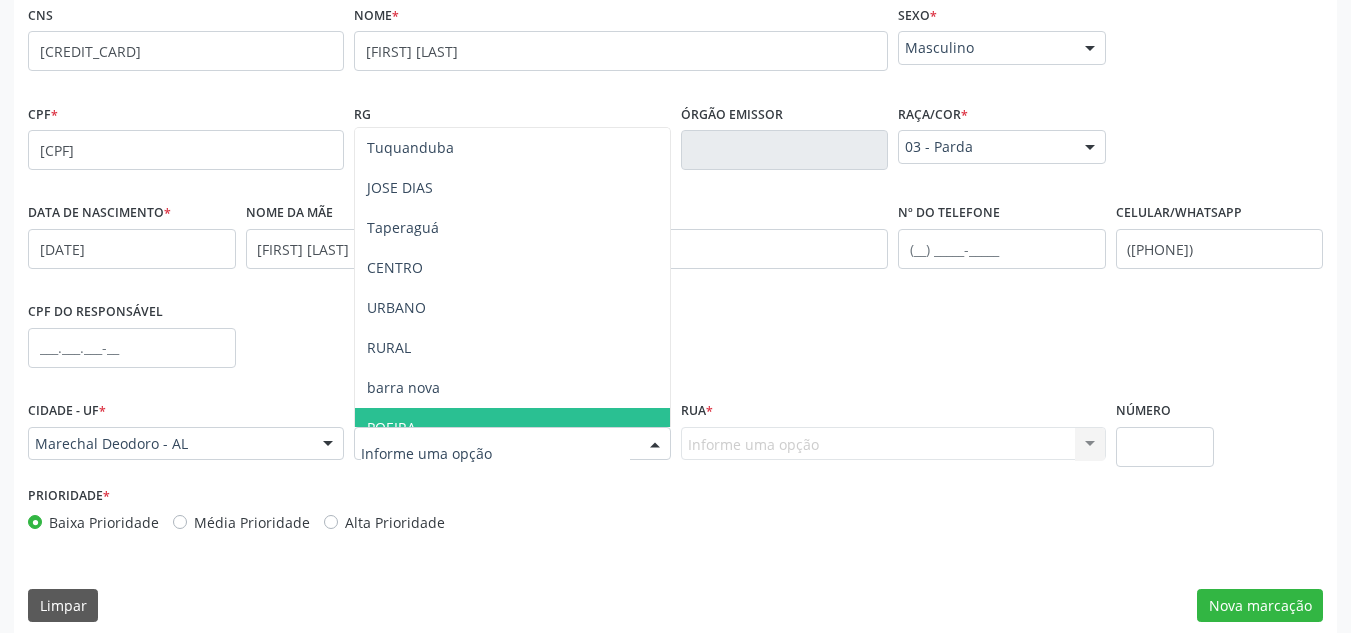 click on "POEIRA" at bounding box center (512, 428) 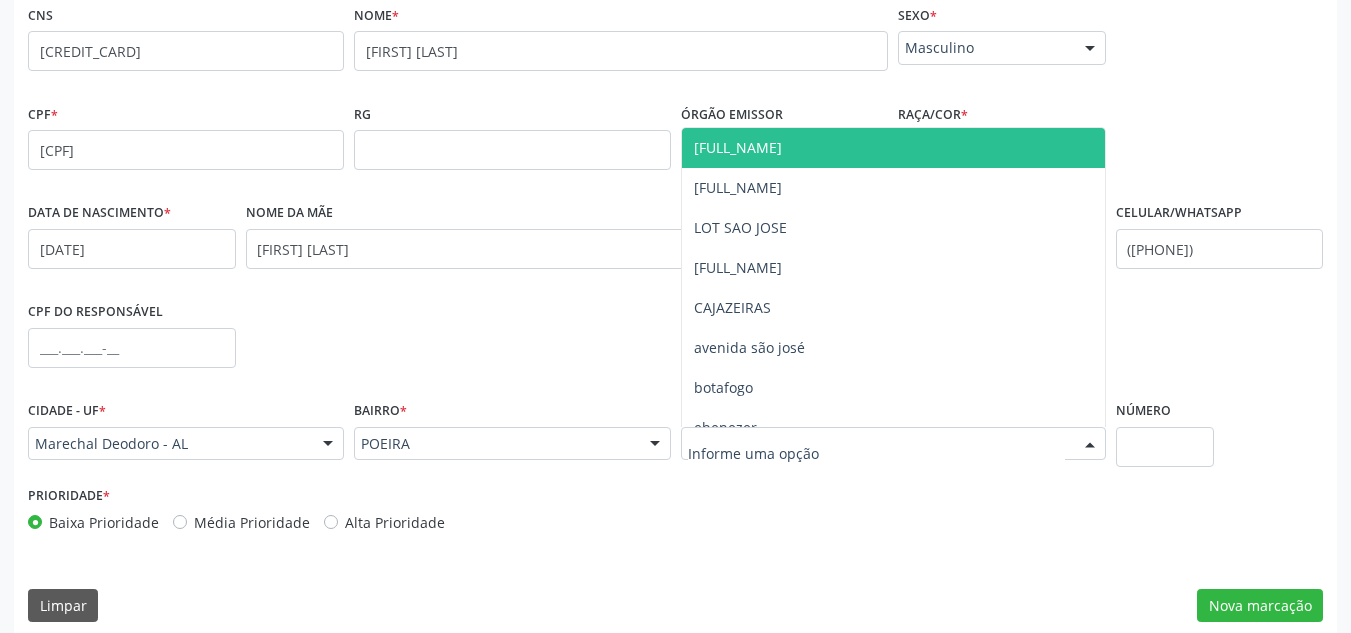 click at bounding box center [893, 444] 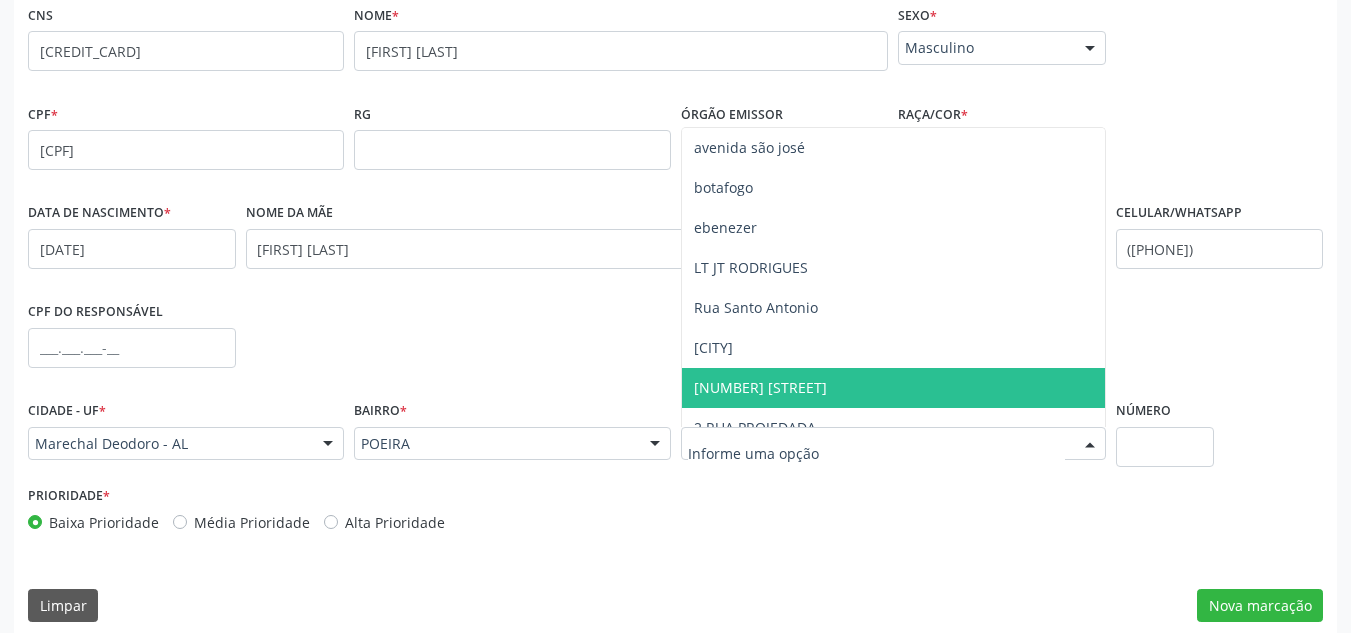 scroll, scrollTop: 301, scrollLeft: 0, axis: vertical 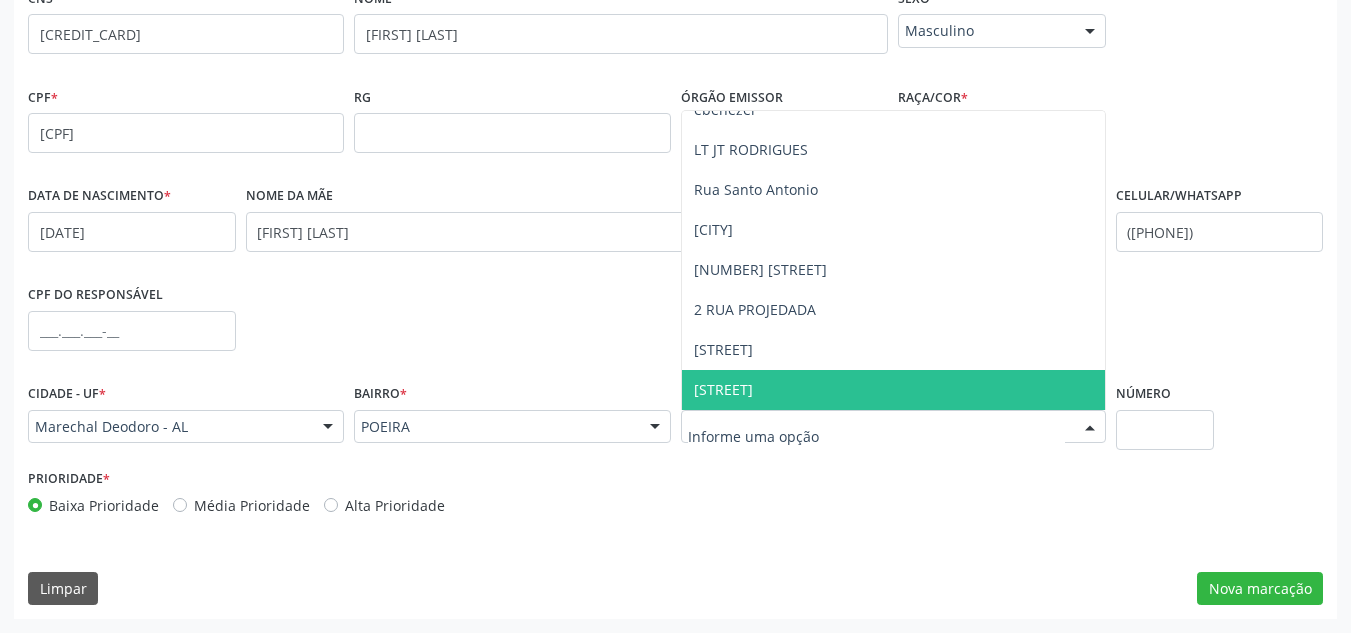 click on "[STREET]" at bounding box center (723, 389) 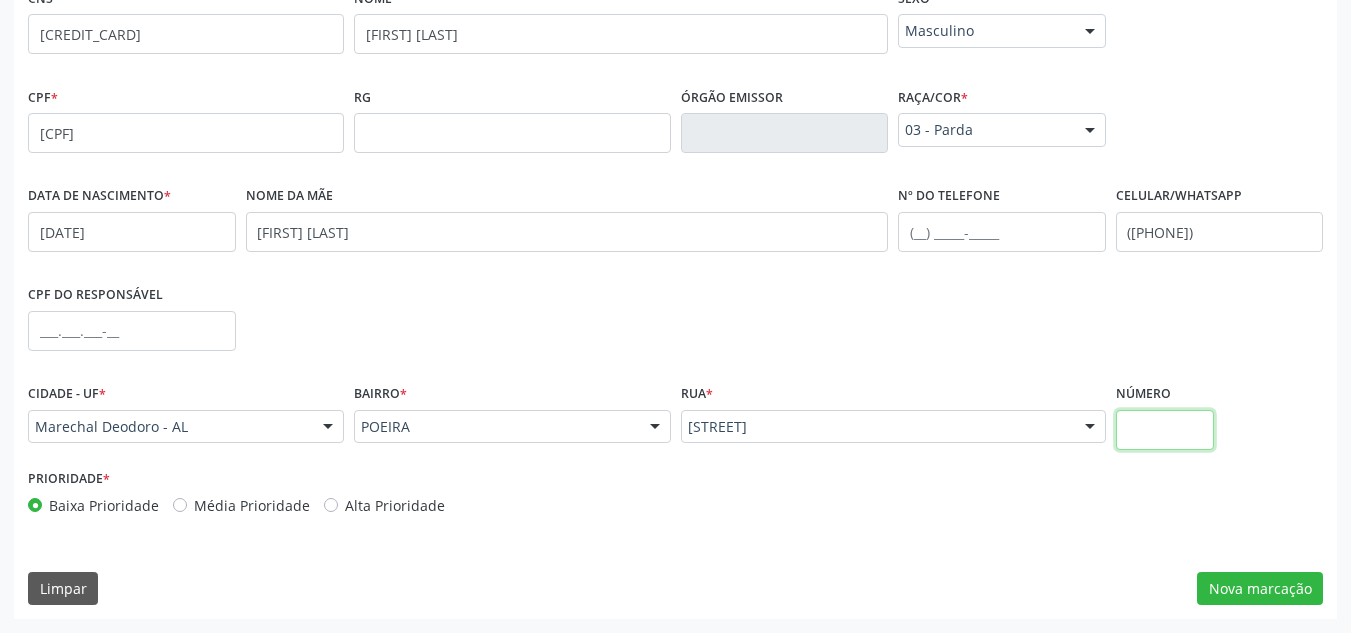 click at bounding box center [1165, 430] 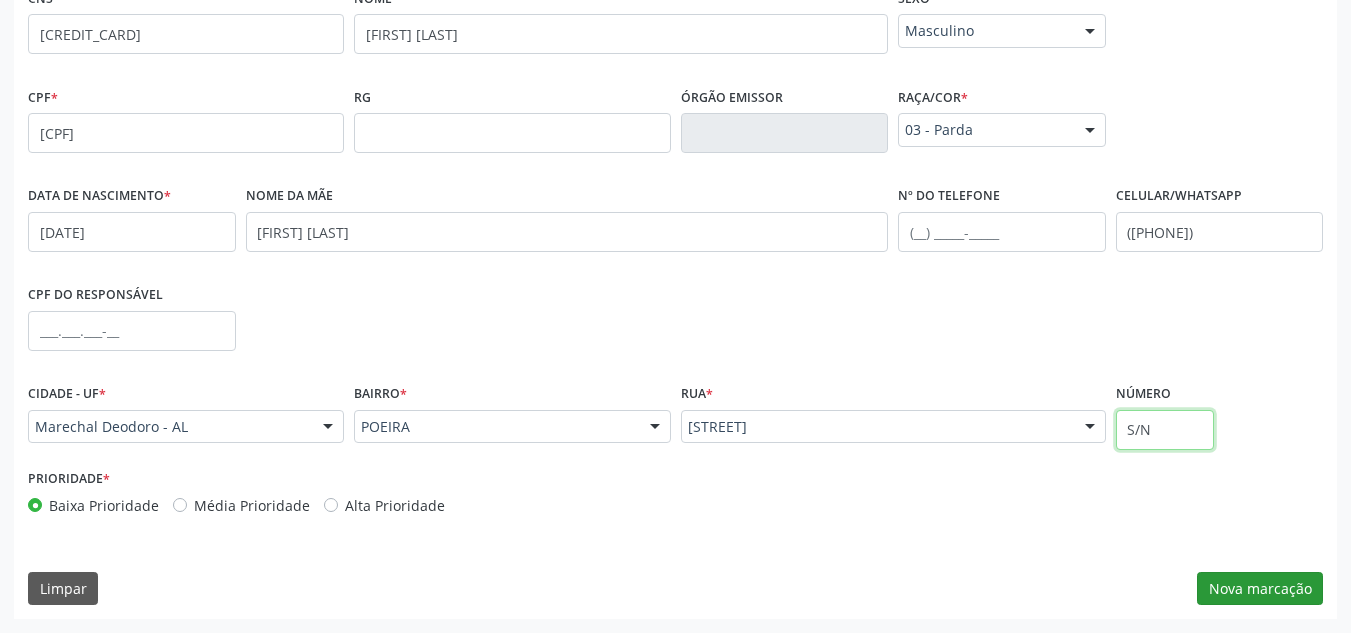 type on "S/N" 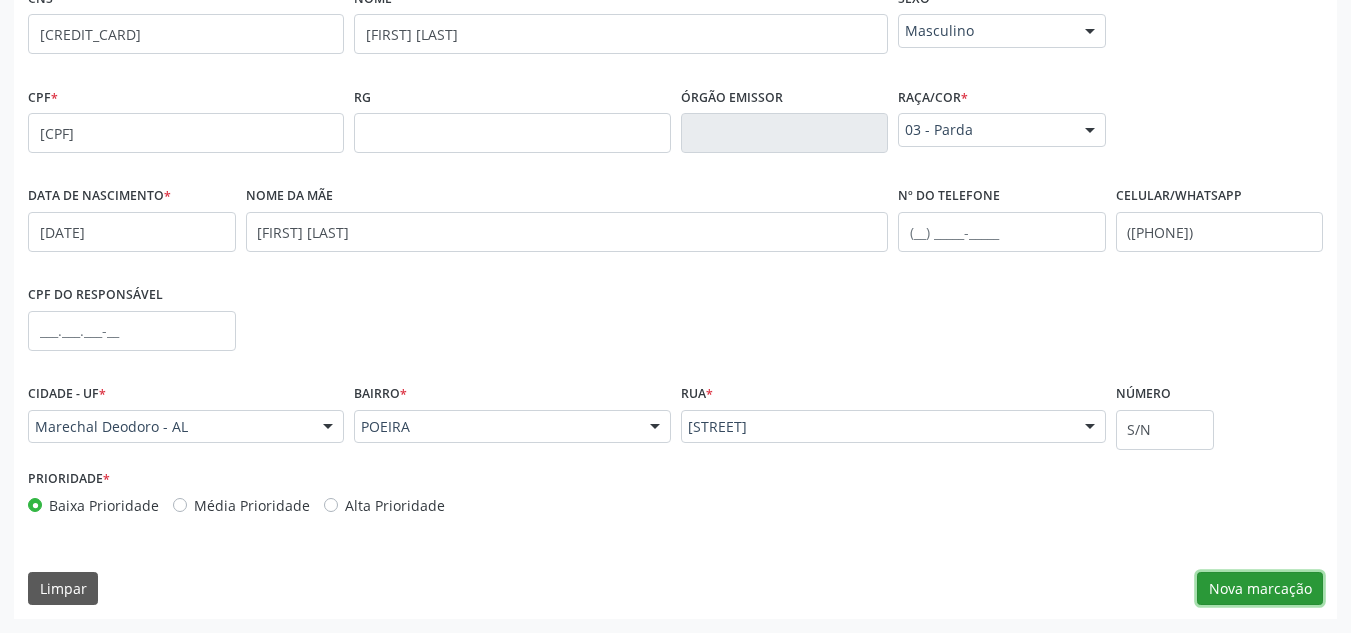 click on "Nova marcação" at bounding box center (1260, 589) 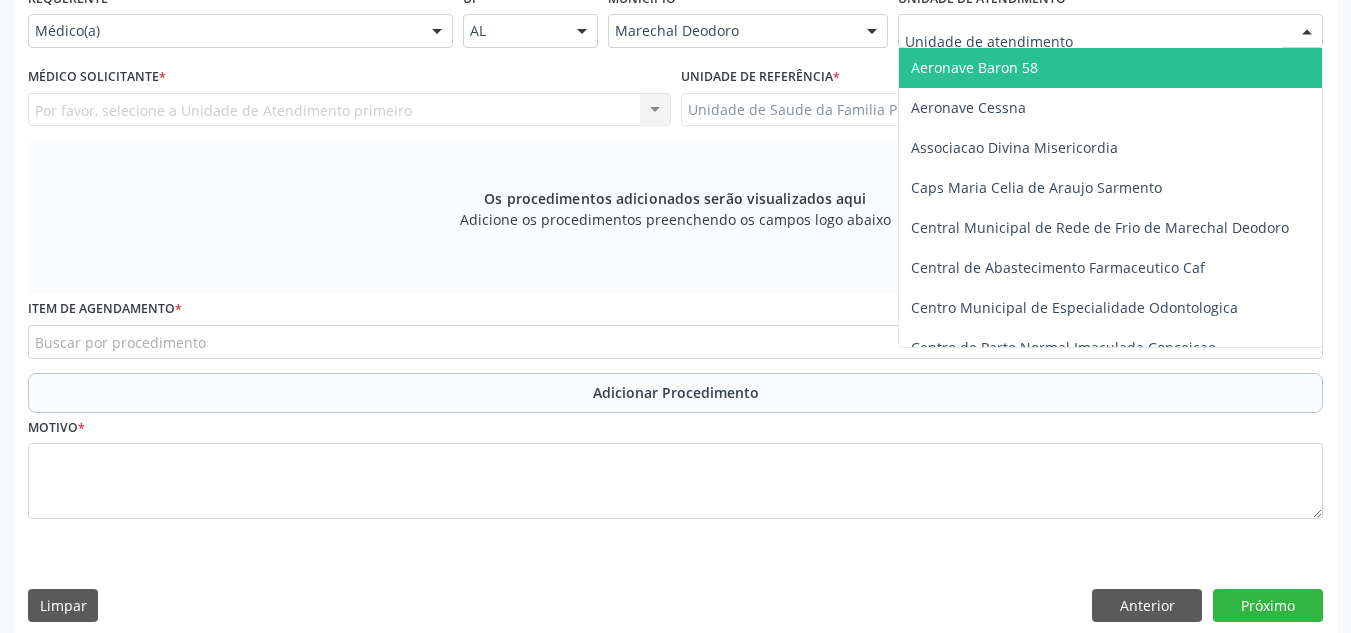 click at bounding box center [1110, 31] 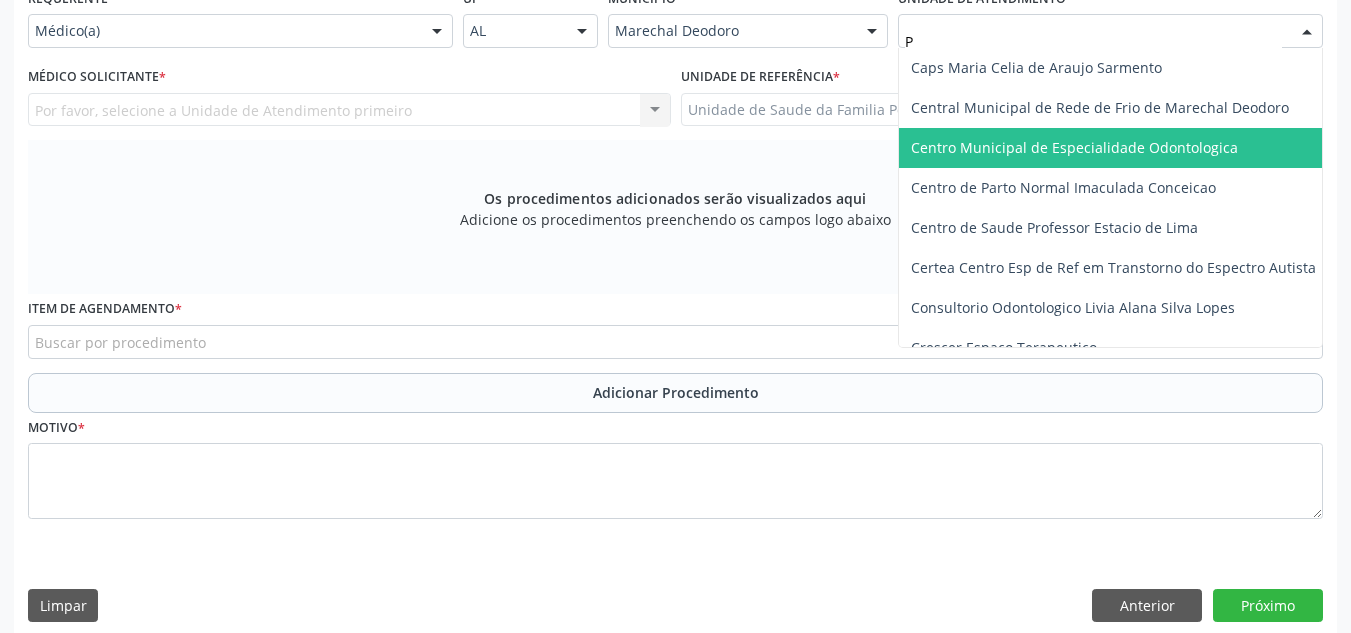 type on "PO" 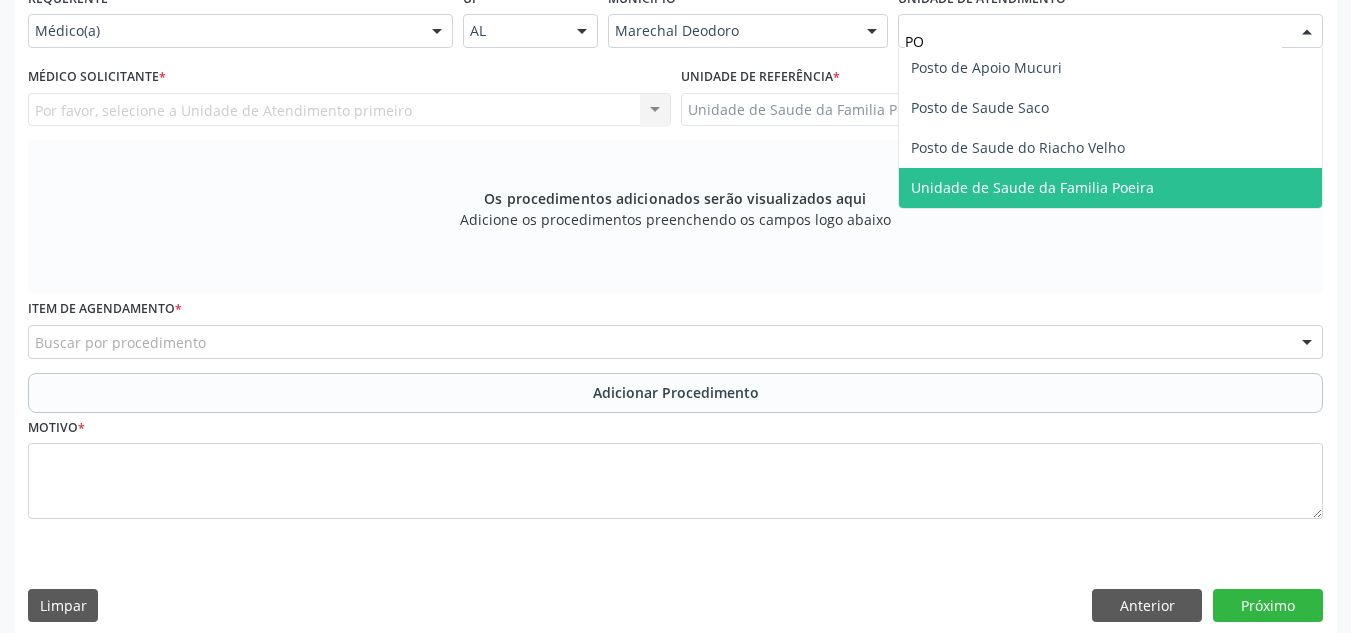 click on "Unidade de Saude da Familia Poeira" at bounding box center [1110, 188] 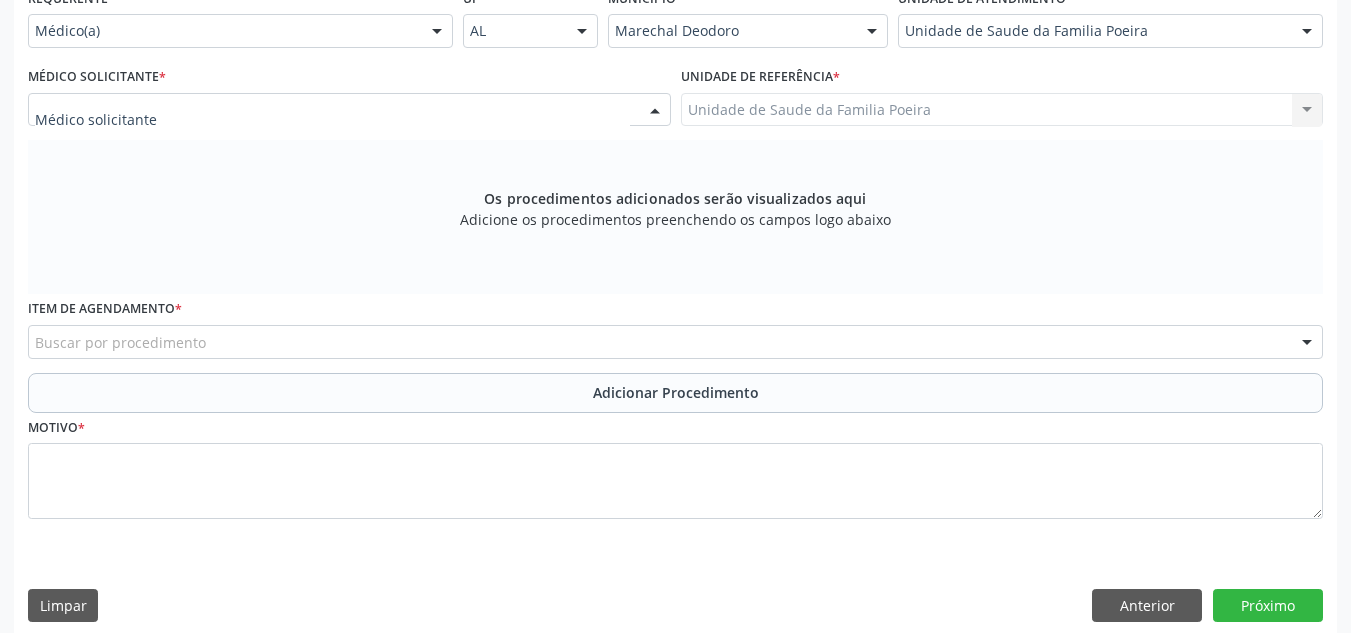 click at bounding box center (349, 110) 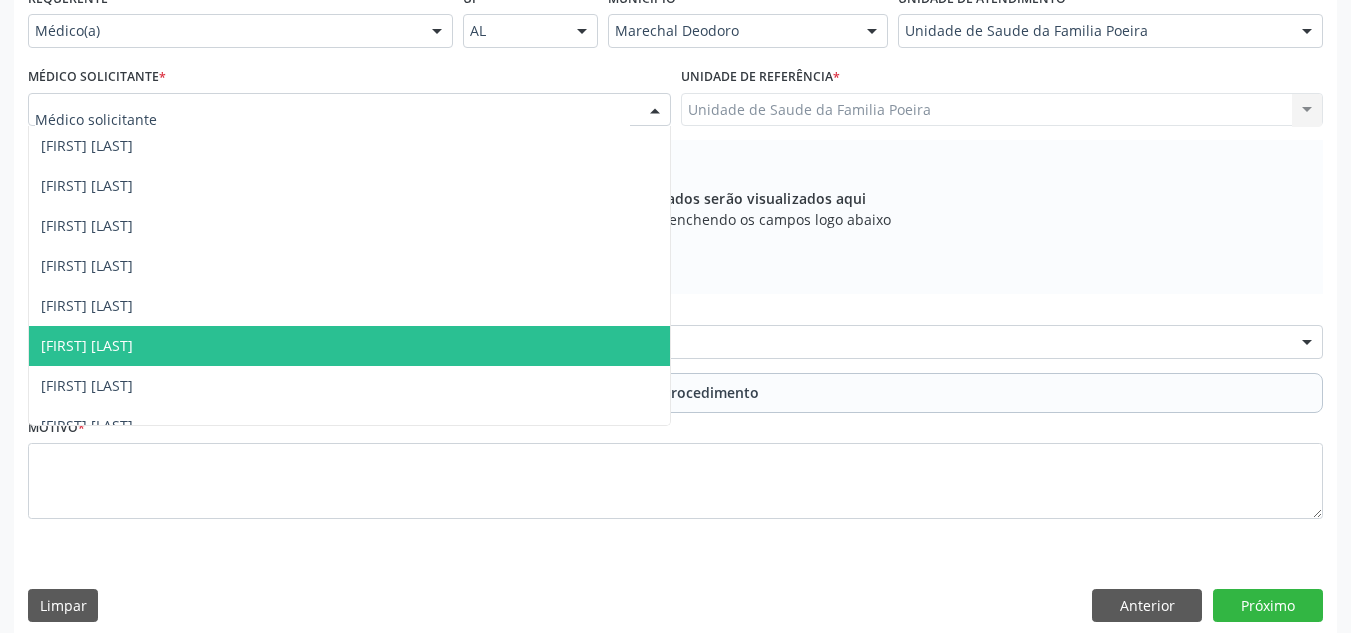 click on "[FIRST] [LAST]" at bounding box center (87, 345) 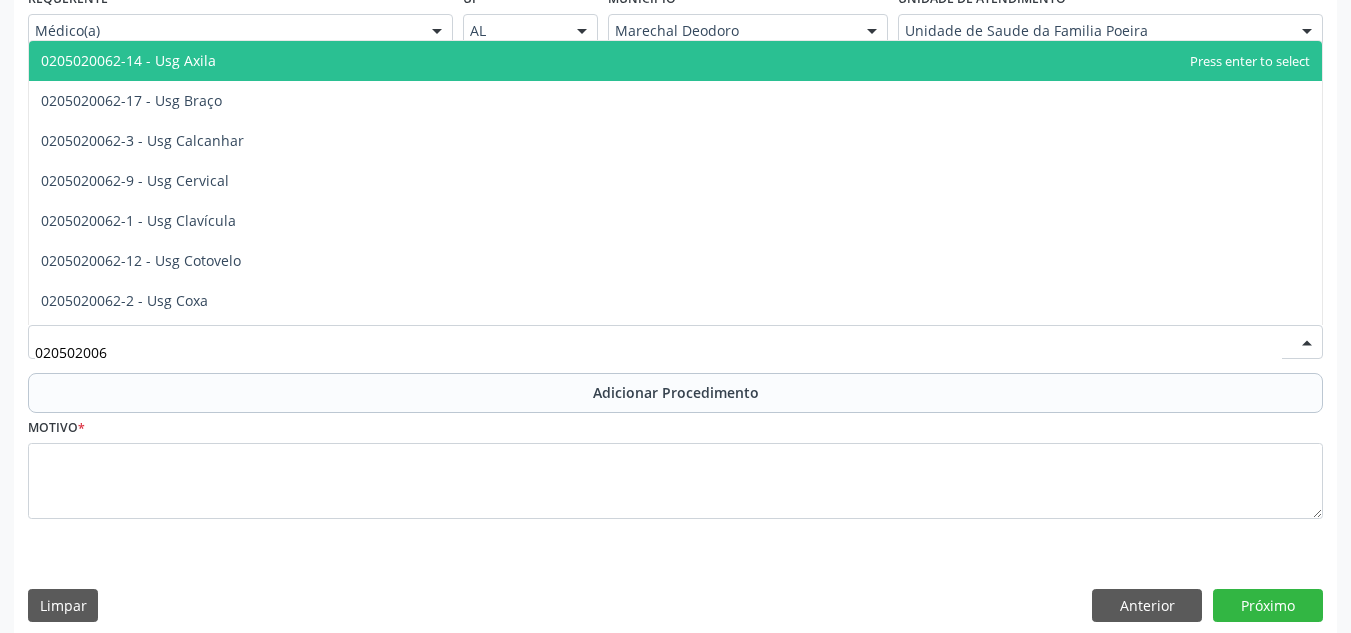 type on "0205020062" 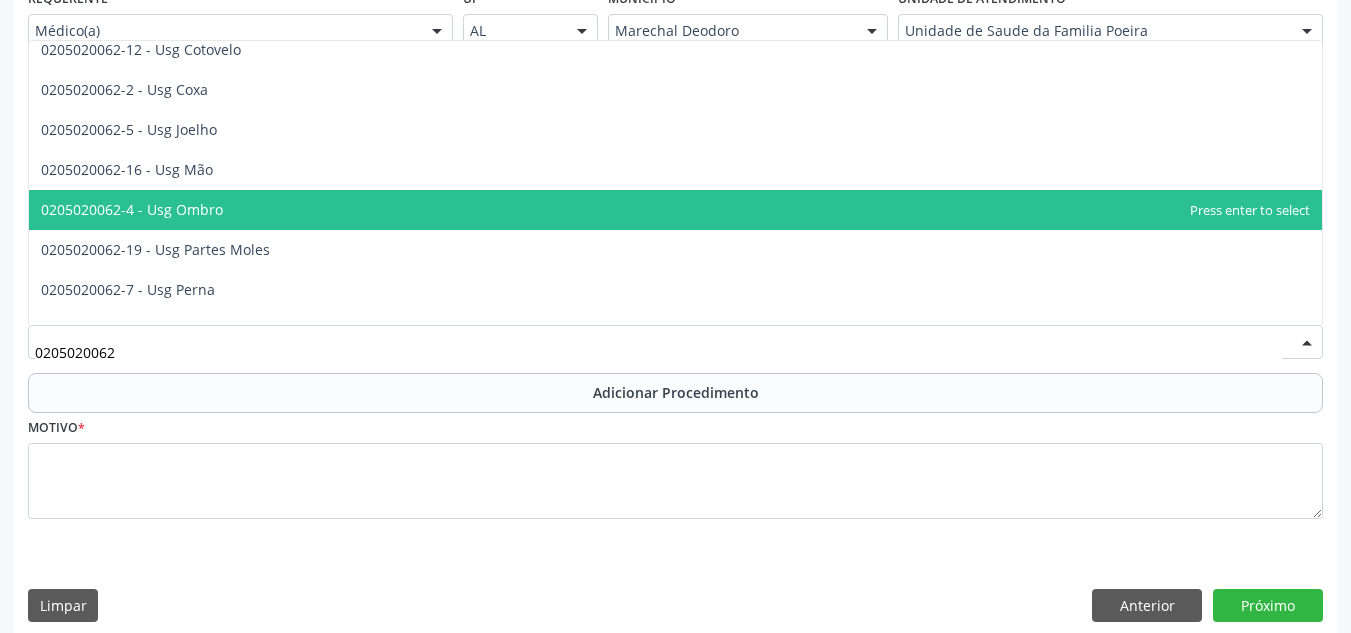 scroll, scrollTop: 176, scrollLeft: 0, axis: vertical 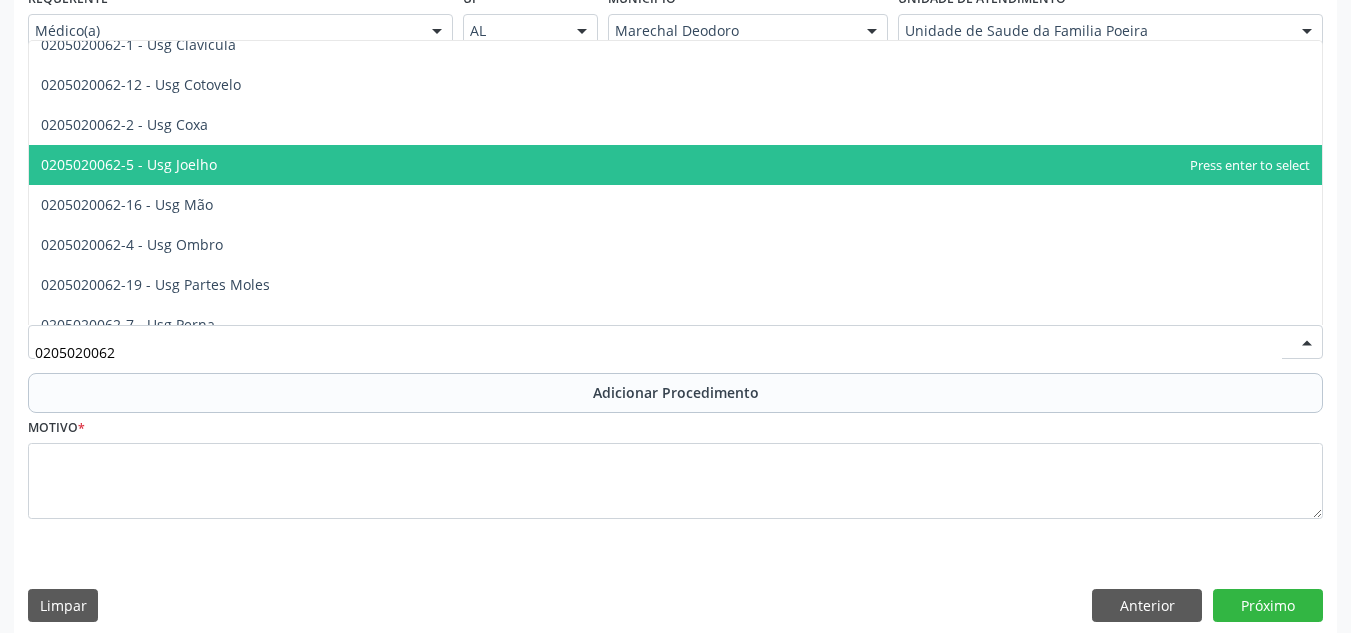 click on "0205020062-5 - Usg Joelho" at bounding box center [129, 164] 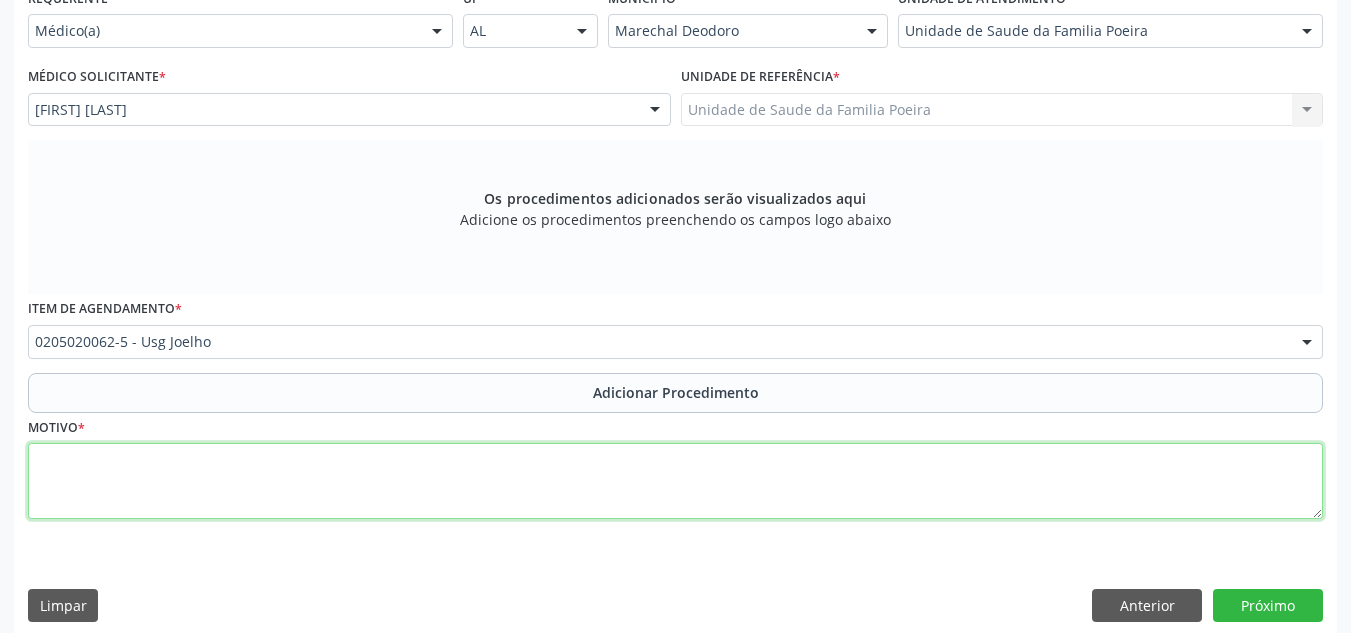 click at bounding box center (675, 481) 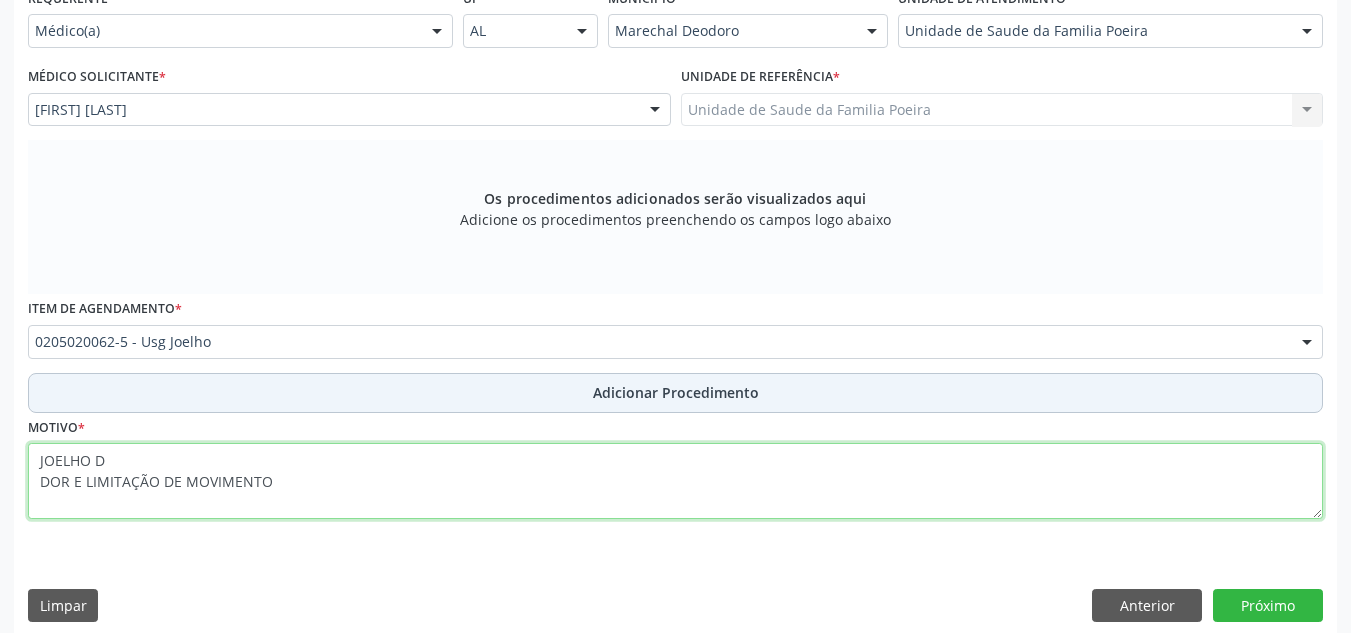 type on "JOELHO D
DOR E LIMITAÇÃO DE MOVIMENTO" 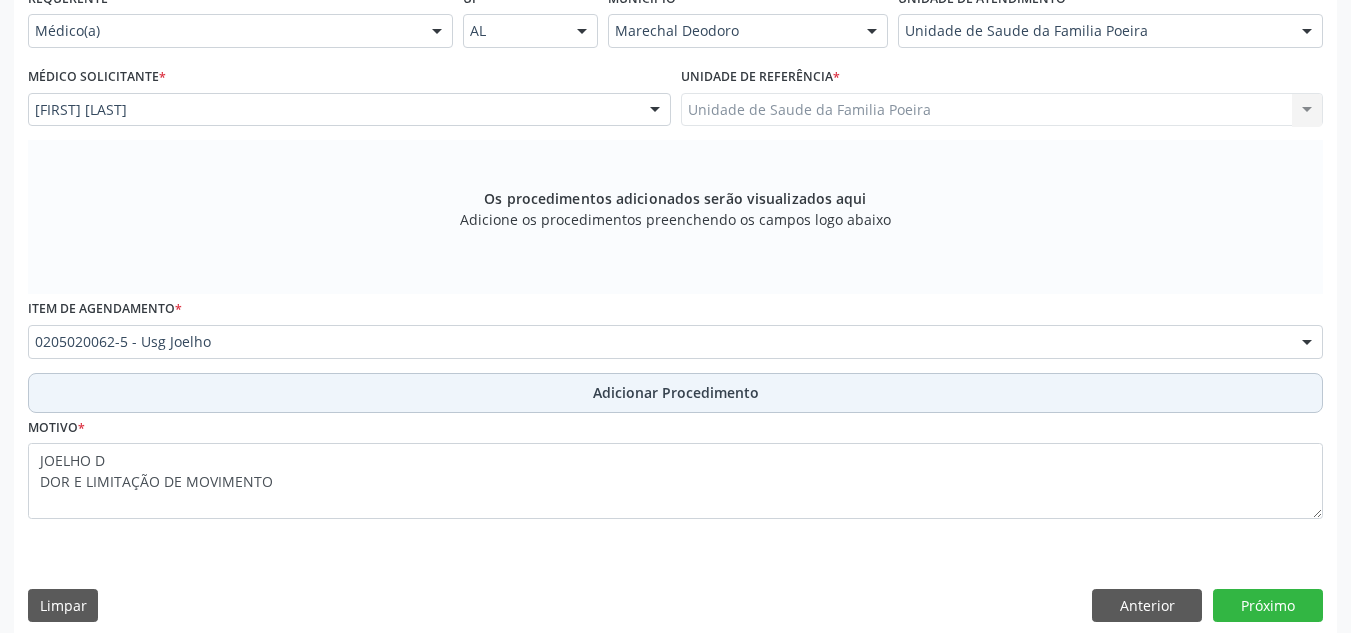 click on "Adicionar Procedimento" at bounding box center (675, 393) 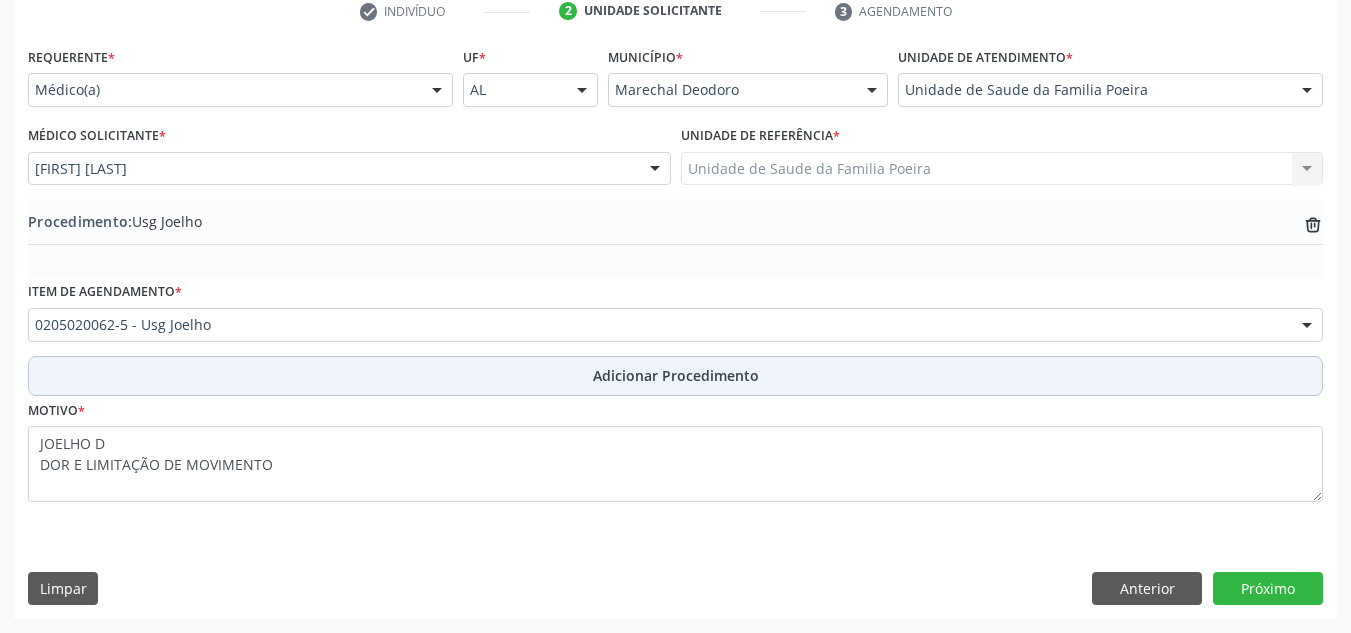 scroll, scrollTop: 420, scrollLeft: 0, axis: vertical 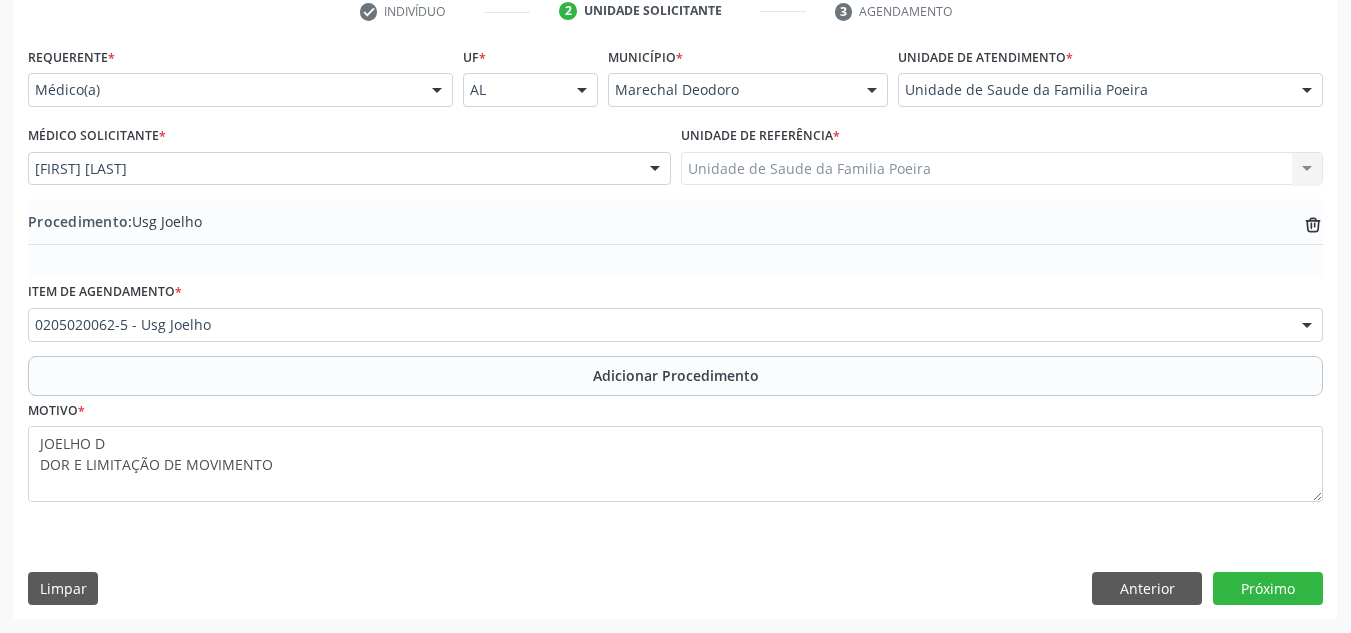click on "Item de agendamento
*
[PROCEDURE] - Usg Joelho         [PROCEDURE] - .Quimioterapia de Leucemia Linfoide/Linfoblástica Aguda, Leucemia Mieloide Aguda e Leucemia Promielocítica Aguda Na Infância e Adolescência - 1ª Linha - Fase de Manutenção   [PROCEDURE] - Abatacepte 125 Mg Injetável (Por Seringa Preenchida)   [PROCEDURE] - Abatacepte 250 Mg Injetável (Por Frasco Ampola).   [PROCEDURE] - Abciximabe   [PROCEDURE] - Abertura de Comunicação Inter-Atrial   [PROCEDURE] - Abertura de Estenose Aortica Valvar   [PROCEDURE] - Abertura de Estenose Aortica Valvar (Criança e Adolescente)   [PROCEDURE] - Abertura de Estenose Pulmonar Valvar   [PROCEDURE] - Abertura de Estenose Pulmonar Valvar (Criança e Adolescente)   [PROCEDURE] - Abordagem Cognitiva Comportamental do Fumante (Por Atendimento / Paciente)   [PROCEDURE] - Acesso A Polpa Dentaria e Medicacao (Por Dente)   [PROCEDURE] - Acetazolamida 250 Mg (Por Comprimido)   [PROCEDURE] - Acidez Titulável no Leite Humano (Dornic)" at bounding box center (675, 316) 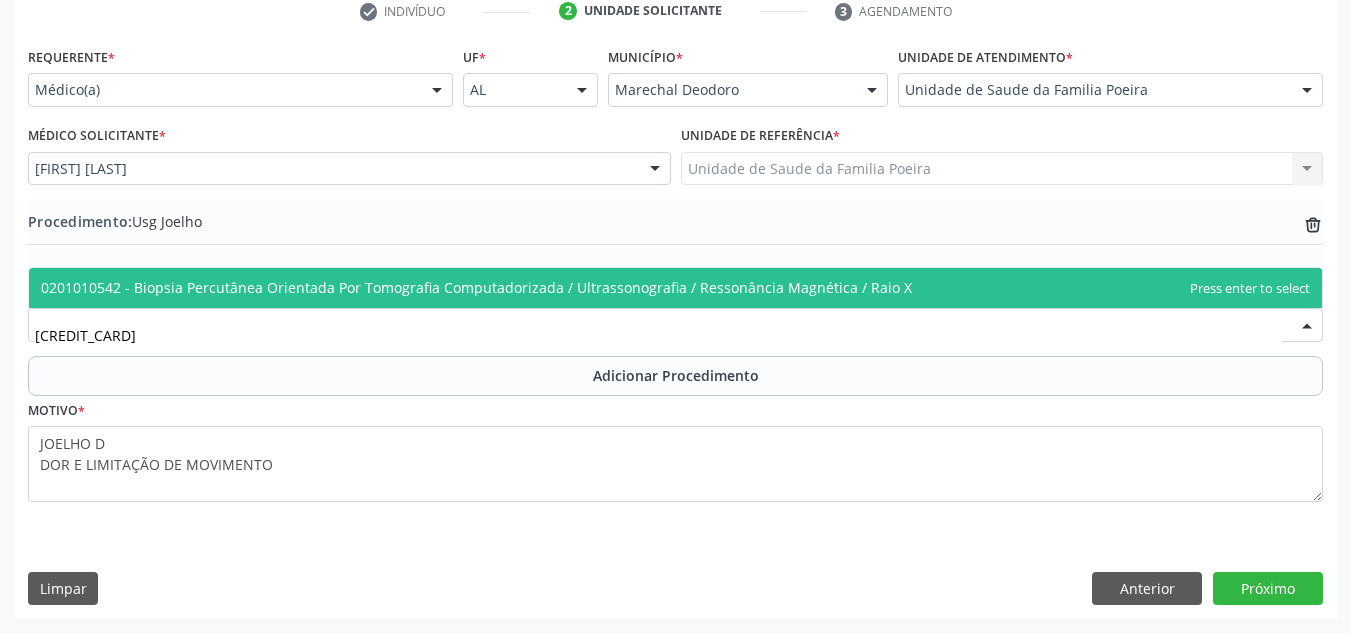 scroll, scrollTop: 0, scrollLeft: 0, axis: both 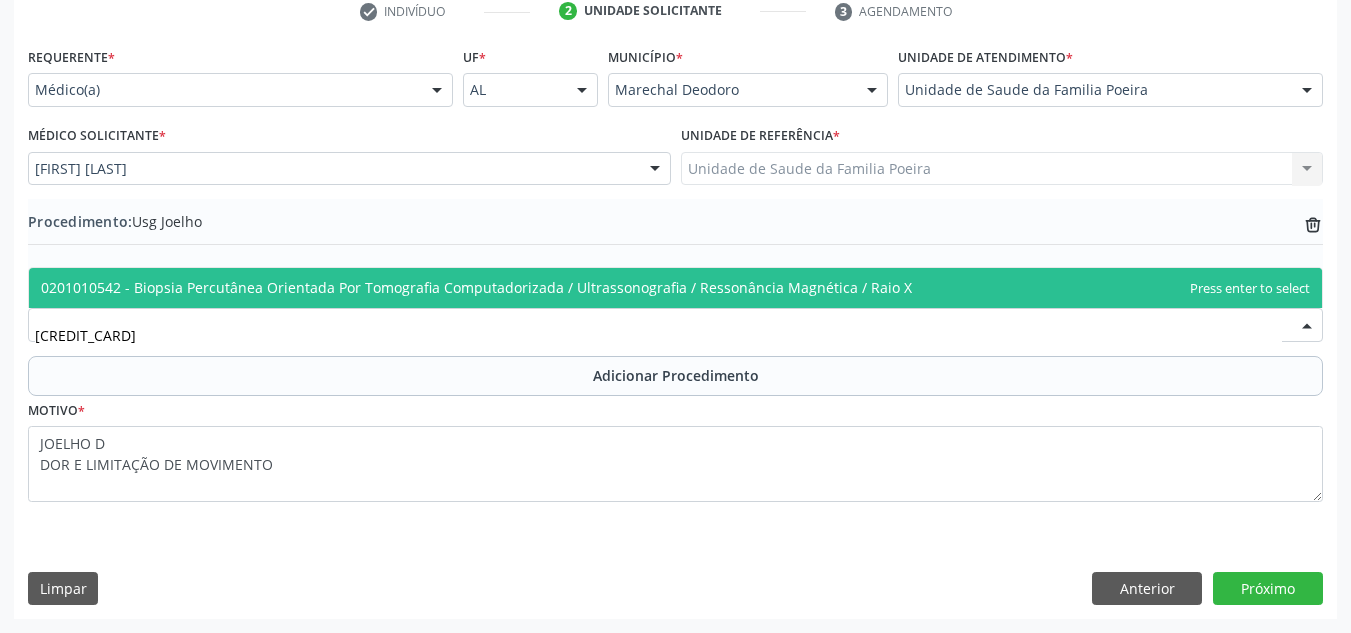click on "0201010542 - Biopsia Percutânea Orientada Por Tomografia Computadorizada / Ultrassonografia / Ressonância Magnética / Raio X" at bounding box center [476, 287] 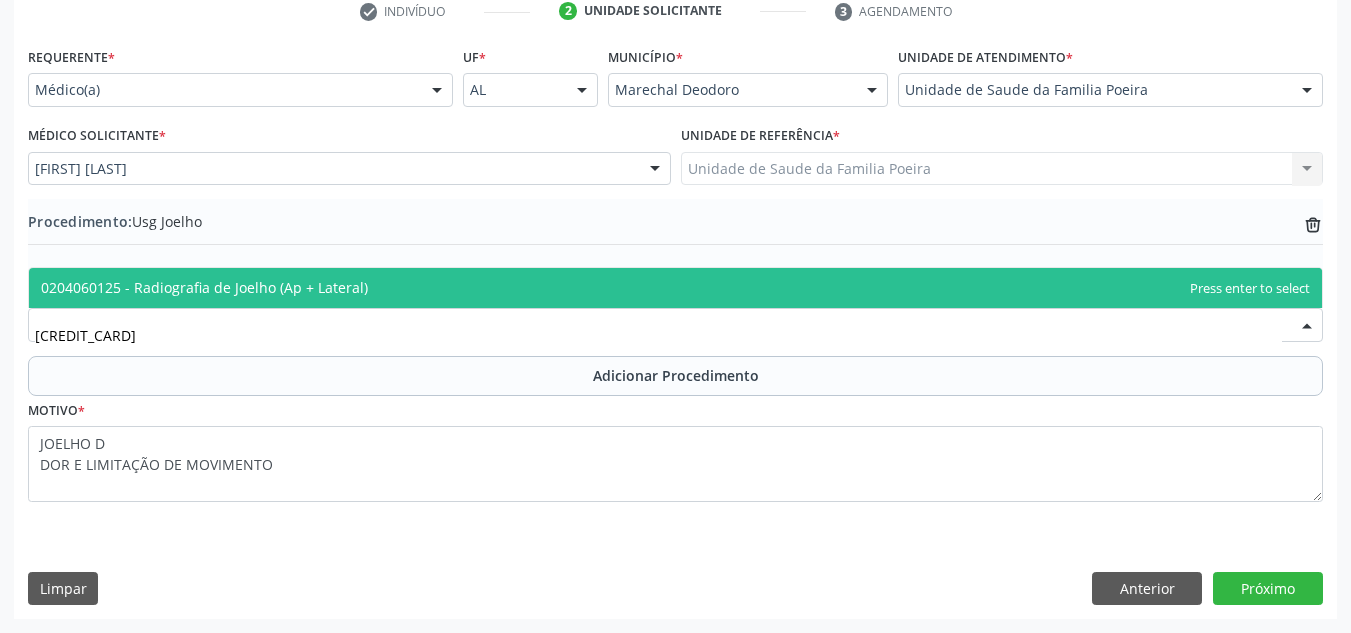 type on "[CREDIT_CARD]" 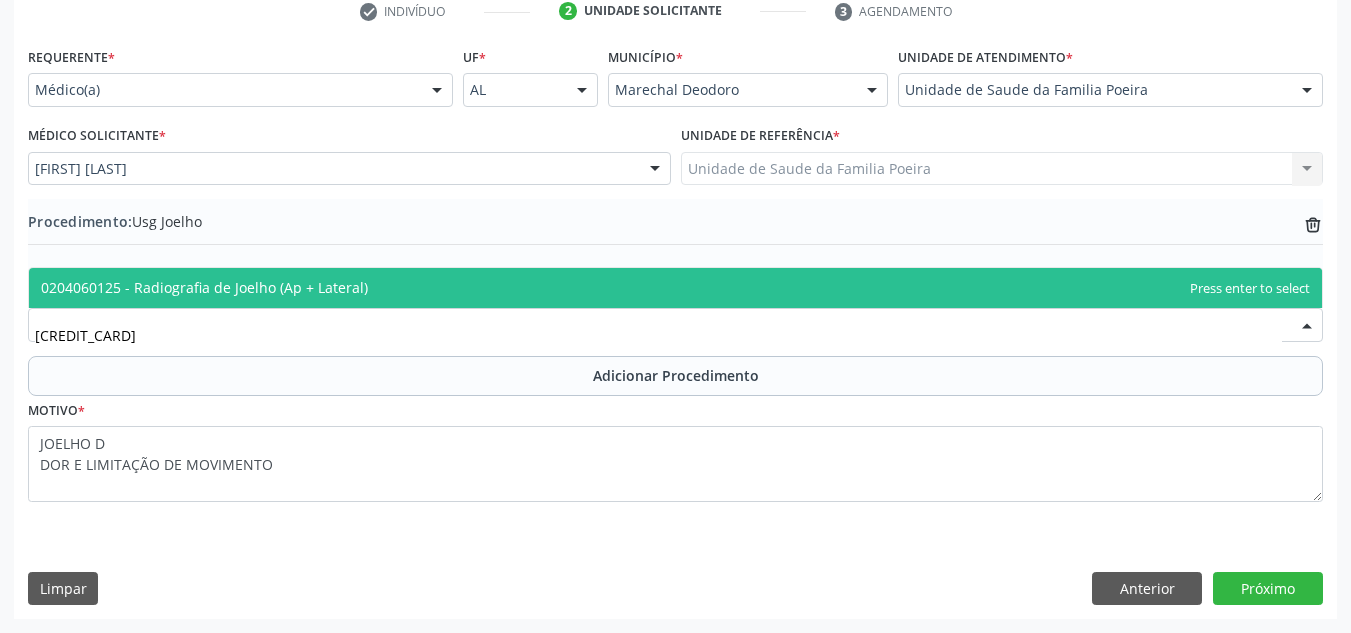 click on "0204060125 - Radiografia de Joelho (Ap + Lateral)" at bounding box center (204, 287) 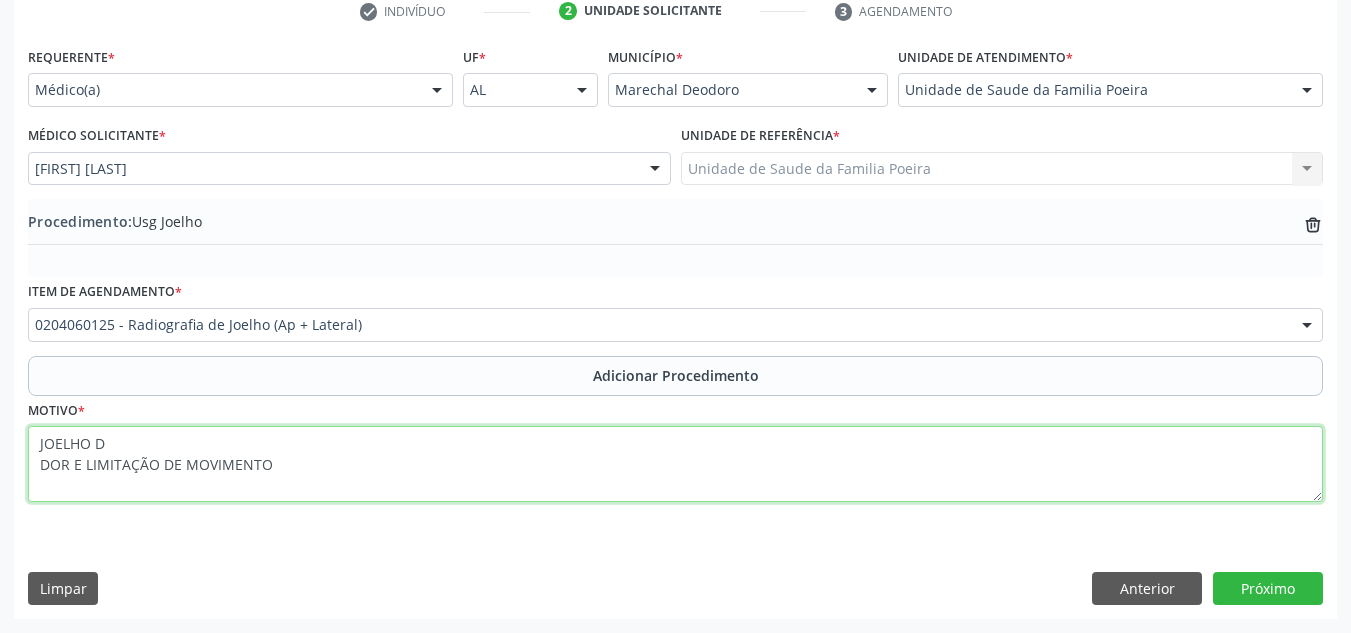 click on "JOELHO D
DOR E LIMITAÇÃO DE MOVIMENTO" at bounding box center (675, 464) 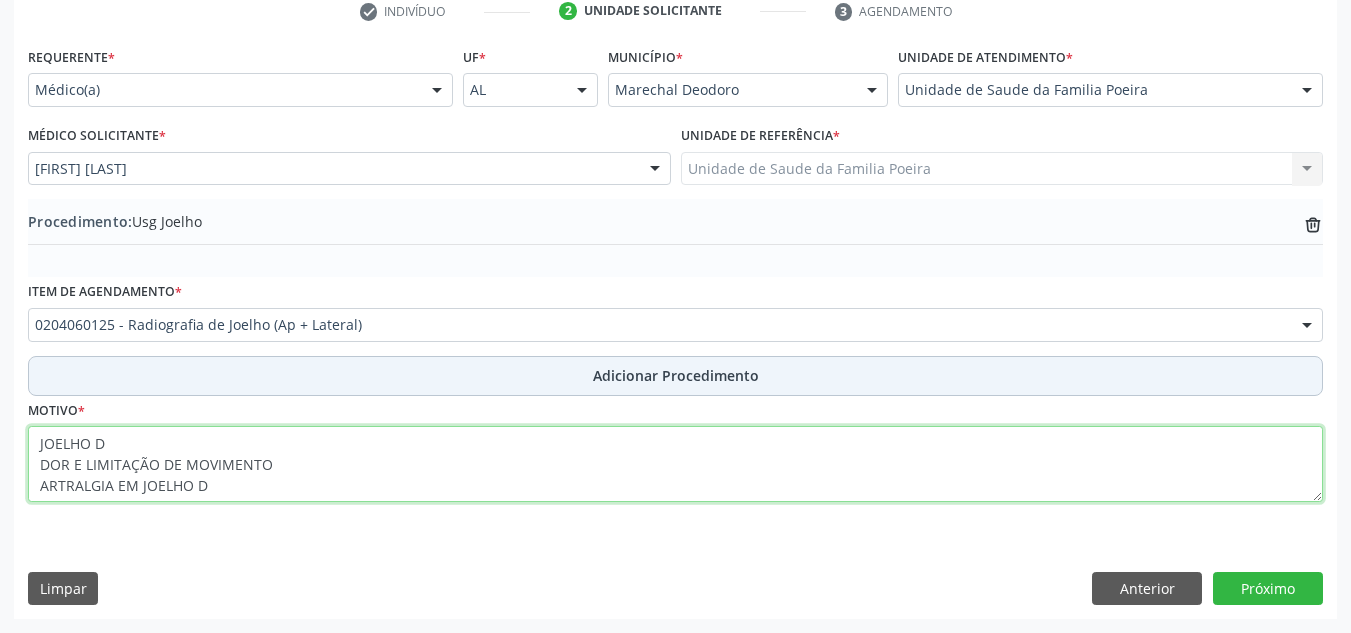 type on "JOELHO D
DOR E LIMITAÇÃO DE MOVIMENTO
ARTRALGIA EM JOELHO D" 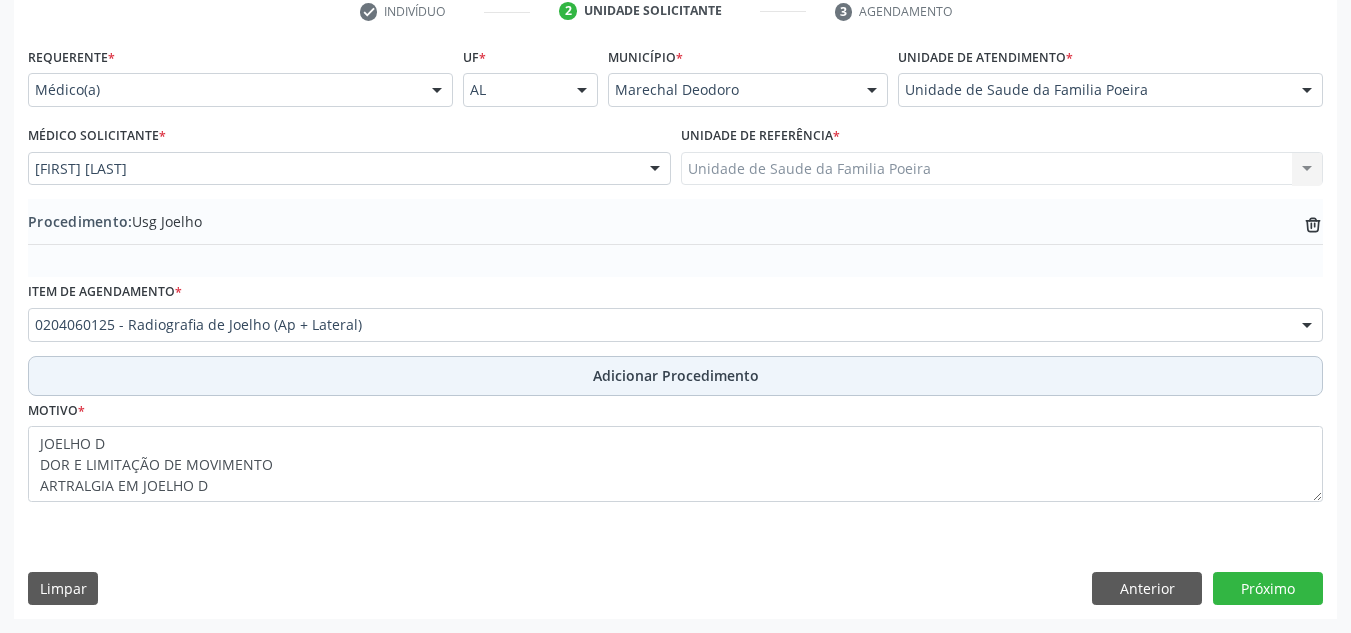 click on "Adicionar Procedimento" at bounding box center [675, 376] 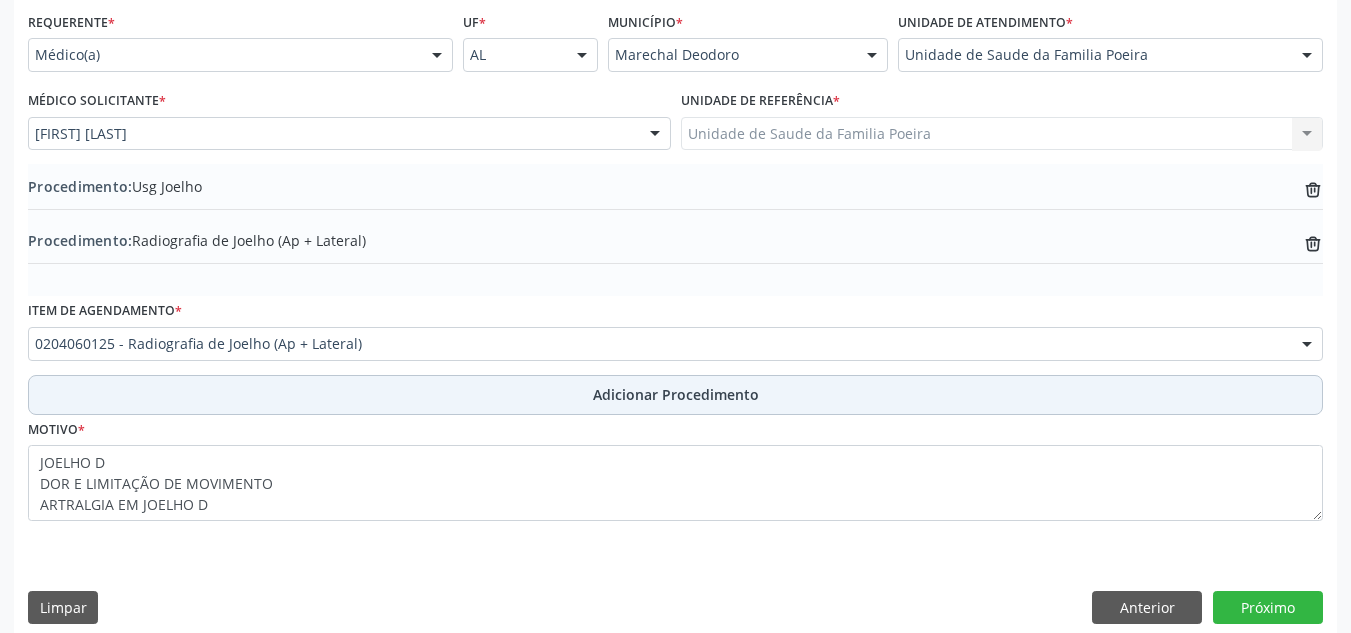 scroll, scrollTop: 474, scrollLeft: 0, axis: vertical 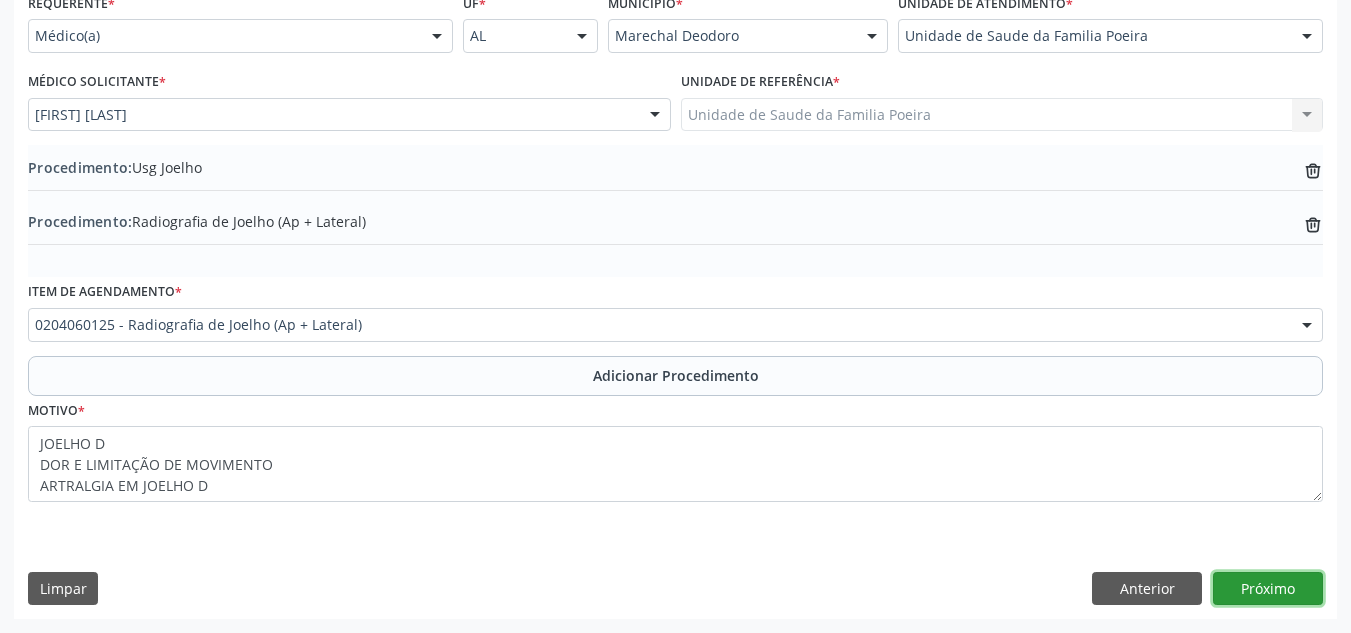 click on "Próximo" at bounding box center (1268, 589) 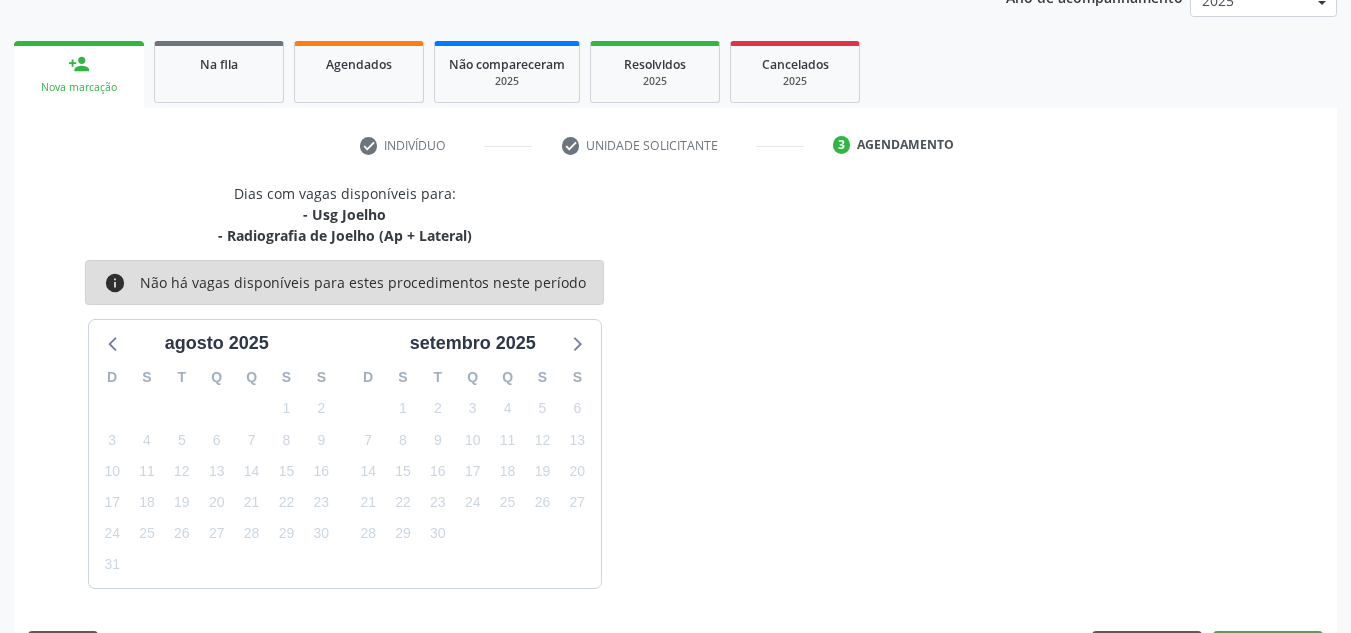 scroll, scrollTop: 345, scrollLeft: 0, axis: vertical 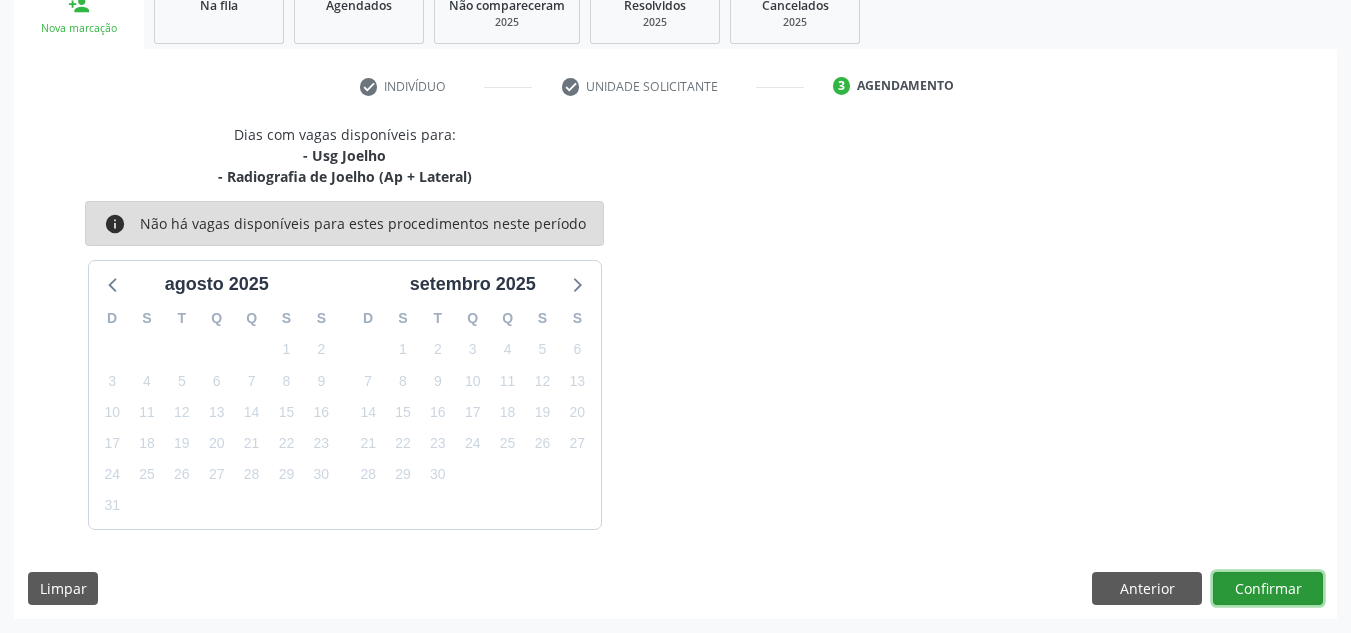 click on "Confirmar" at bounding box center (1268, 589) 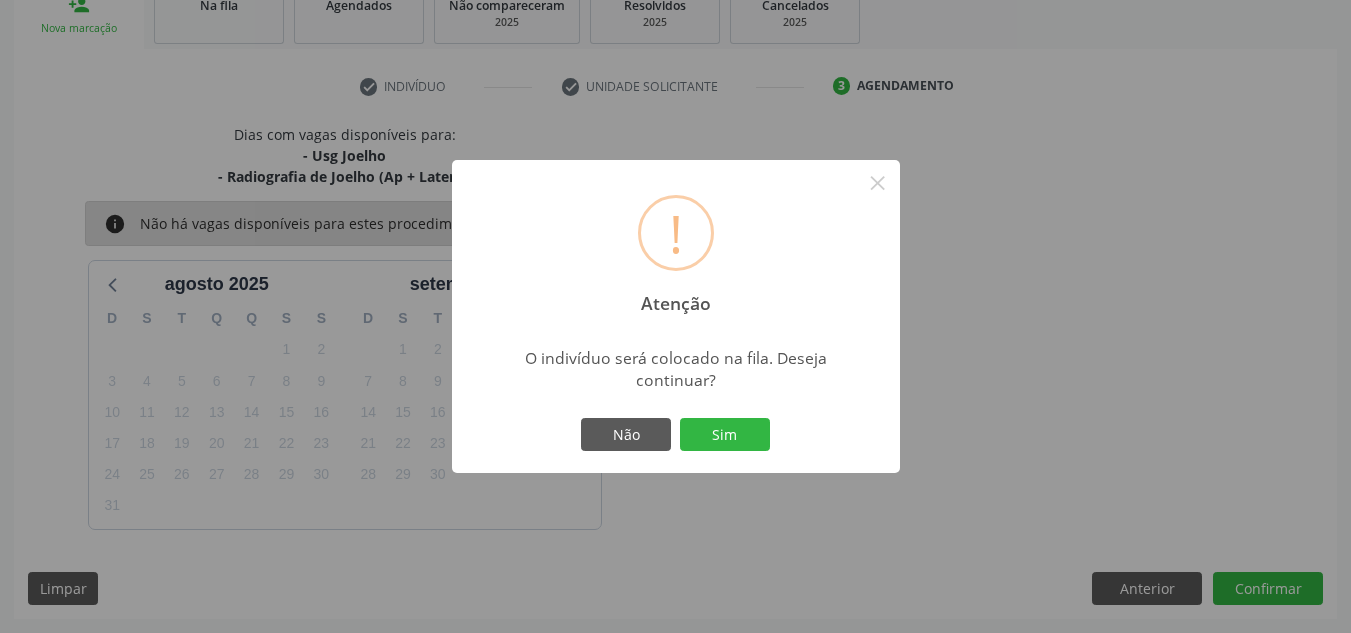click on "Não Sim" at bounding box center [676, 435] 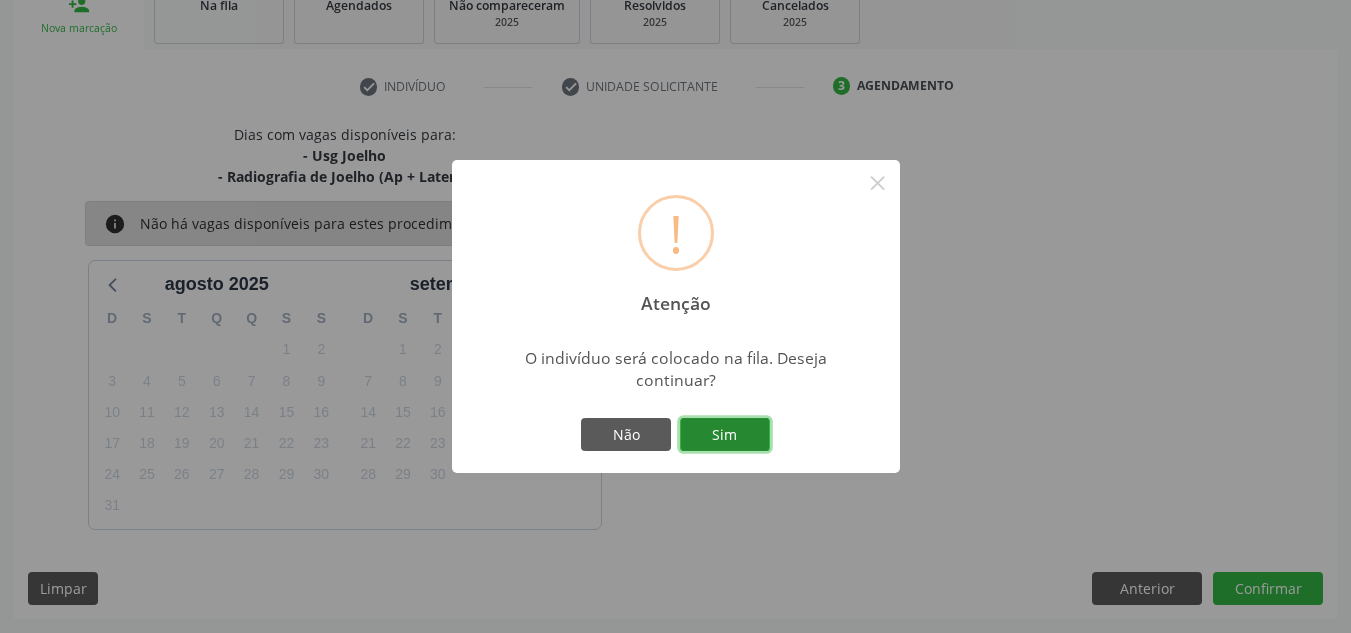 click on "Sim" at bounding box center (725, 435) 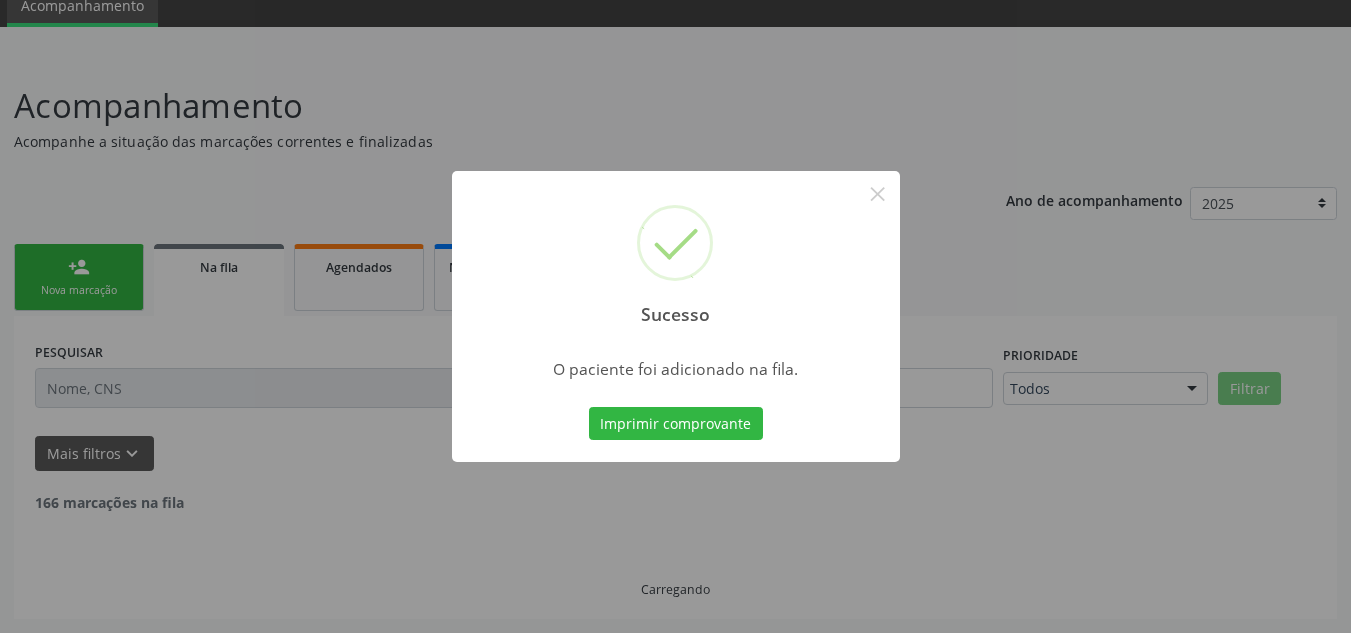scroll, scrollTop: 62, scrollLeft: 0, axis: vertical 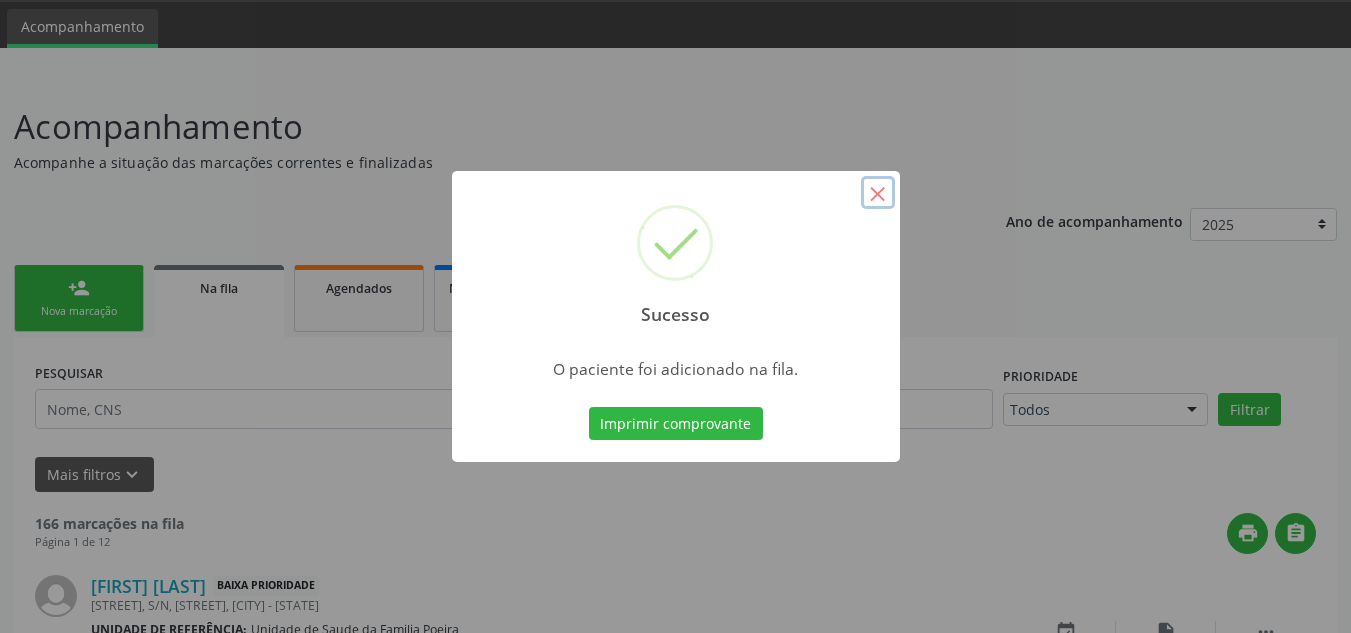 click on "×" at bounding box center (878, 193) 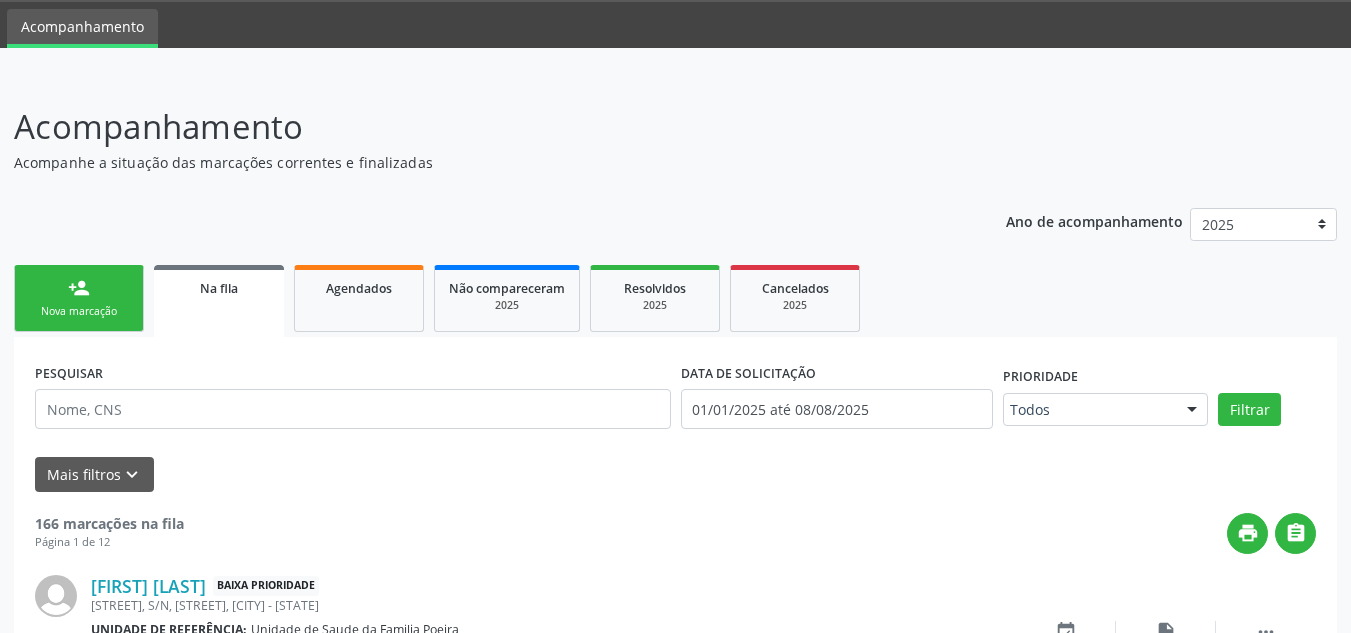 scroll, scrollTop: 0, scrollLeft: 0, axis: both 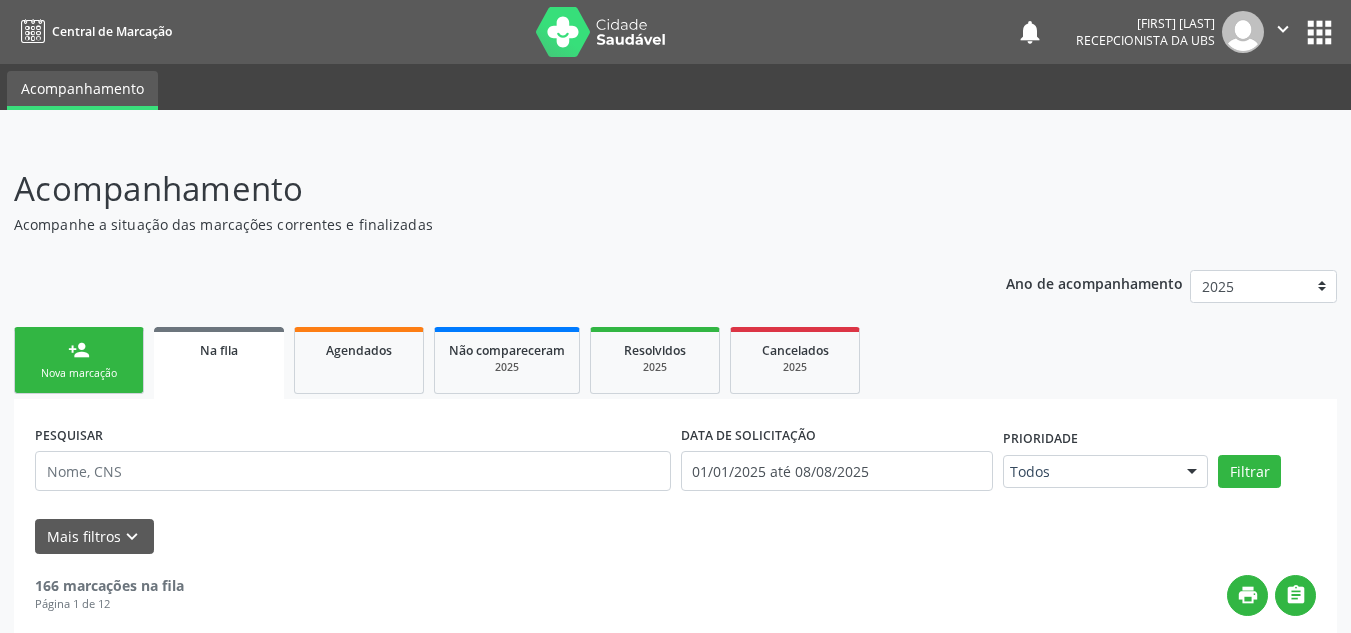 click at bounding box center [1243, 32] 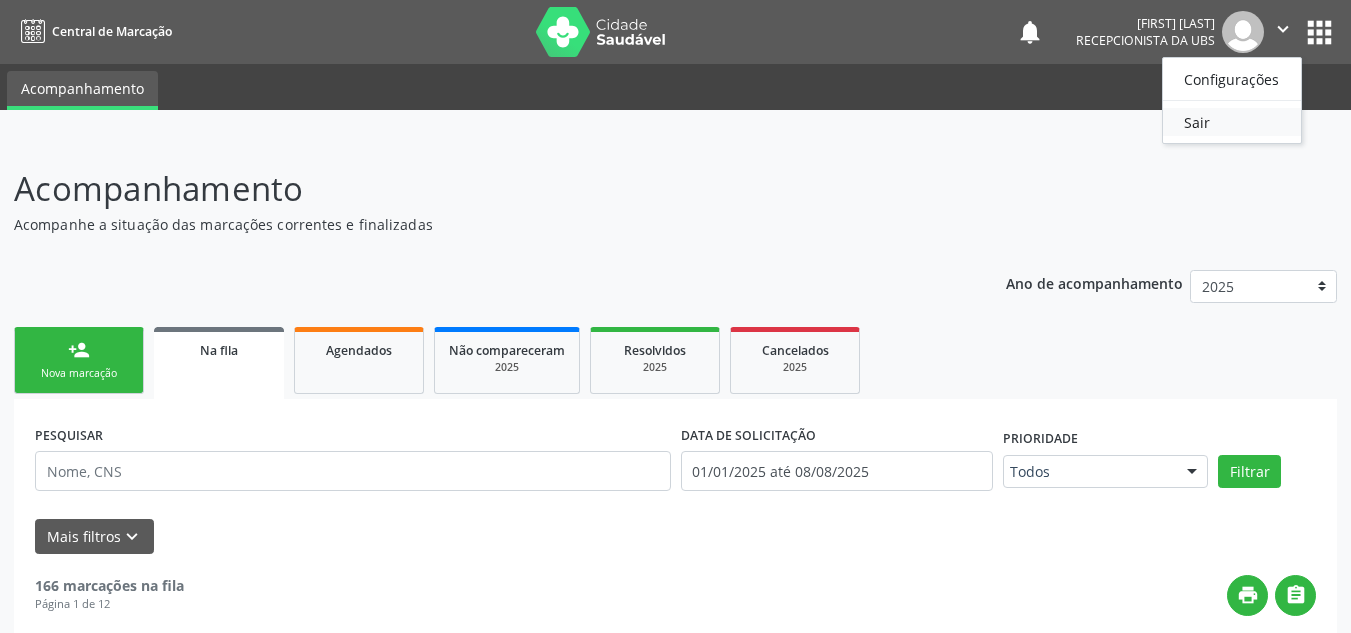 click on "Sair" at bounding box center [1232, 122] 